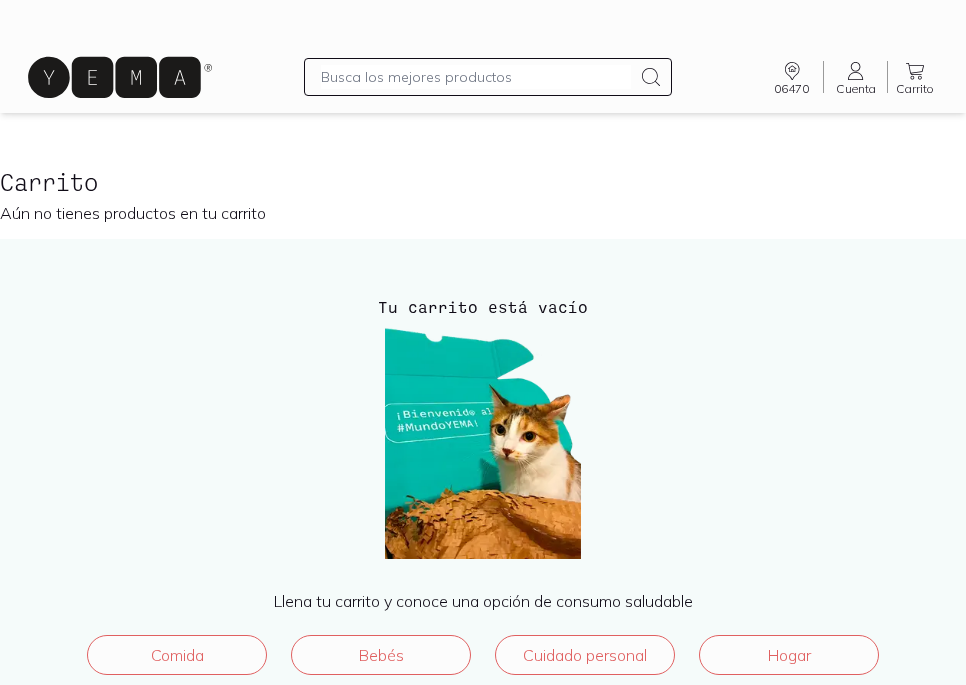 scroll, scrollTop: 0, scrollLeft: 0, axis: both 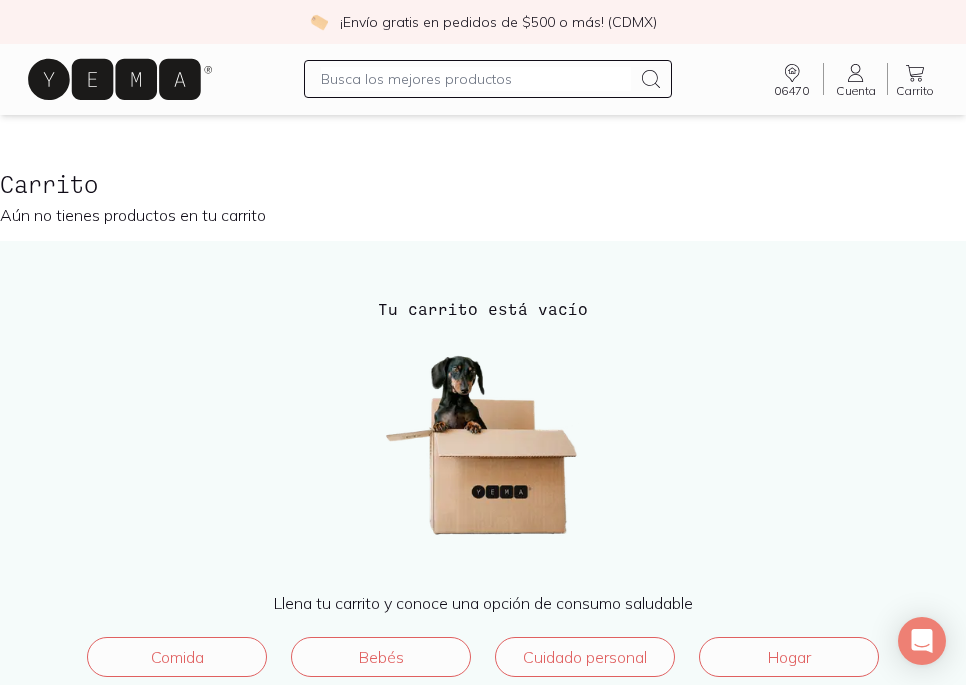 click at bounding box center (475, 79) 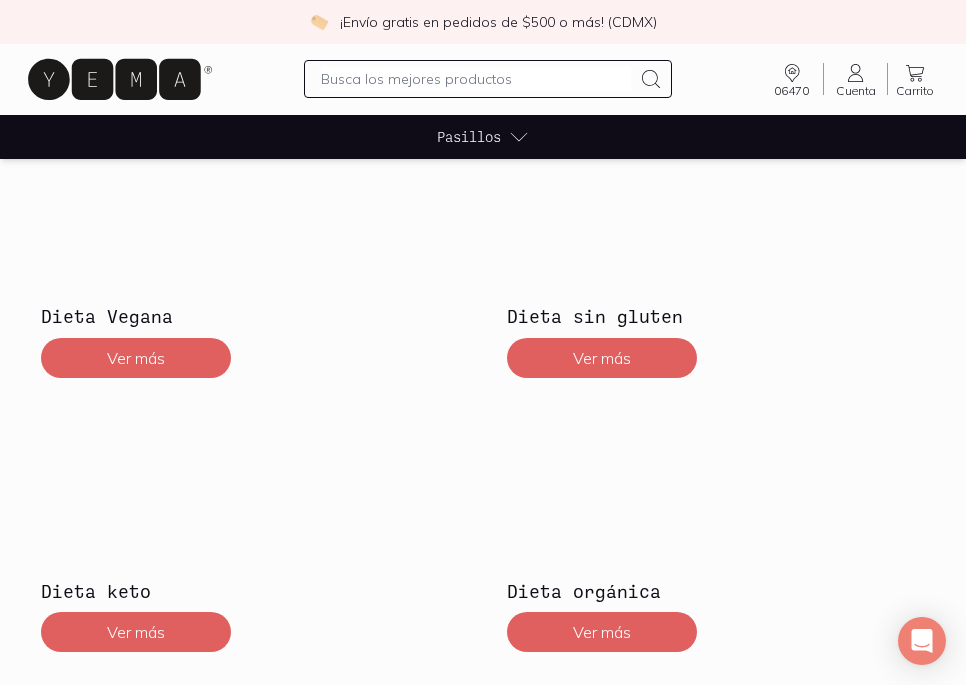 scroll, scrollTop: 630, scrollLeft: 0, axis: vertical 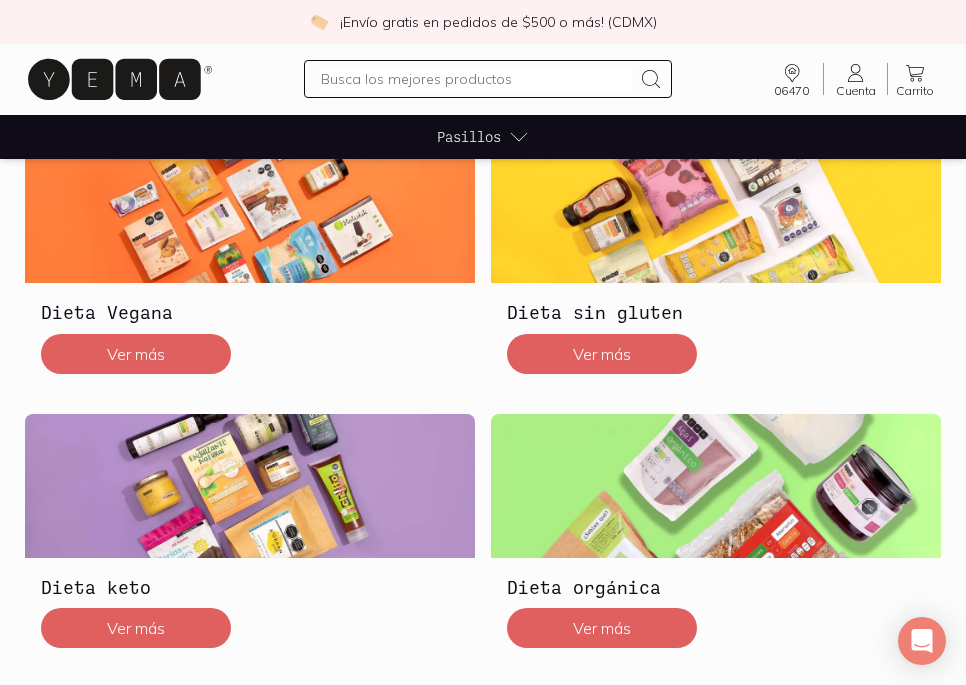 click at bounding box center (475, 79) 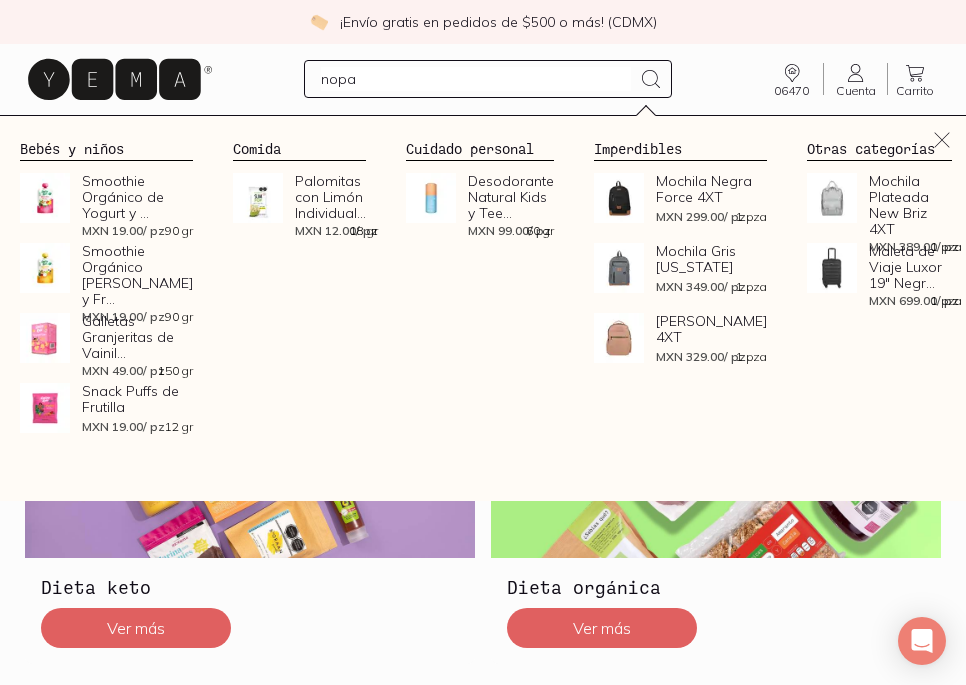 type on "nopal" 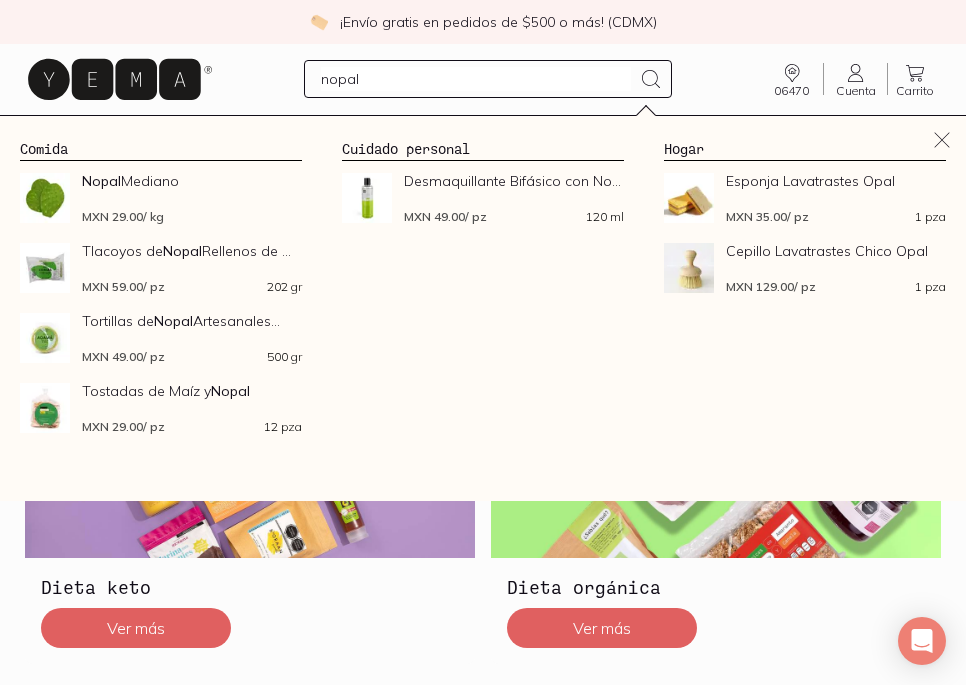 type 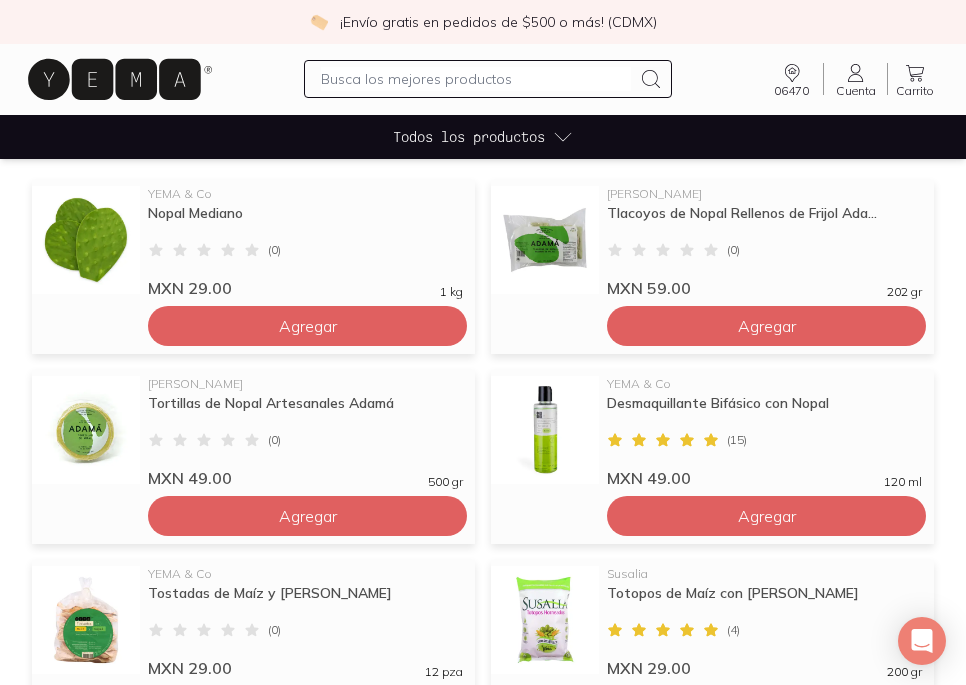 scroll, scrollTop: 262, scrollLeft: 0, axis: vertical 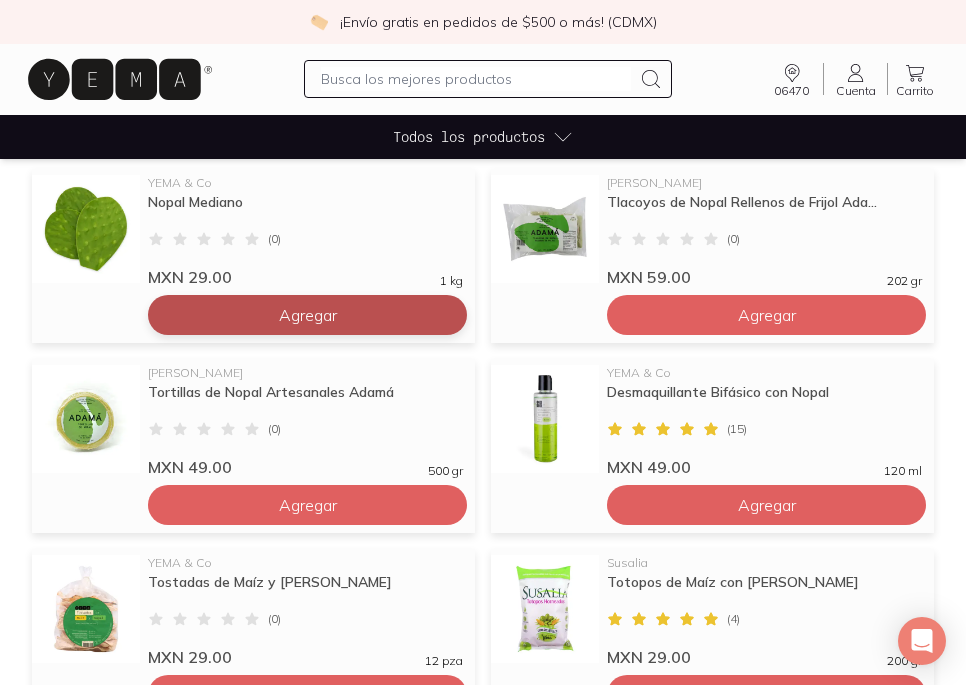 click on "Agregar" at bounding box center (308, 315) 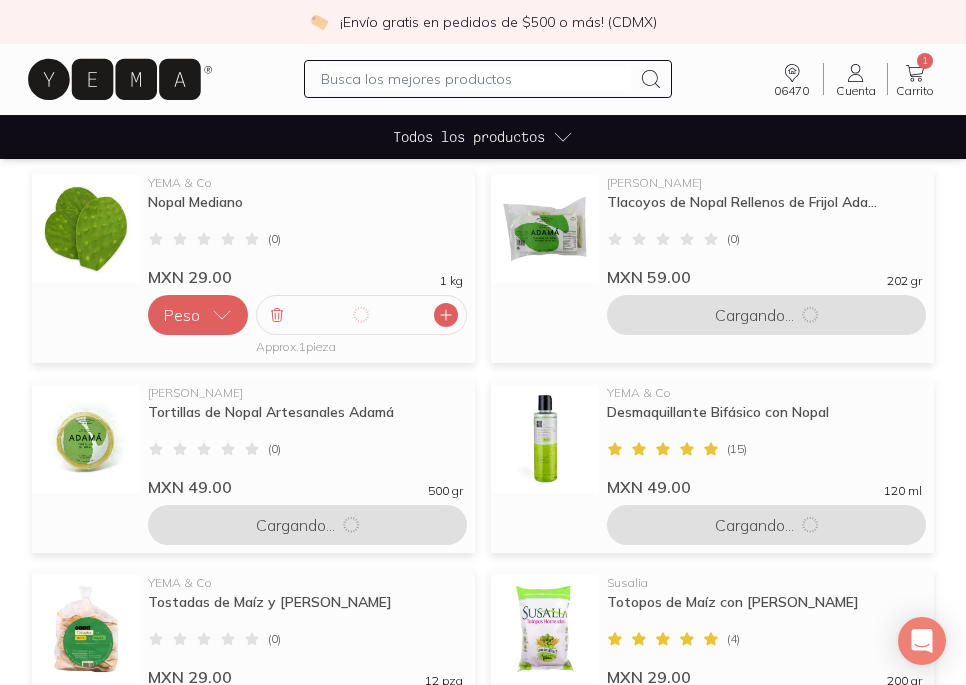 click 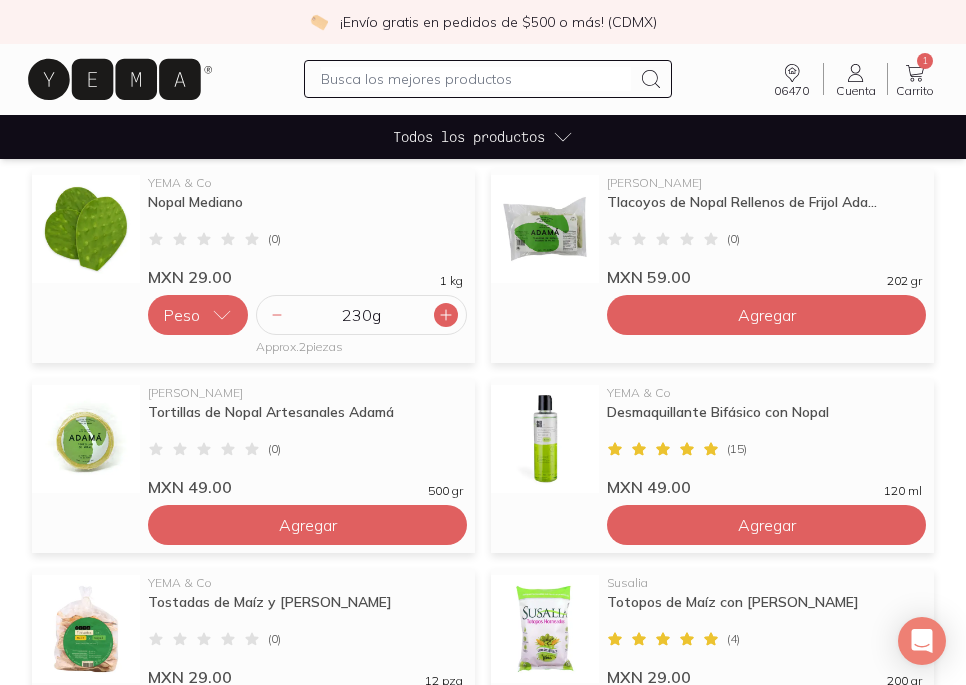 click 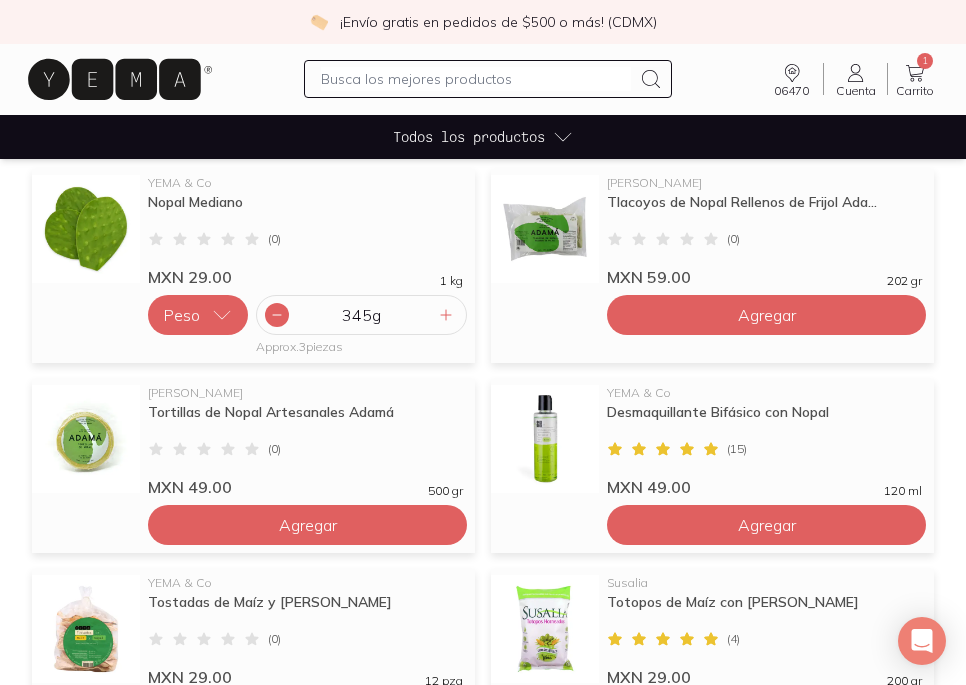click 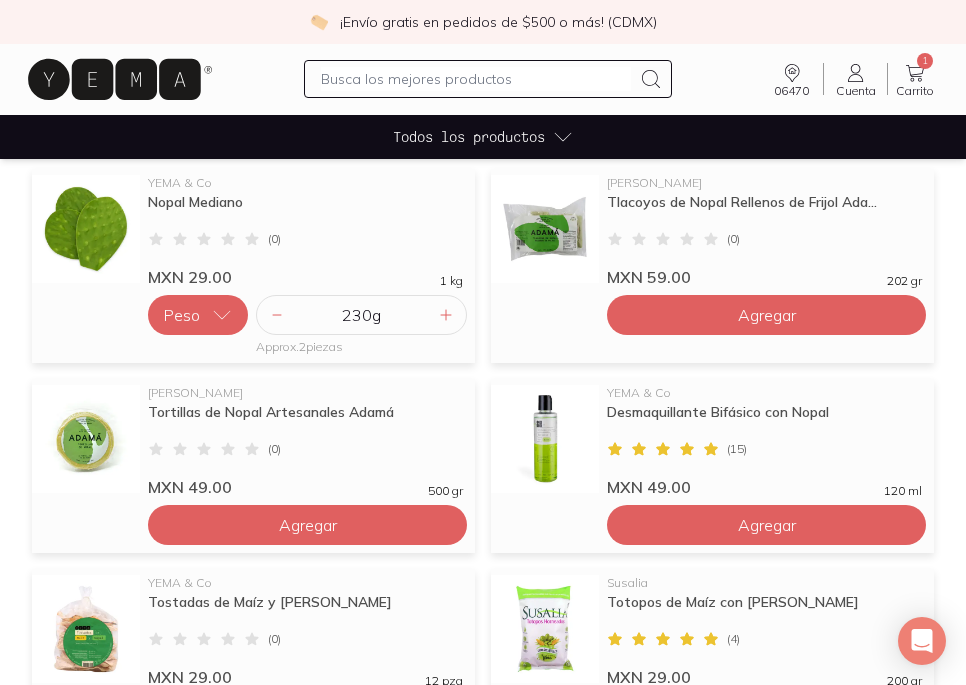 click at bounding box center (475, 79) 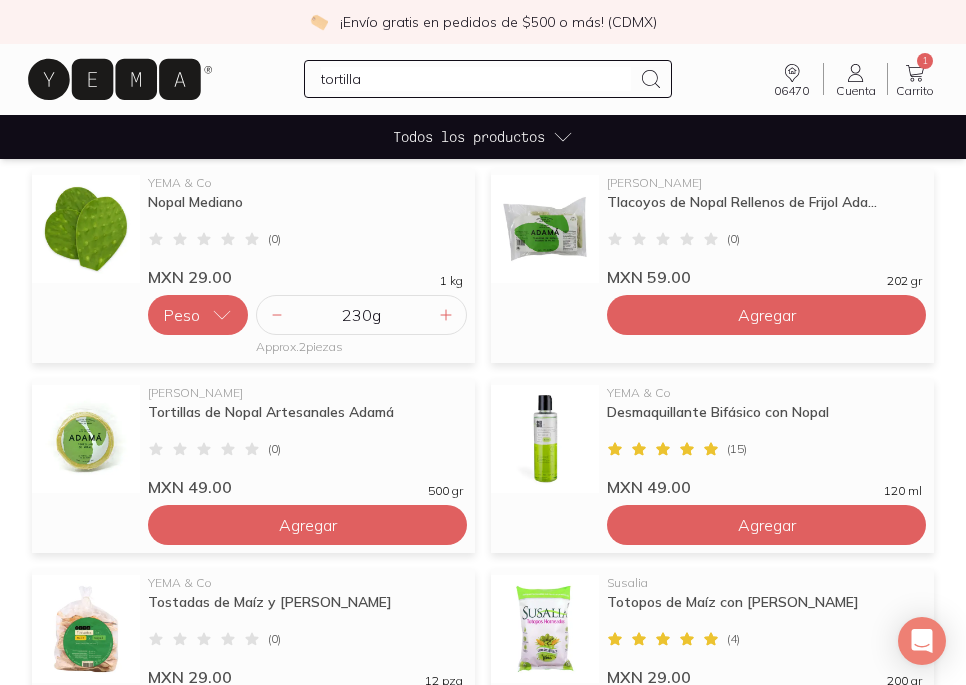 type on "tortillas" 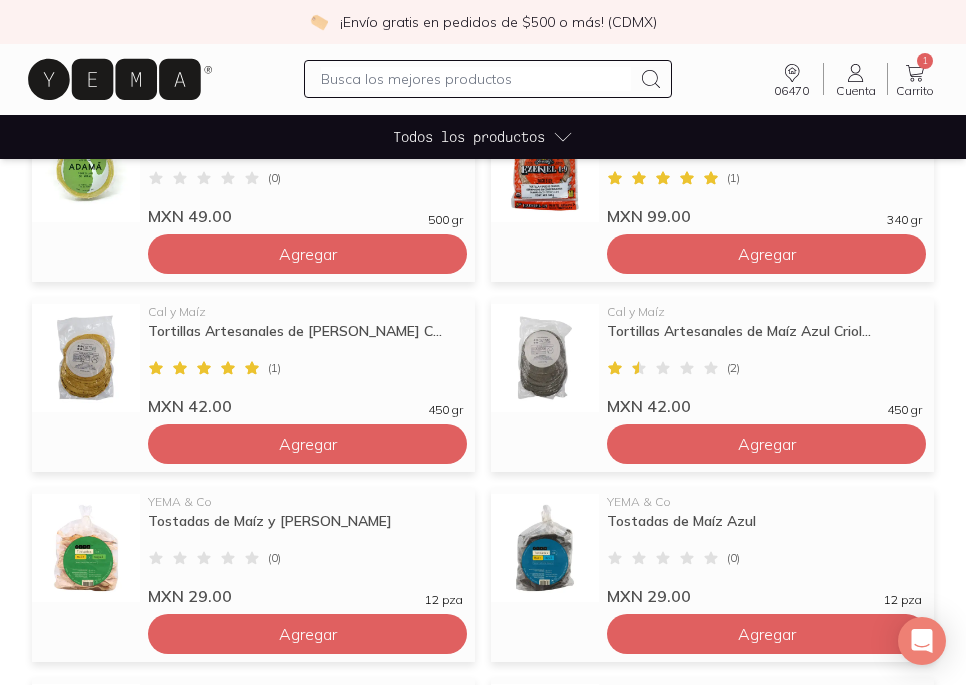 scroll, scrollTop: 325, scrollLeft: 0, axis: vertical 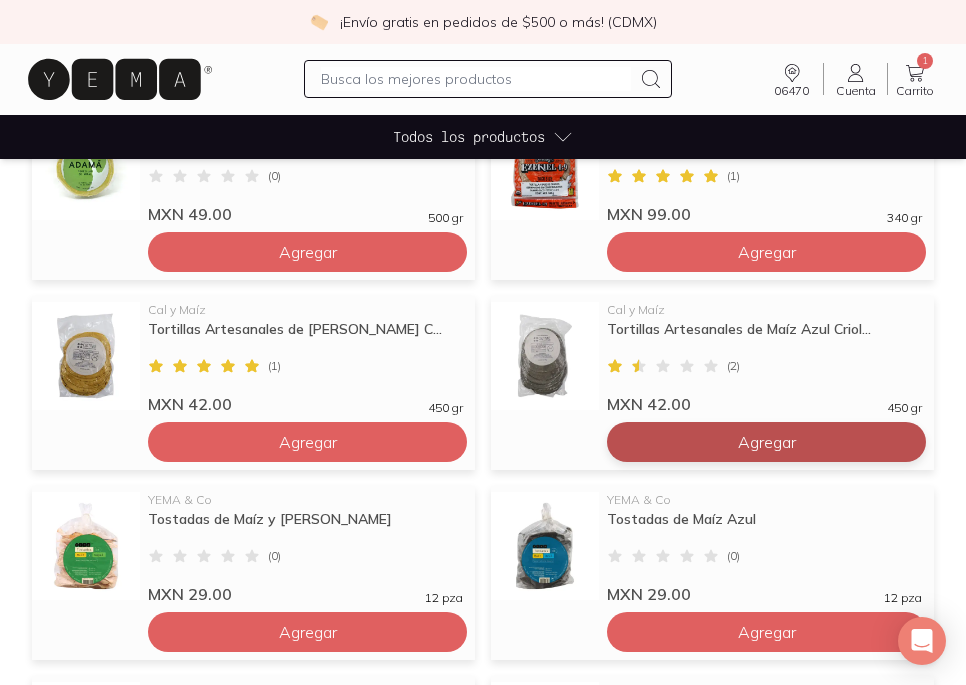 click on "Agregar" at bounding box center [307, 252] 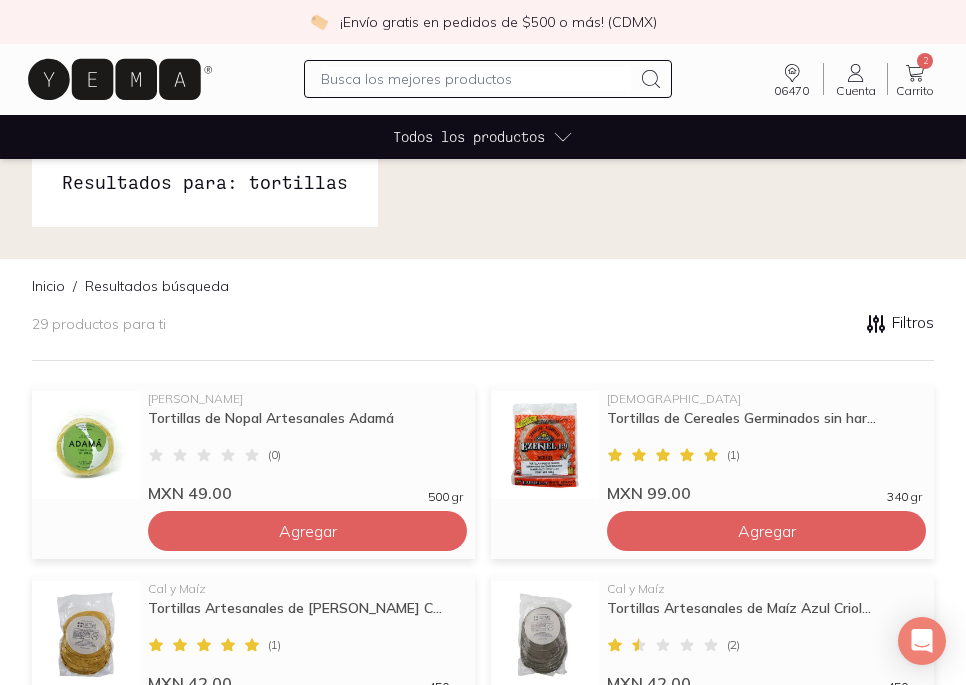 scroll, scrollTop: 0, scrollLeft: 0, axis: both 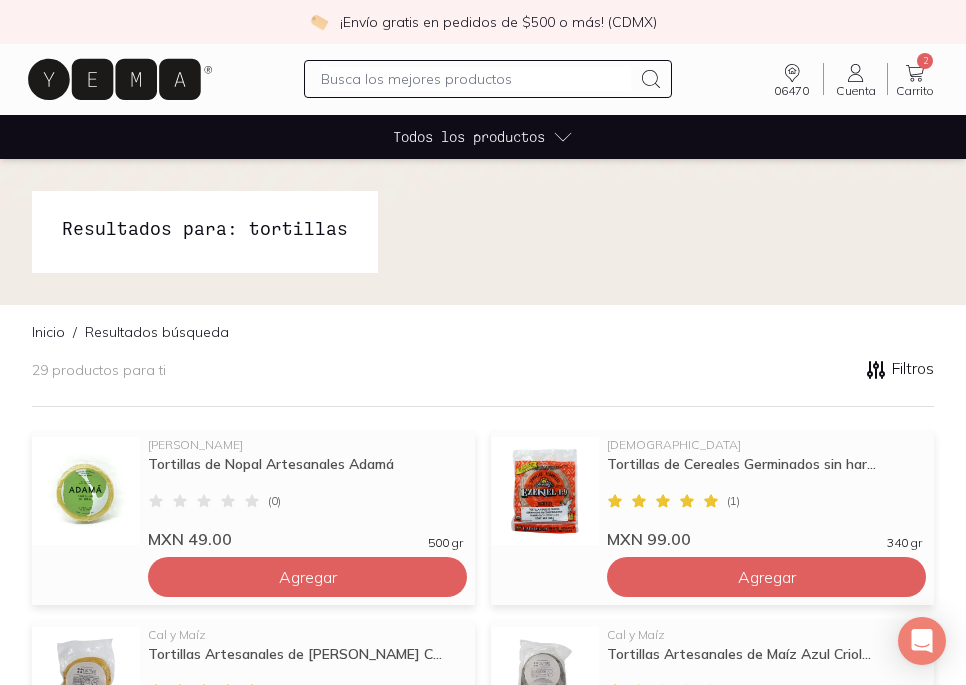 click at bounding box center (475, 79) 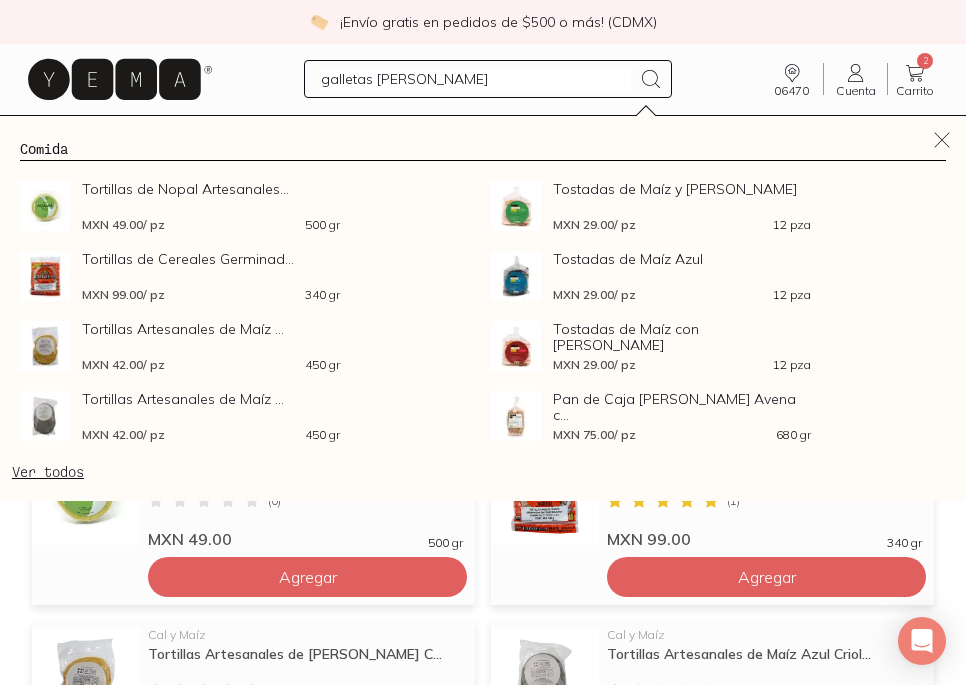 type on "galletas [PERSON_NAME]" 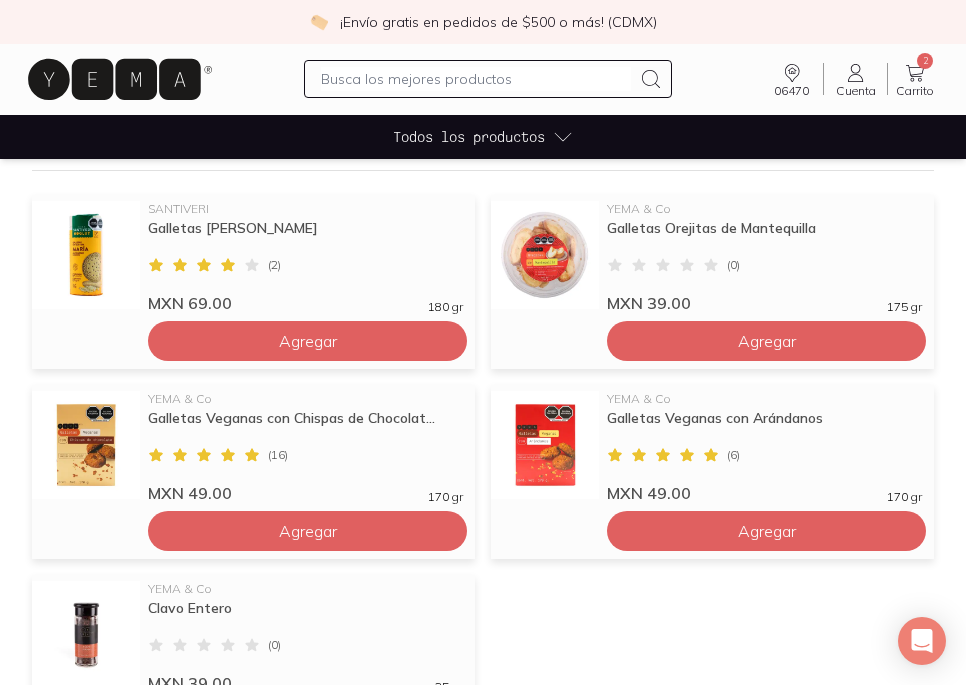 scroll, scrollTop: 240, scrollLeft: 0, axis: vertical 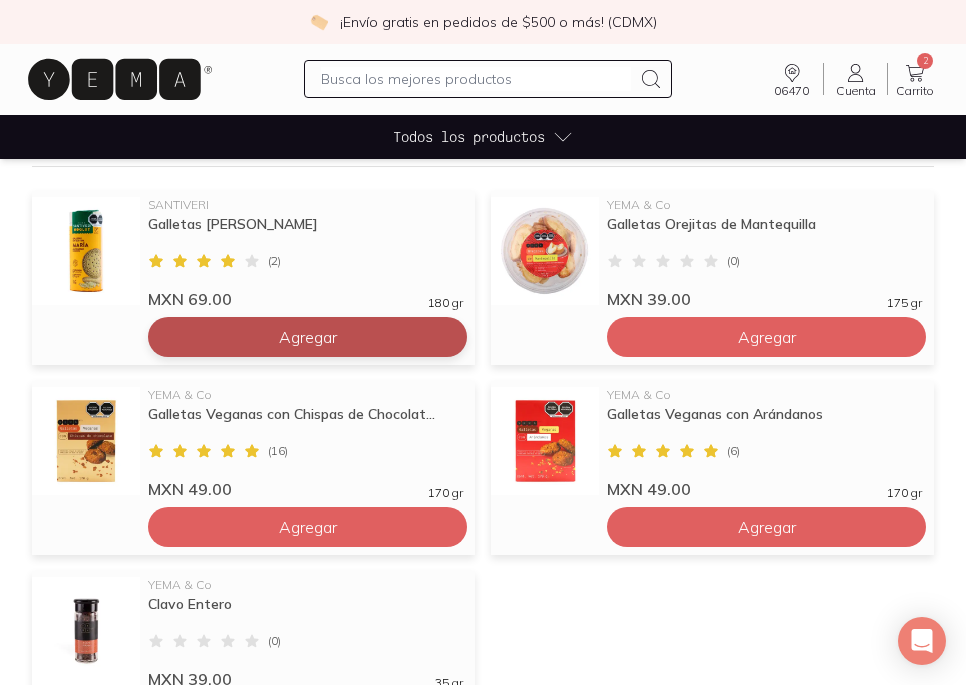 click on "Agregar" at bounding box center (308, 337) 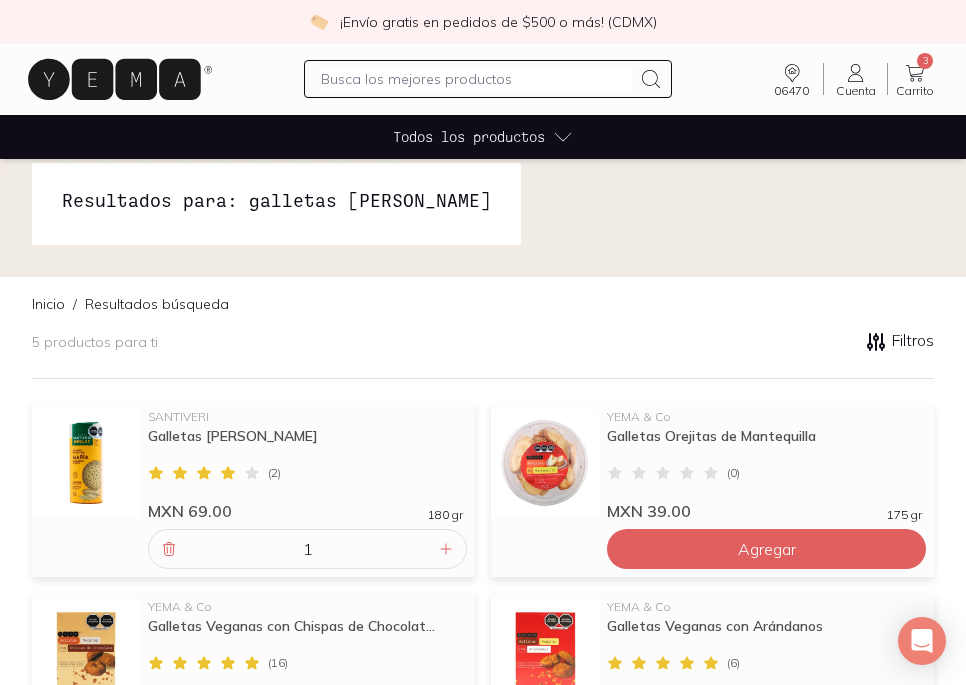 scroll, scrollTop: 17, scrollLeft: 0, axis: vertical 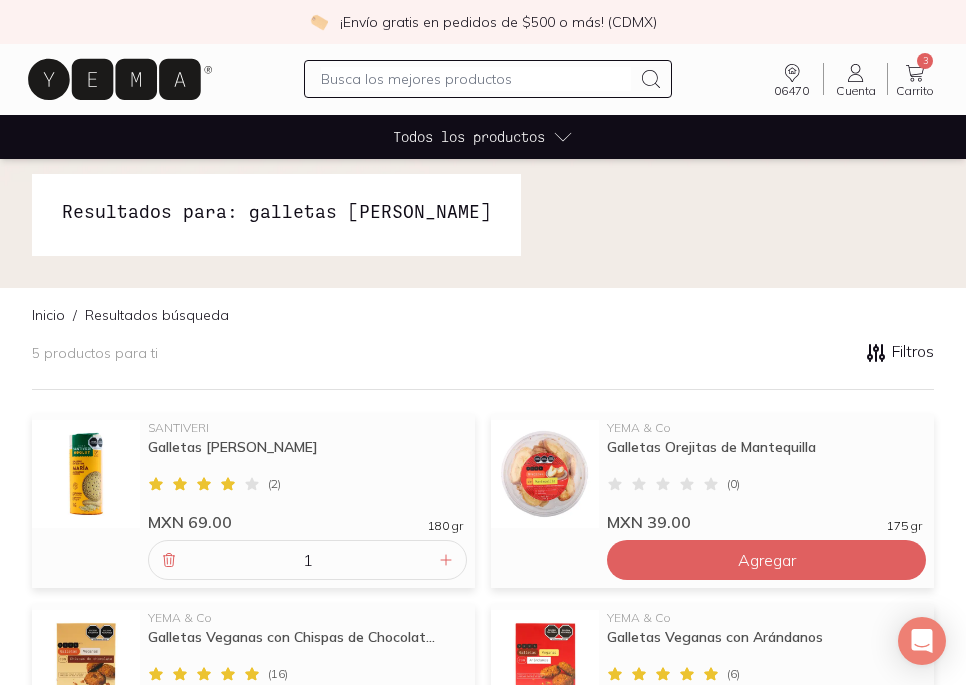 click at bounding box center [475, 79] 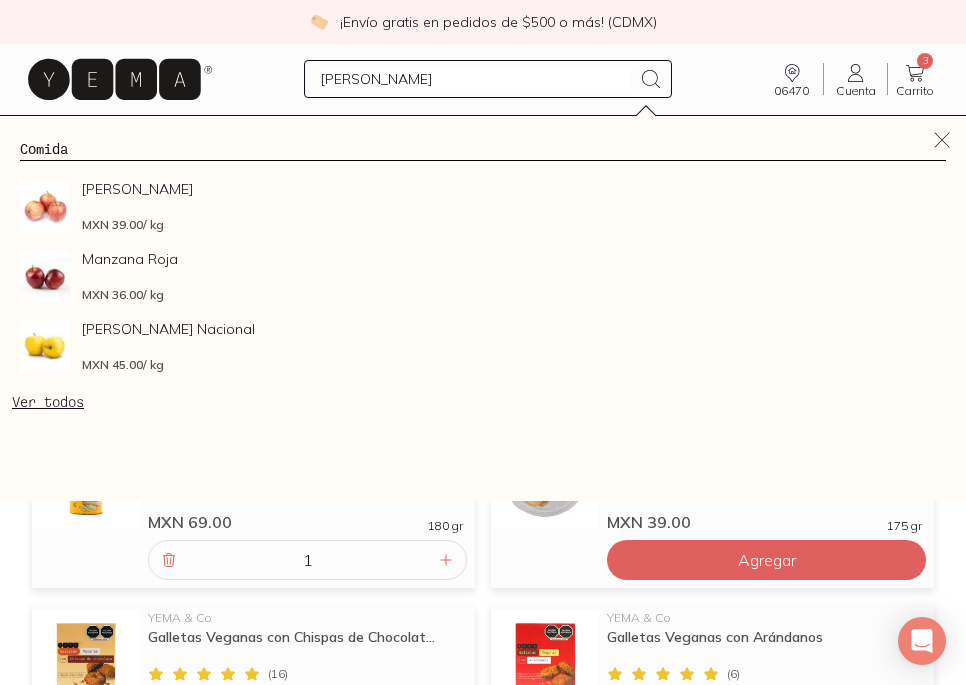type on "manzana verde" 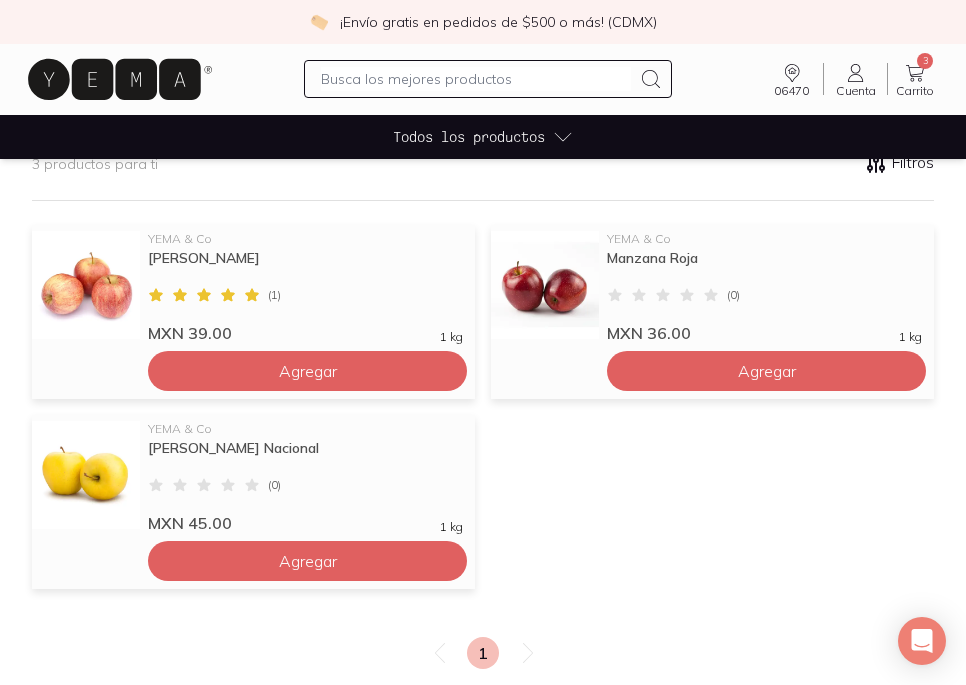 scroll, scrollTop: 203, scrollLeft: 0, axis: vertical 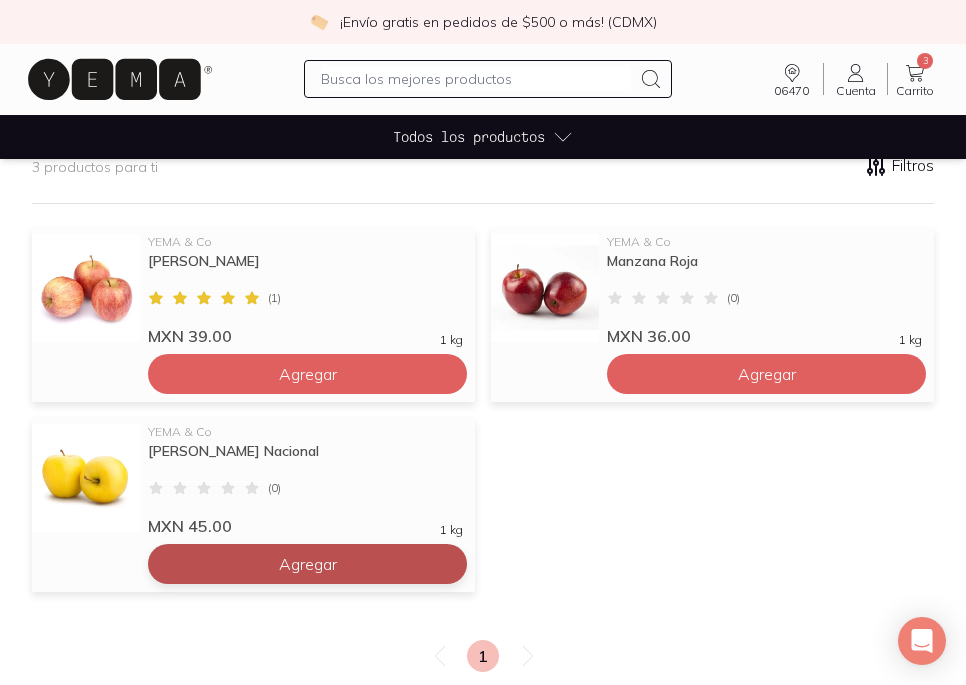 click on "Agregar" at bounding box center (307, 374) 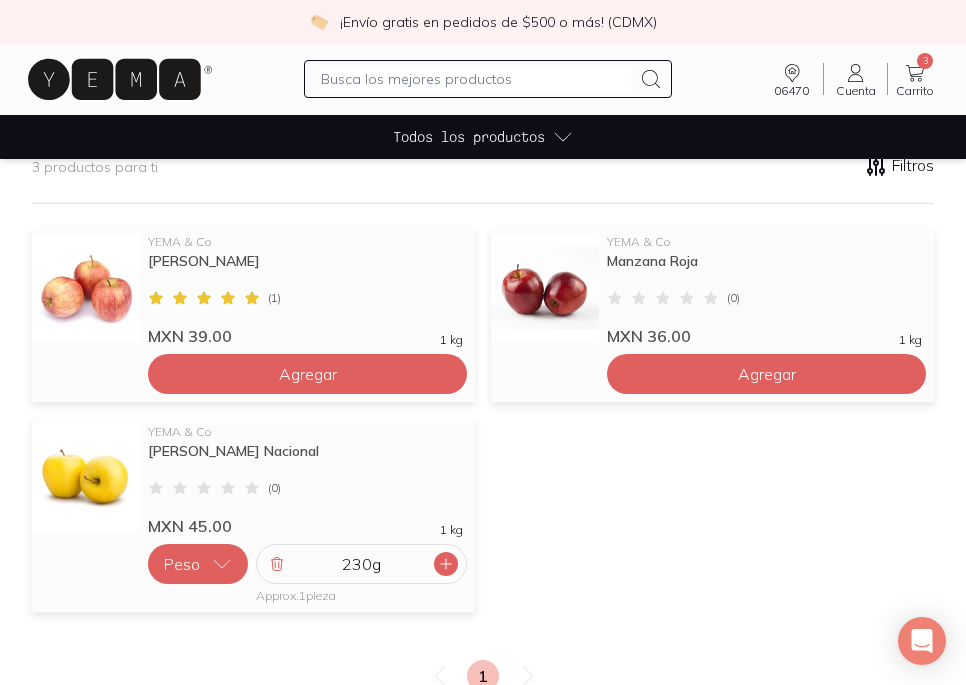 click 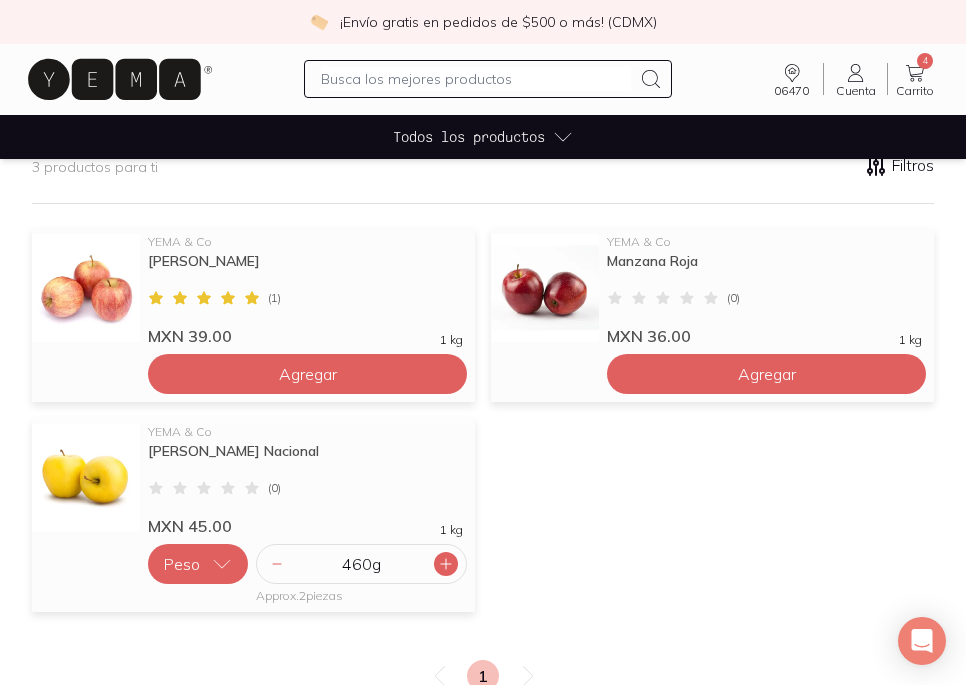 click 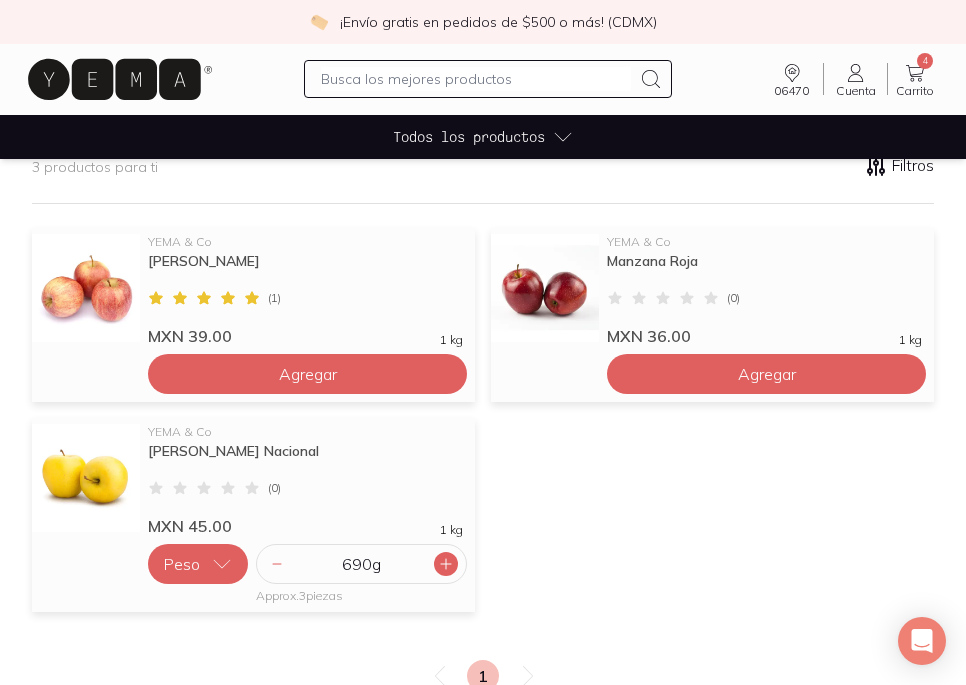 click 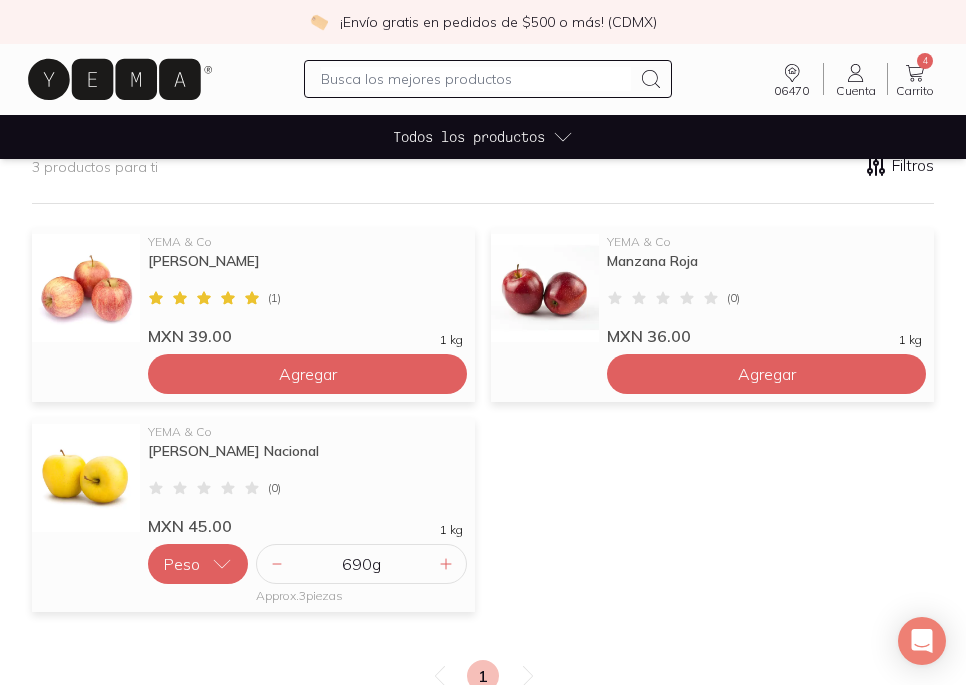 click at bounding box center [475, 79] 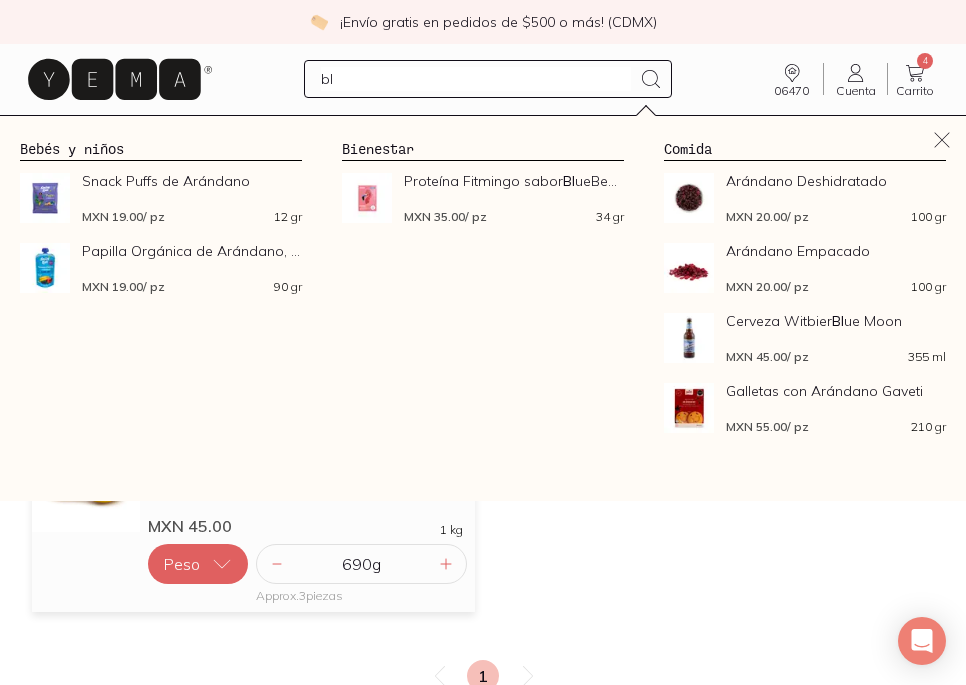 type on "b" 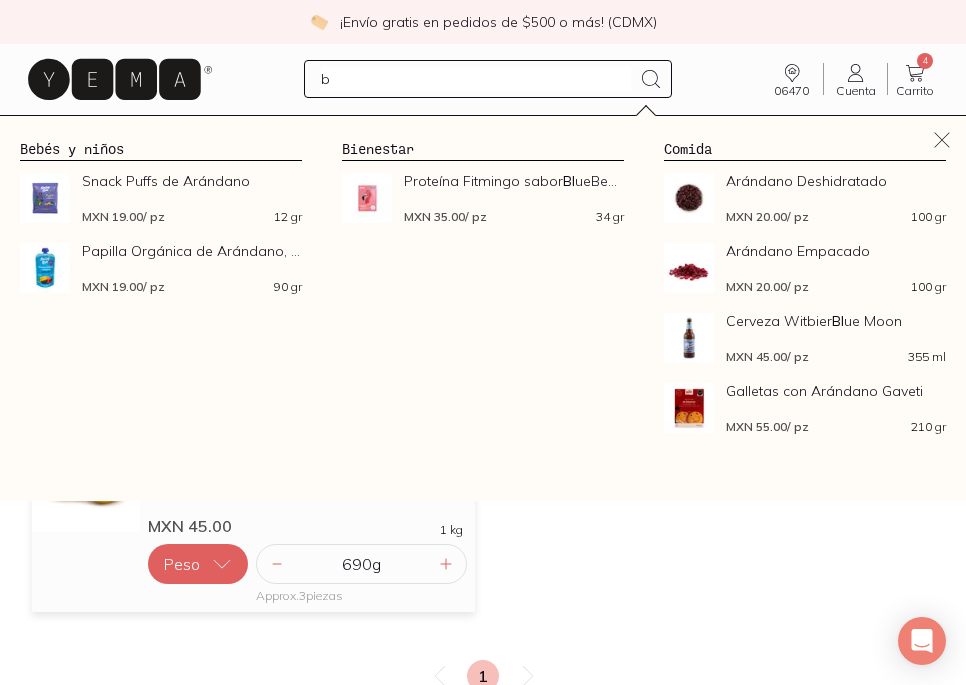type 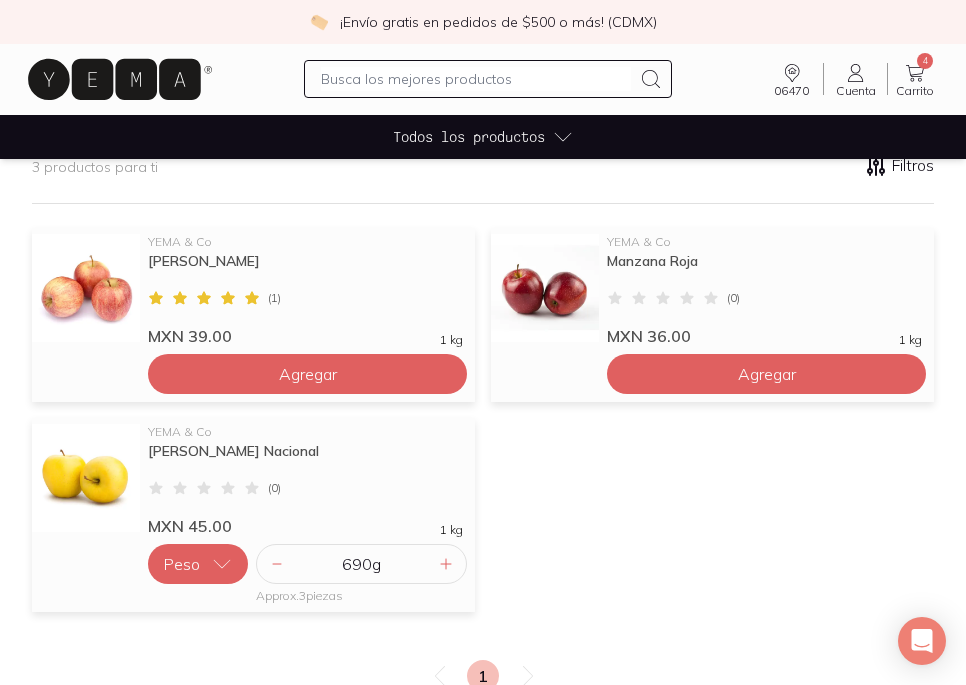 click 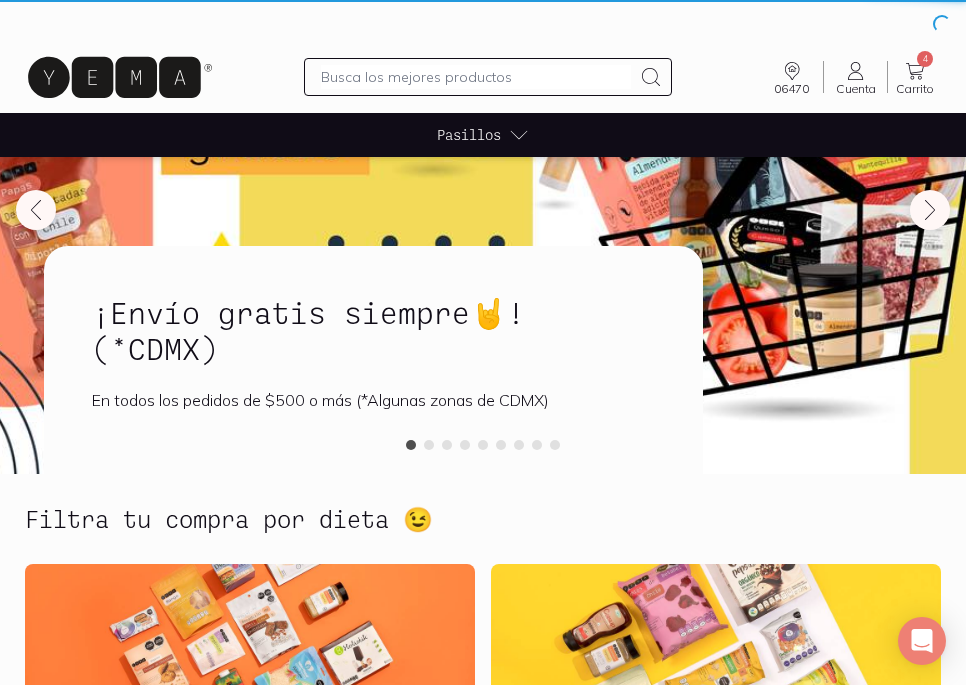 scroll, scrollTop: 0, scrollLeft: 0, axis: both 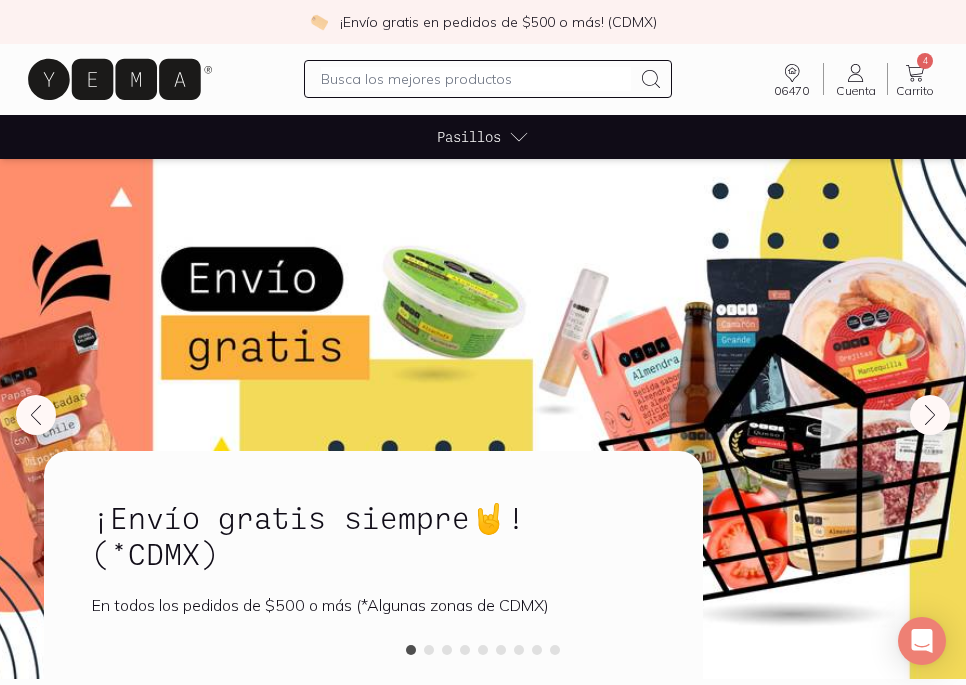 click 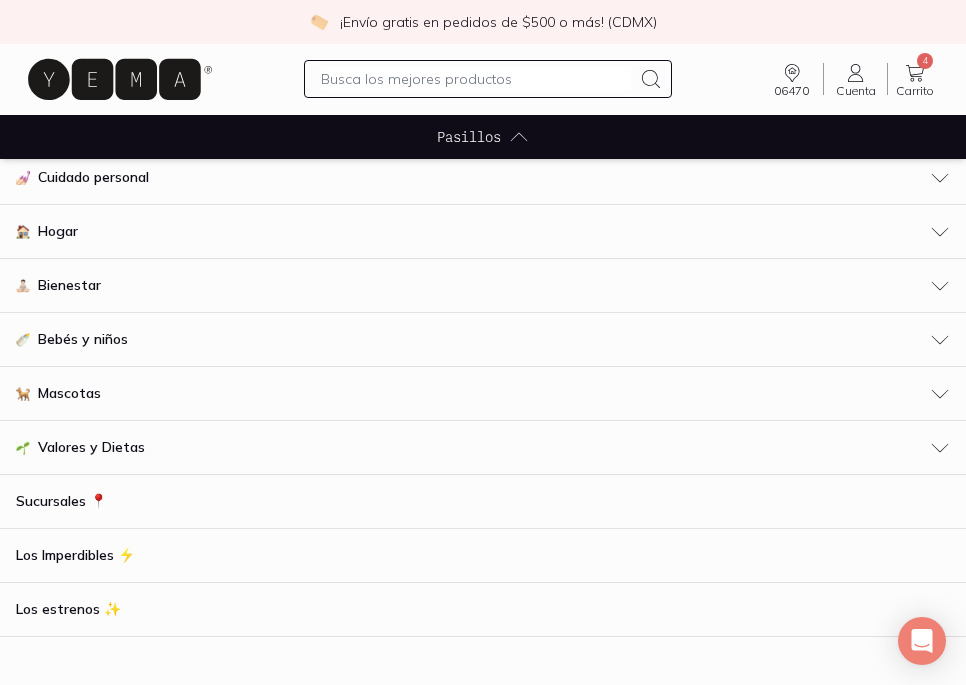 scroll, scrollTop: 0, scrollLeft: 0, axis: both 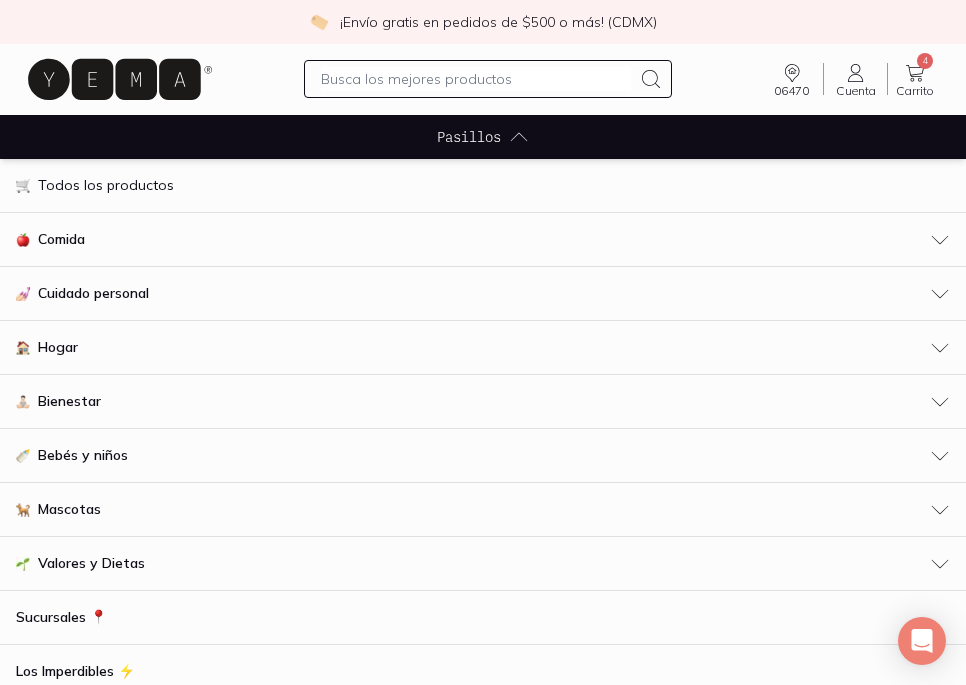 click on "Comida" at bounding box center [483, 239] 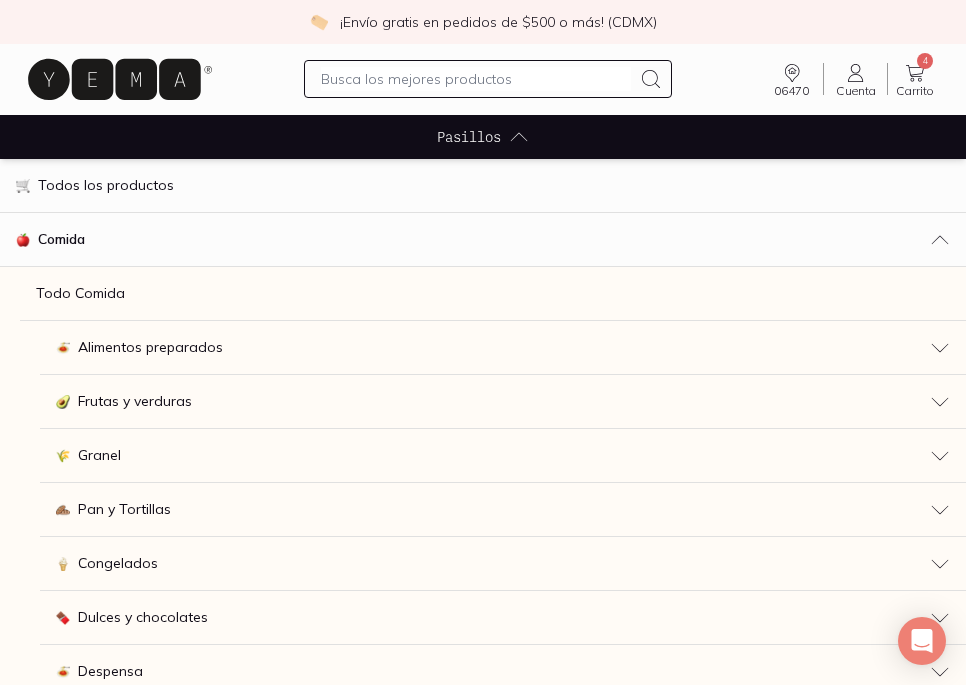 click on "Frutas y verduras" at bounding box center (503, 402) 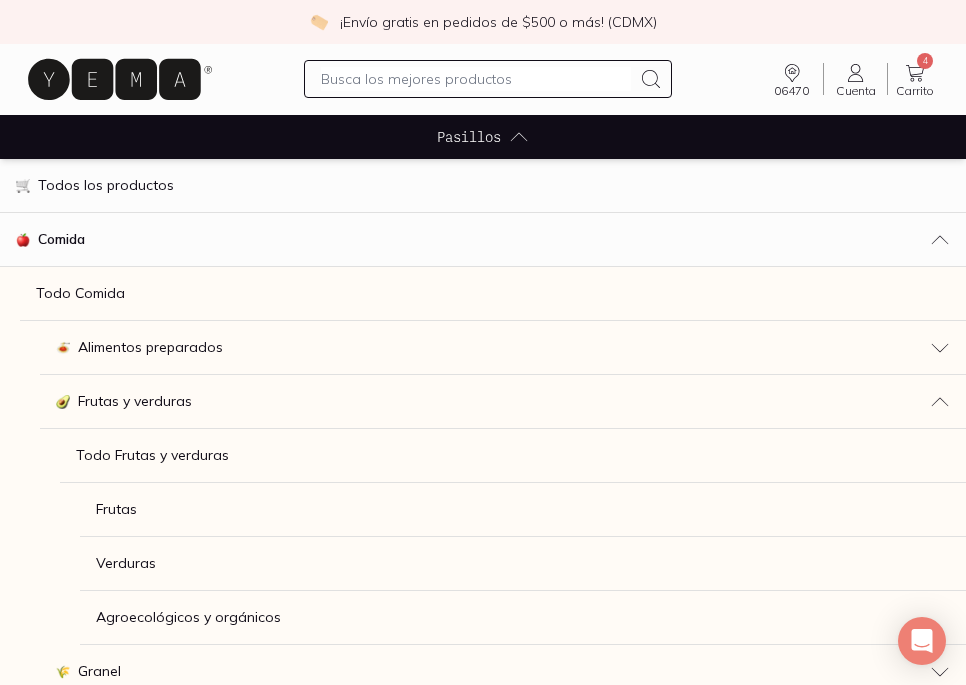 click on "Frutas" at bounding box center (116, 509) 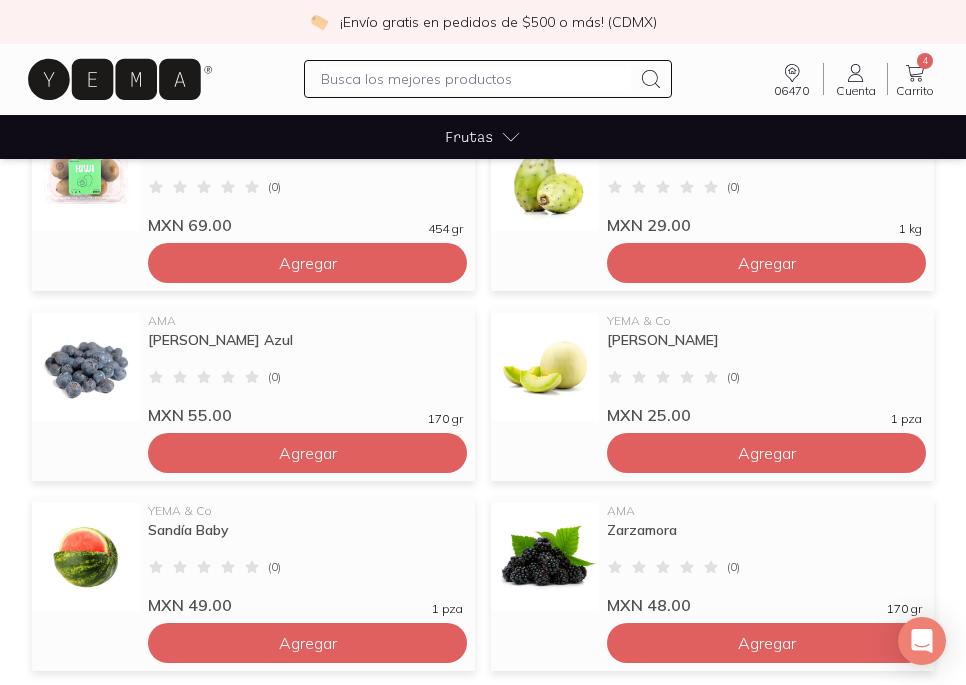 scroll, scrollTop: 1324, scrollLeft: 0, axis: vertical 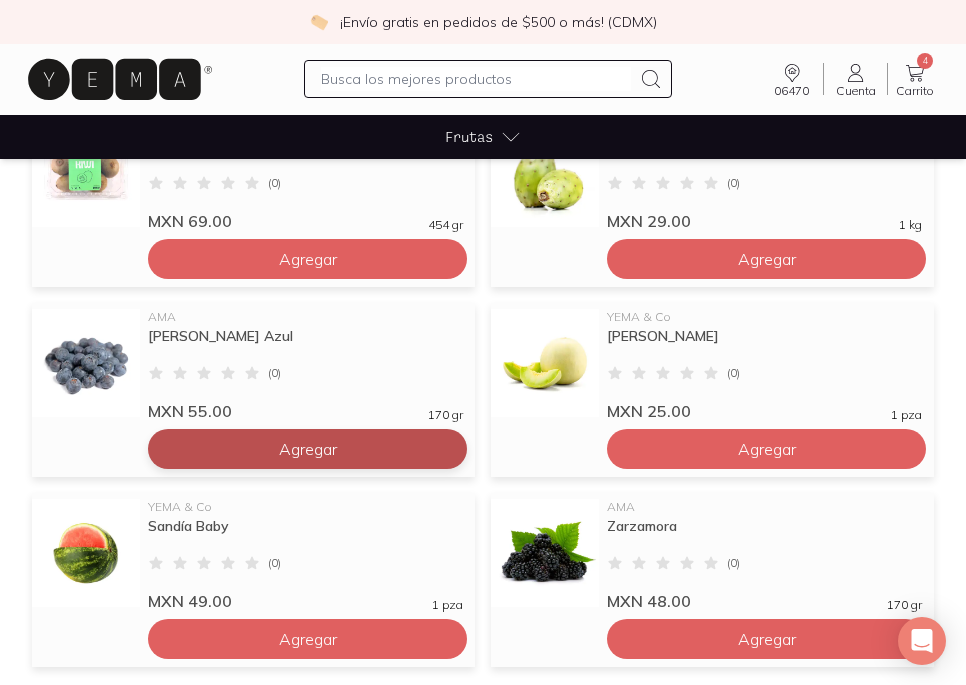 click on "Agregar" at bounding box center (307, -691) 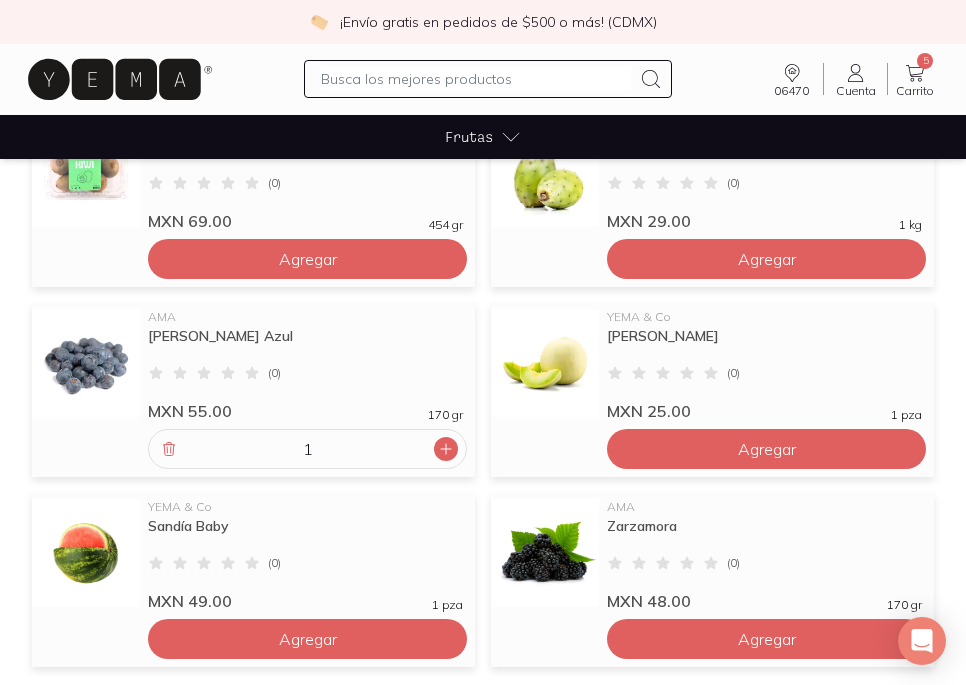 click 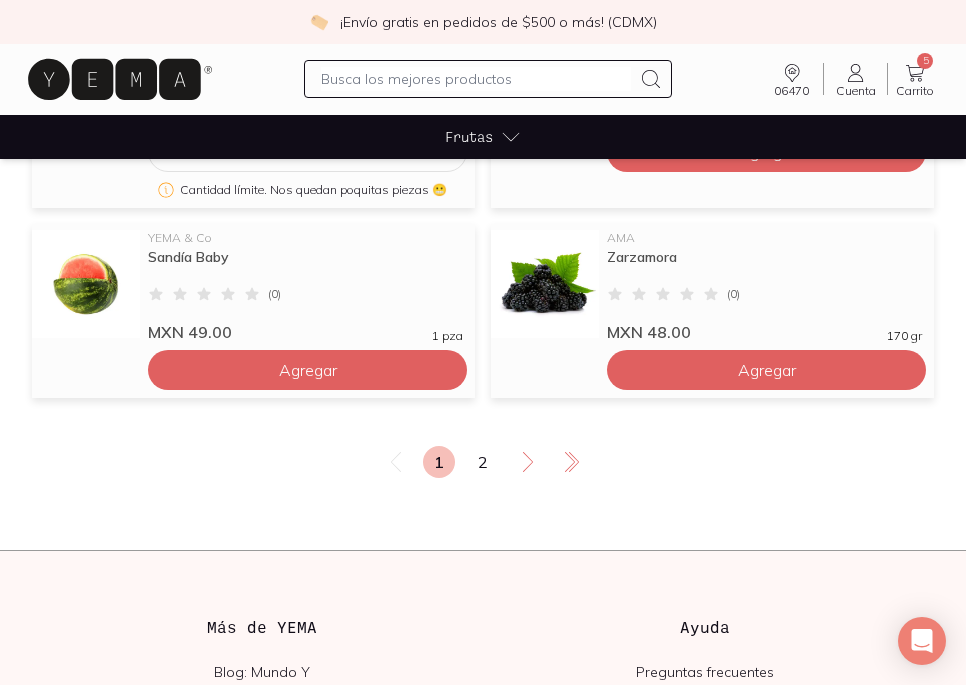 scroll, scrollTop: 1641, scrollLeft: 0, axis: vertical 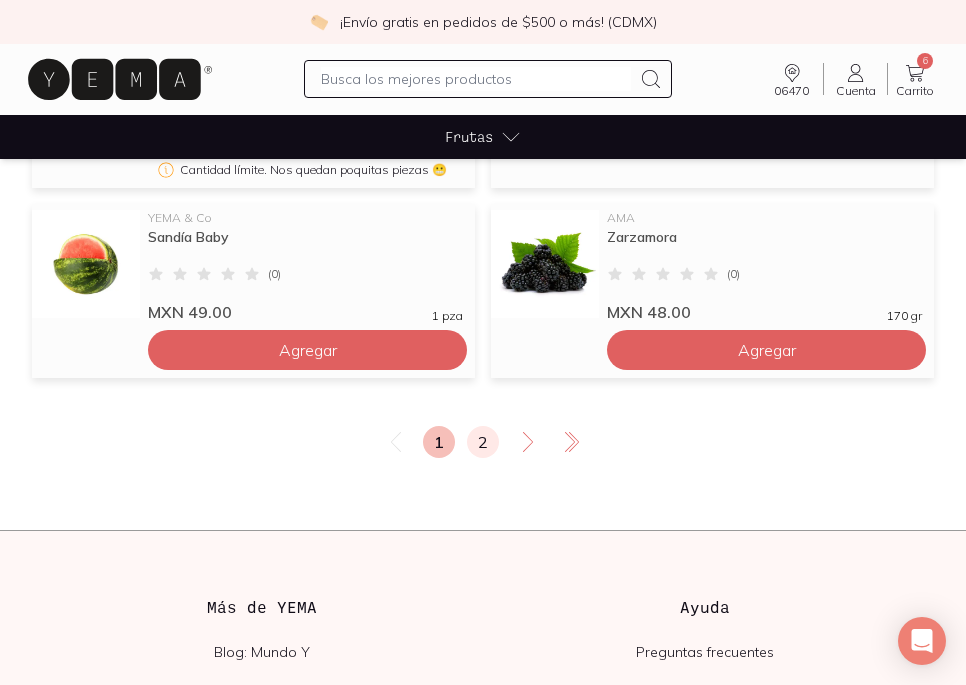 click on "2" at bounding box center [483, 442] 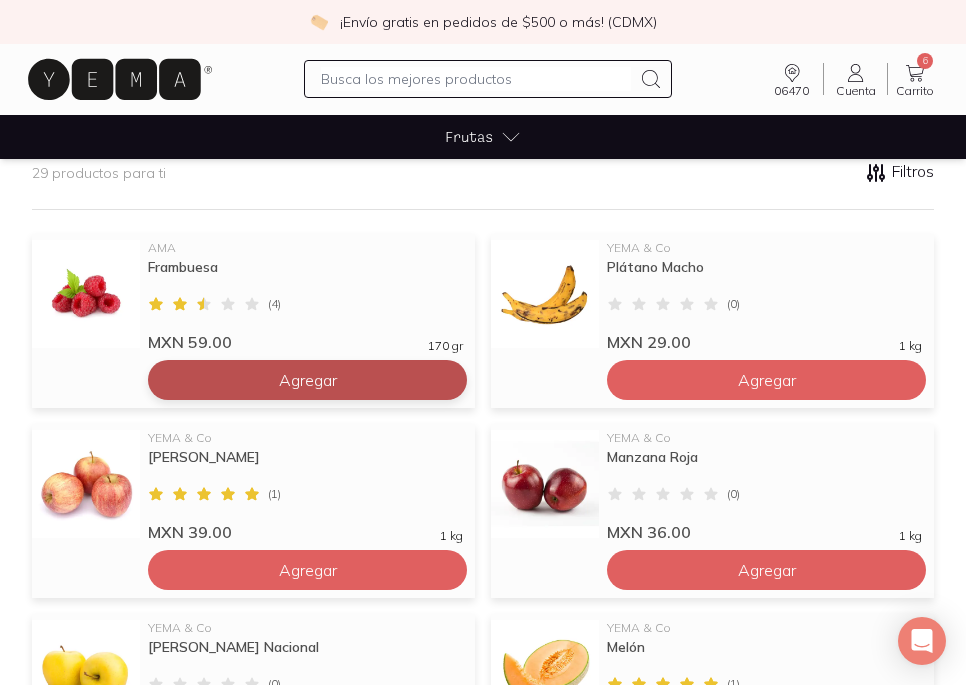 scroll, scrollTop: 253, scrollLeft: 0, axis: vertical 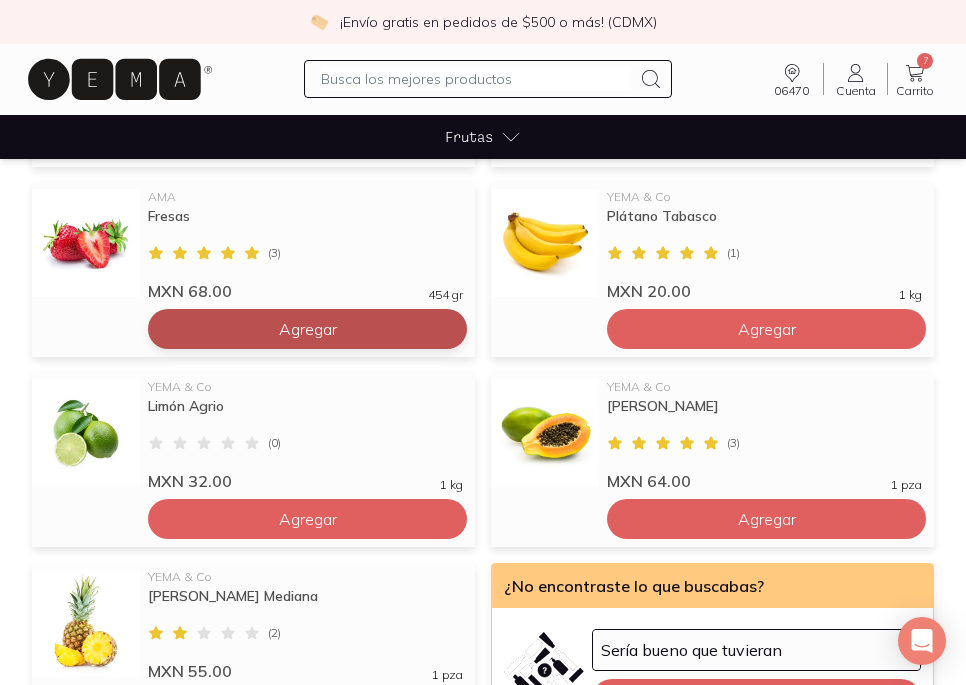 click on "Agregar" at bounding box center (766, -289) 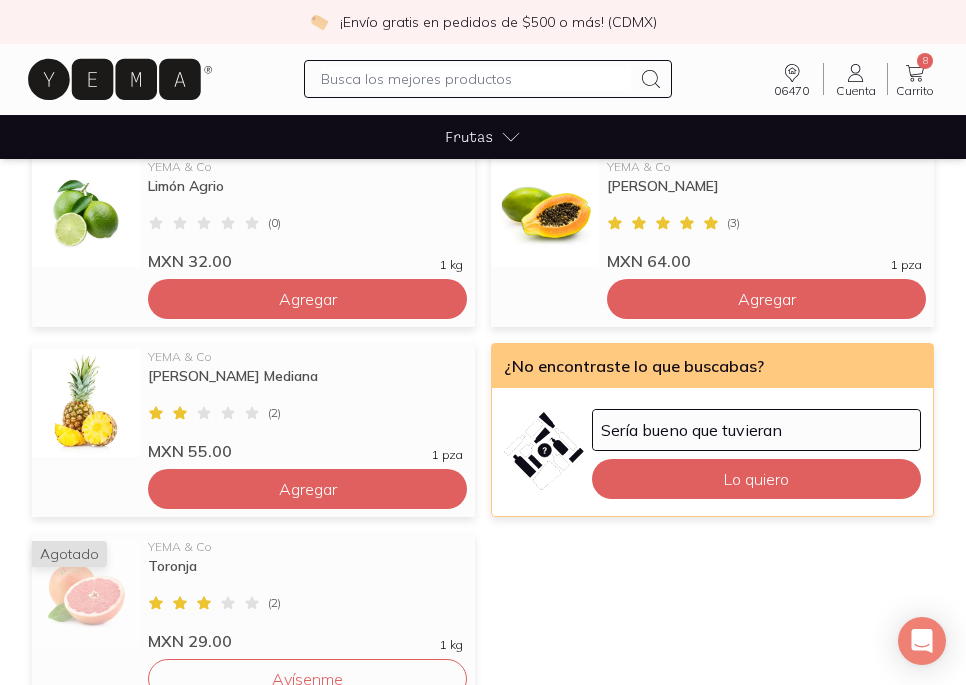 scroll, scrollTop: 1143, scrollLeft: 0, axis: vertical 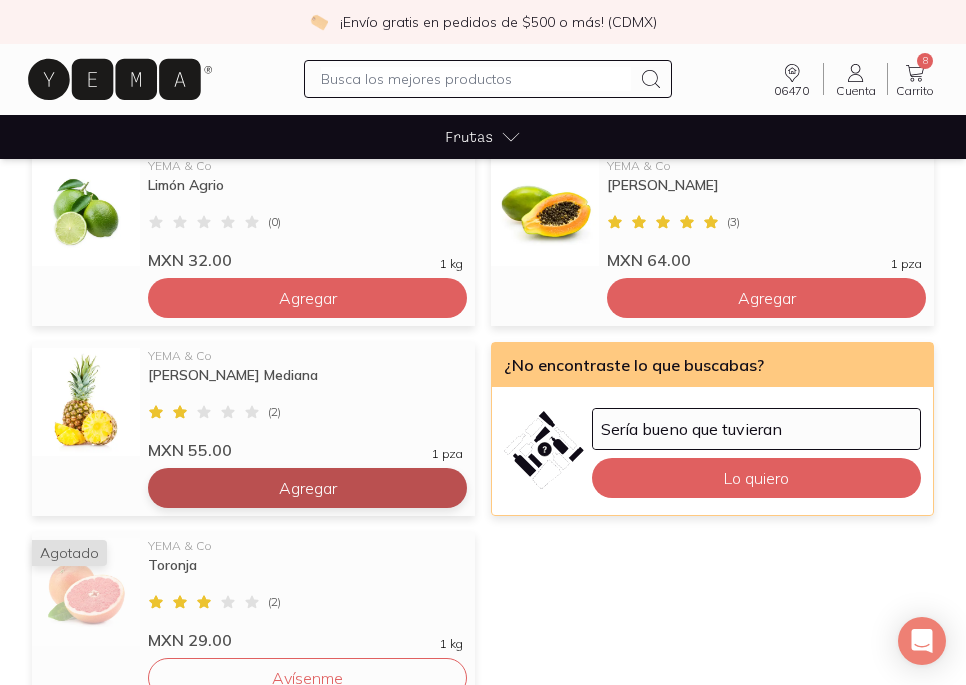 click on "Agregar" at bounding box center [767, -510] 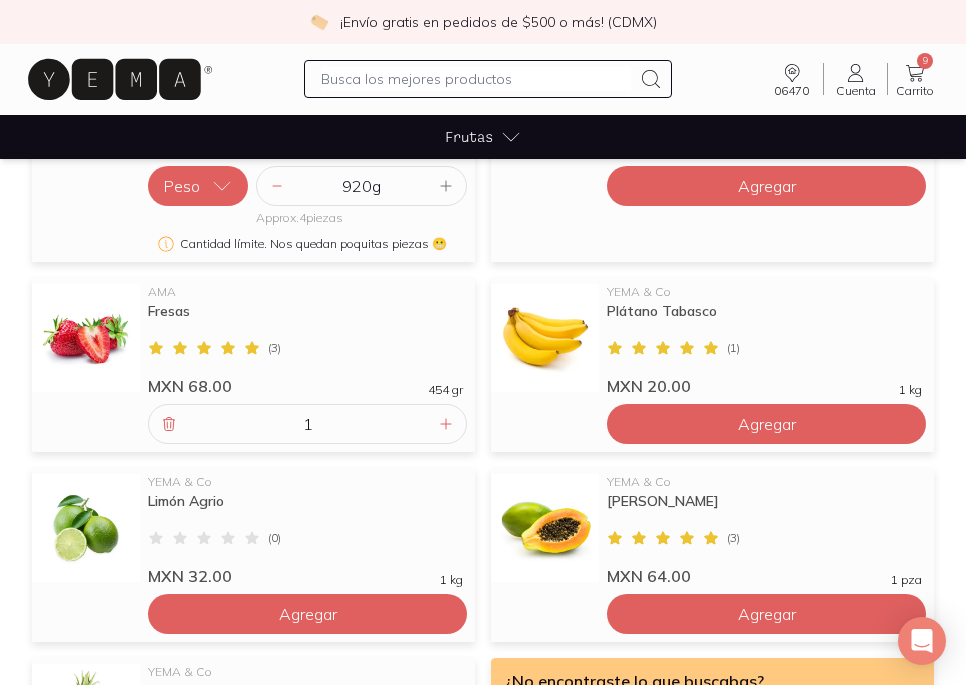 scroll, scrollTop: 821, scrollLeft: 0, axis: vertical 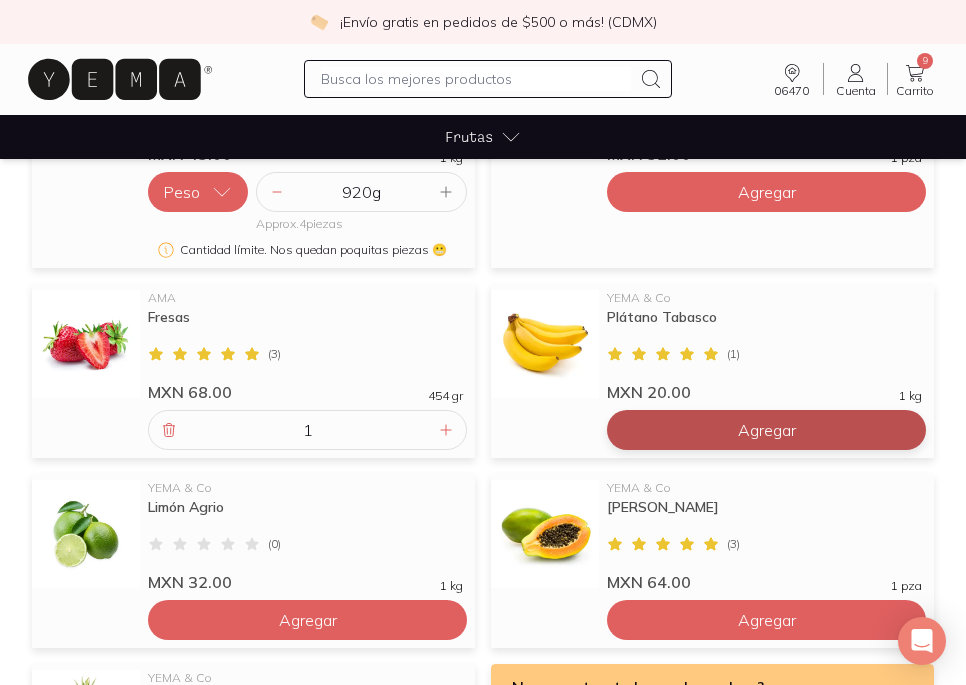 click on "Agregar" at bounding box center [766, -188] 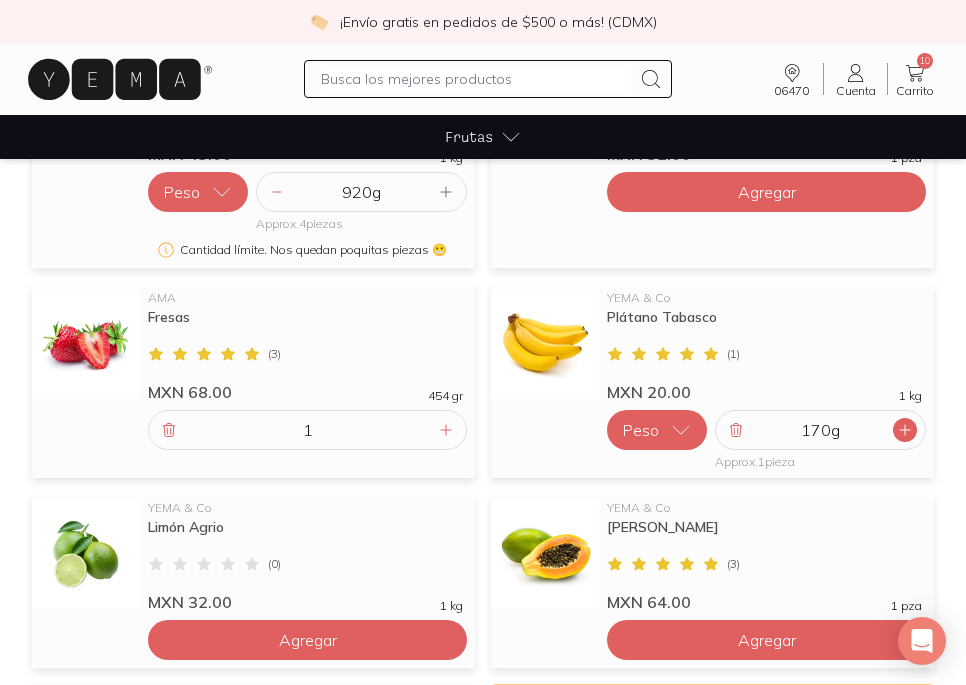 click 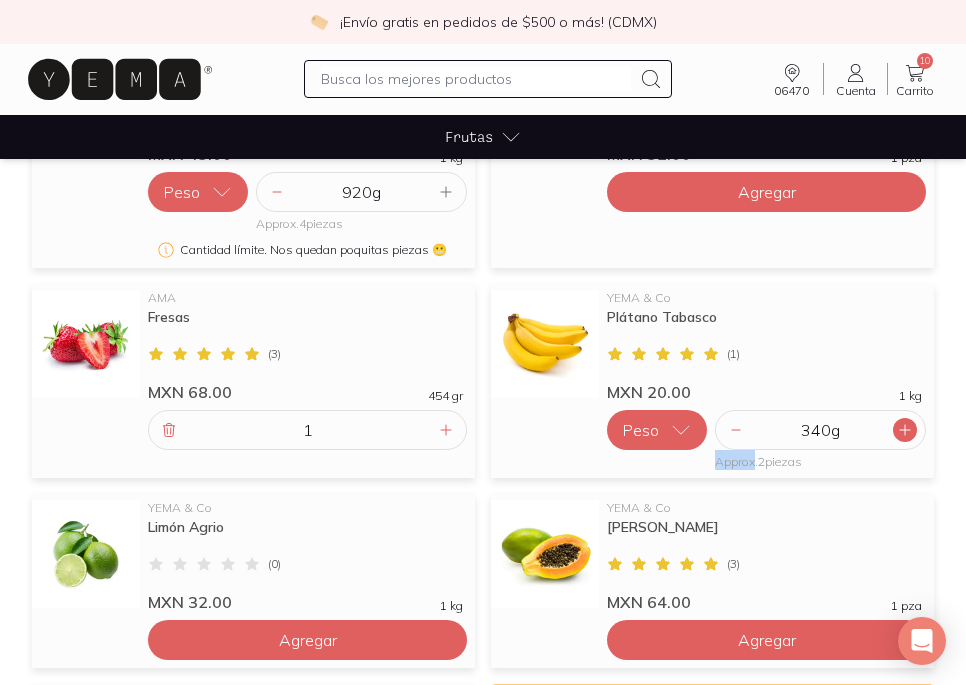 click 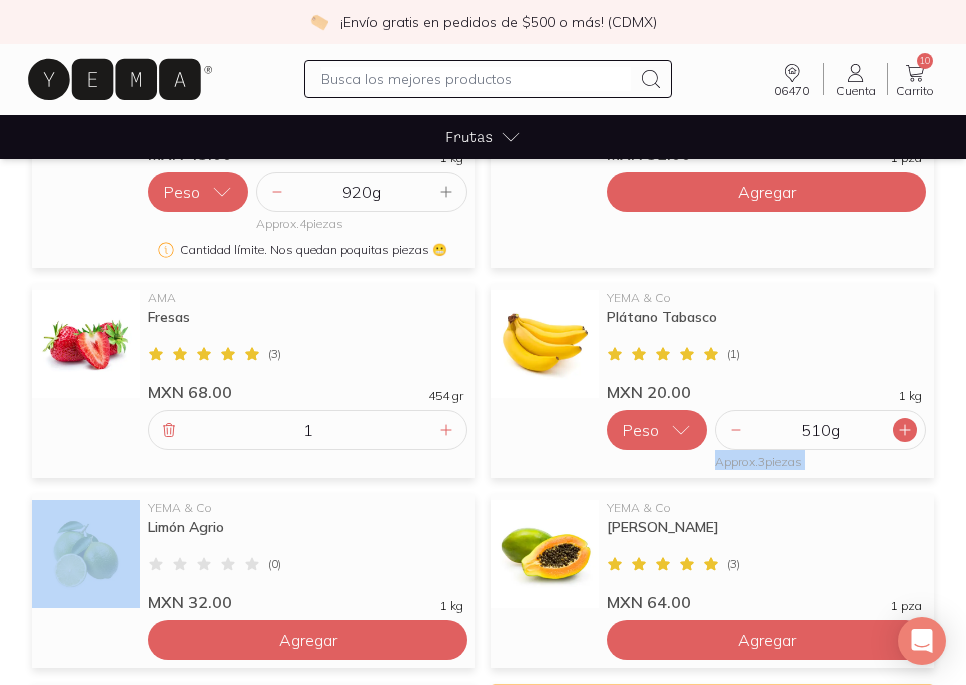 click 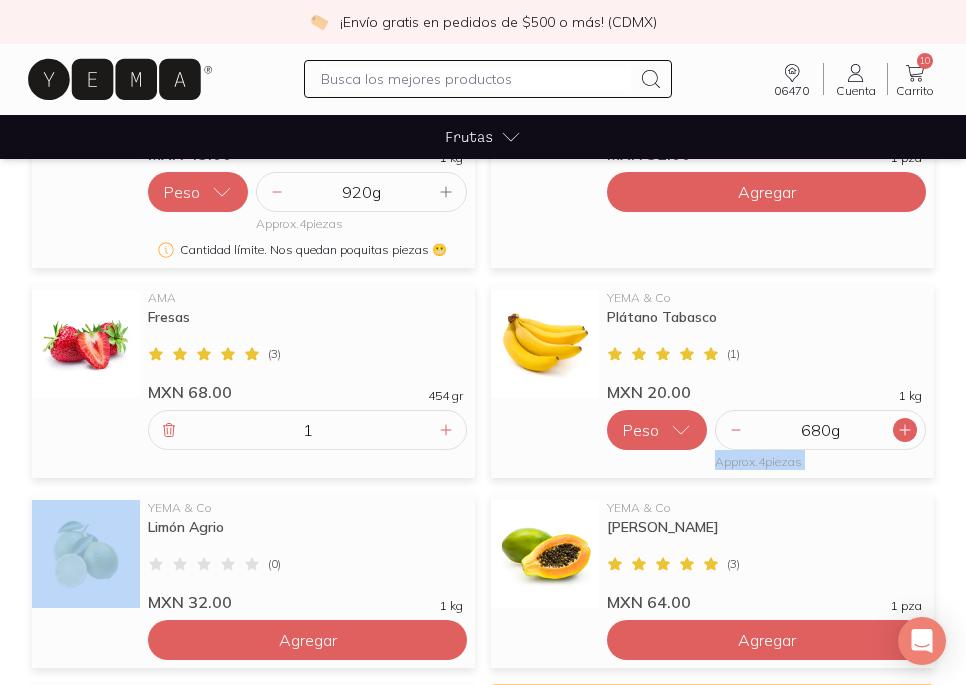 click 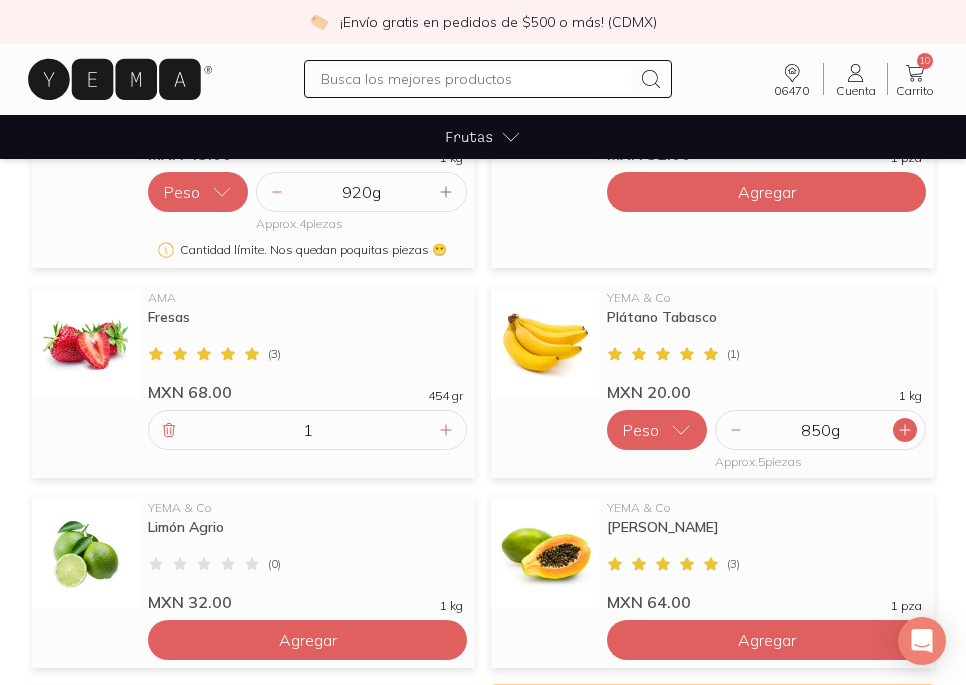 click at bounding box center [905, 430] 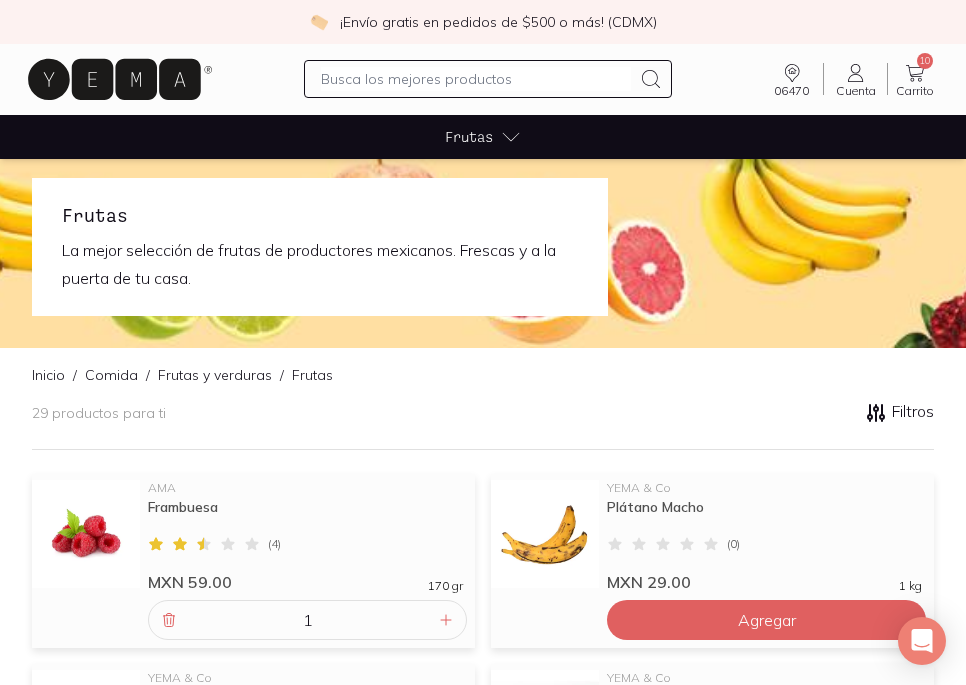 scroll, scrollTop: 0, scrollLeft: 0, axis: both 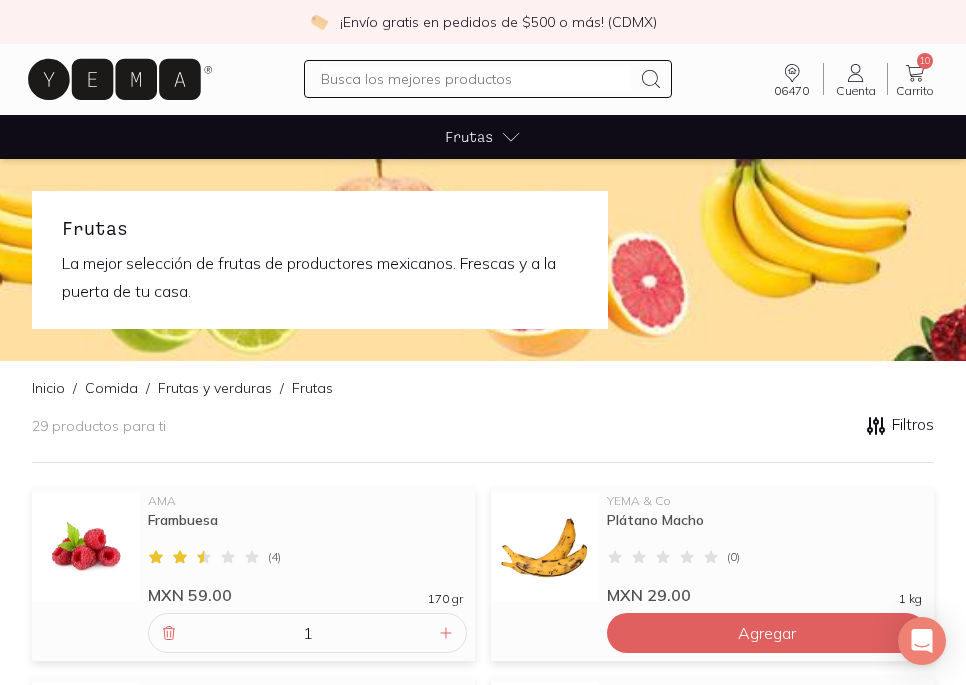 click at bounding box center (475, 79) 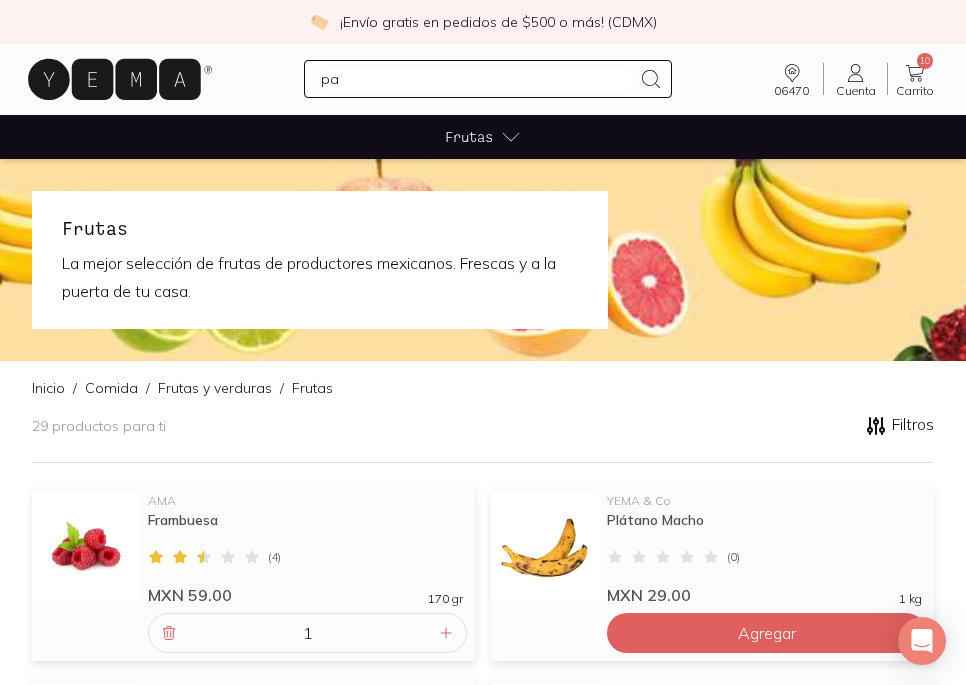 type on "pan" 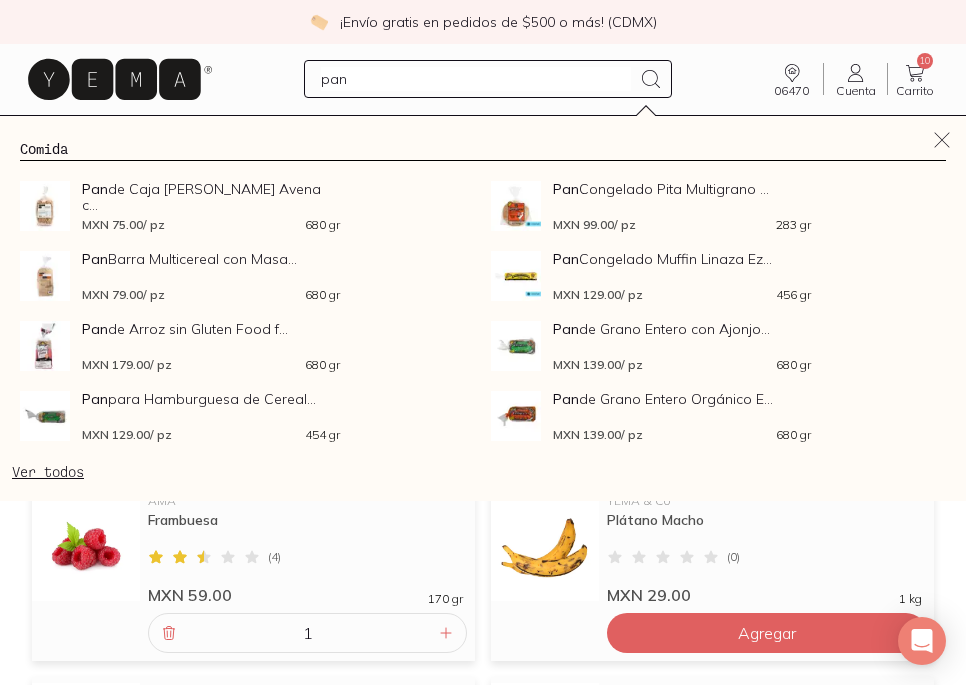 type 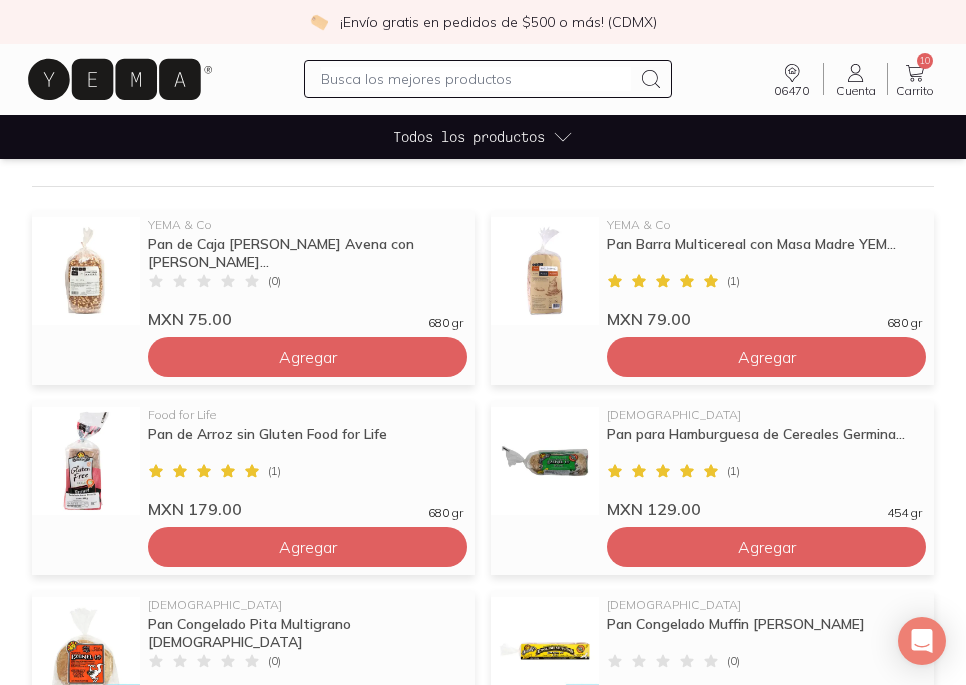 scroll, scrollTop: 227, scrollLeft: 0, axis: vertical 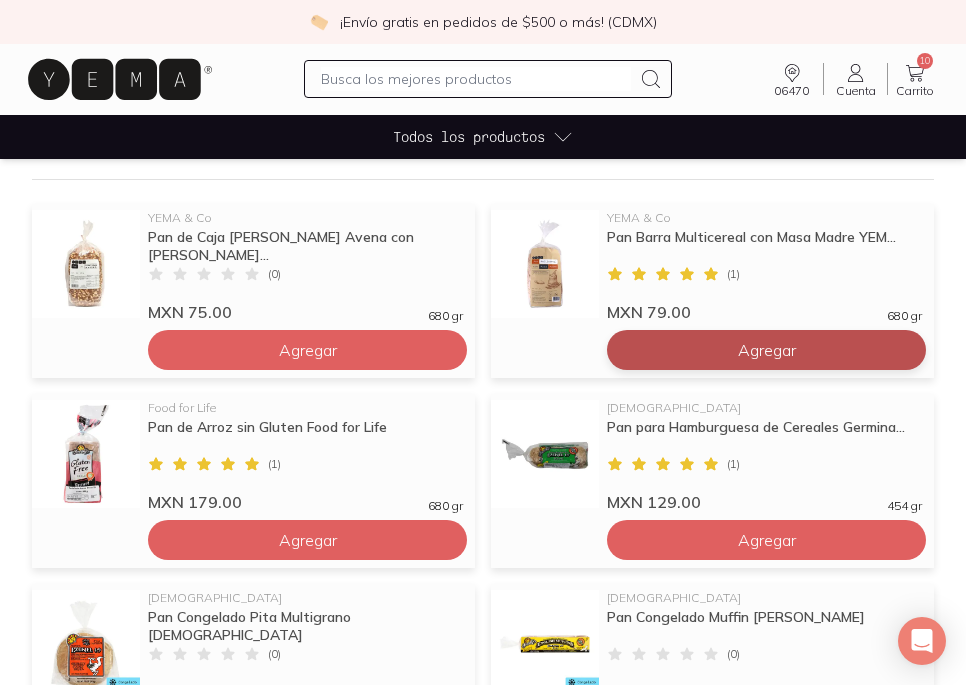 click on "Agregar" at bounding box center (307, 350) 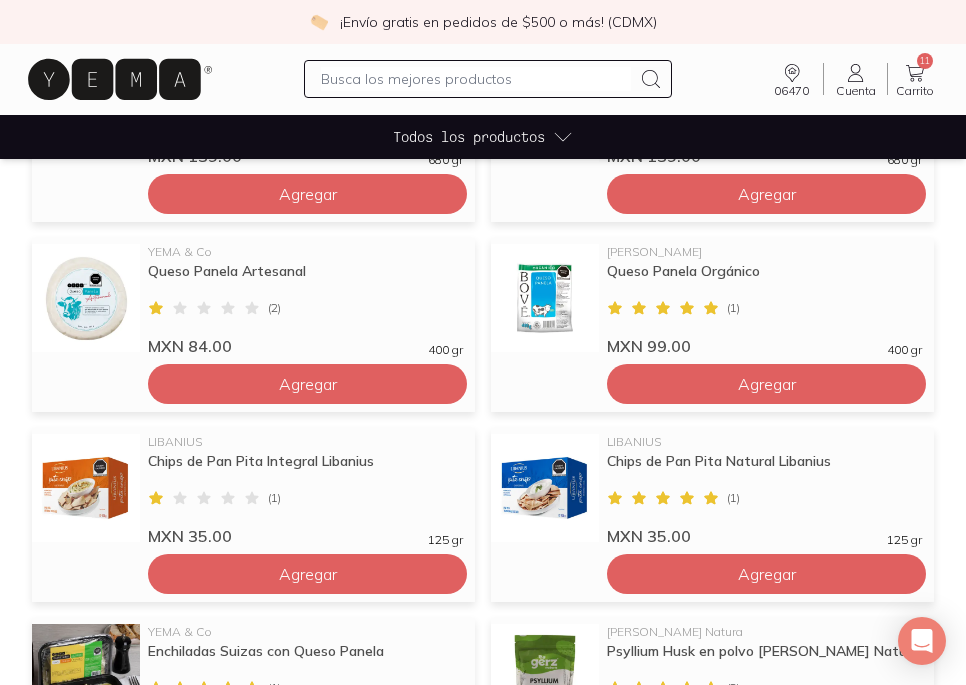 scroll, scrollTop: 955, scrollLeft: 0, axis: vertical 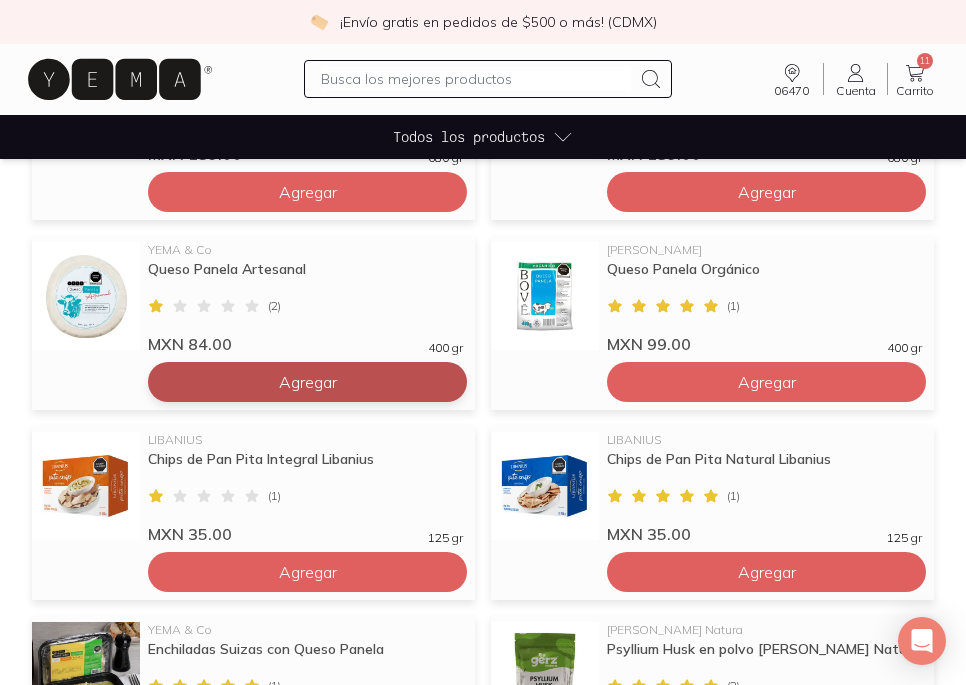 click on "Agregar" at bounding box center (307, -378) 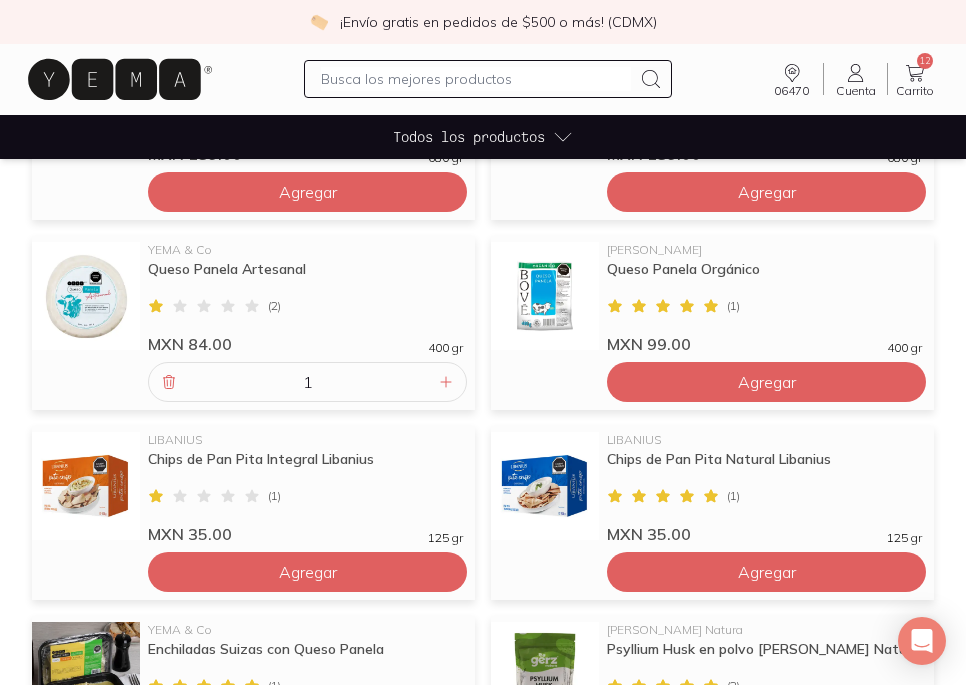 click at bounding box center [475, 79] 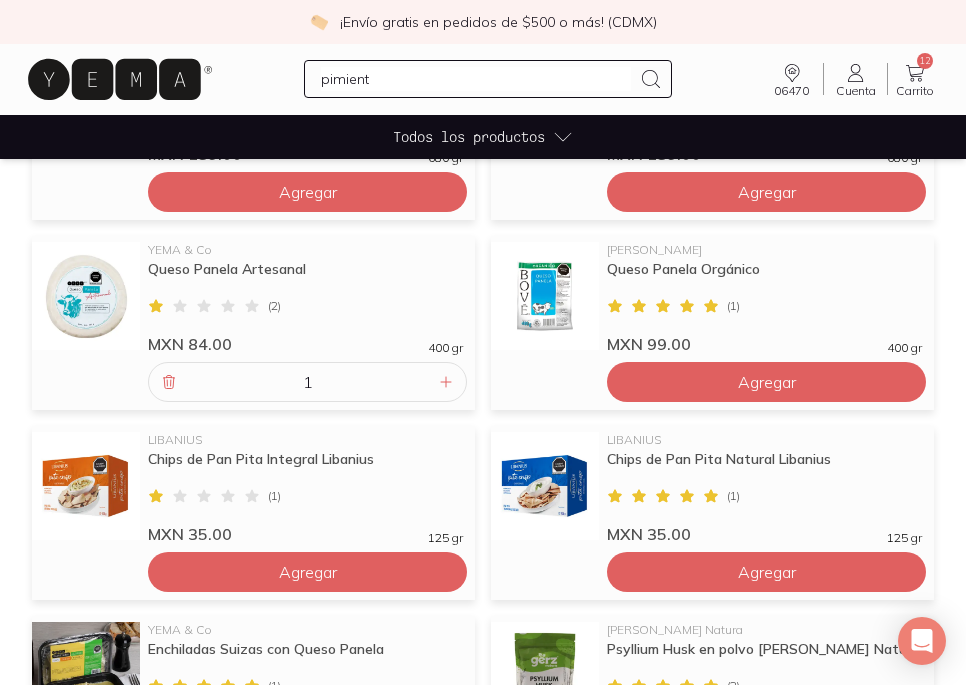 type on "pimiento" 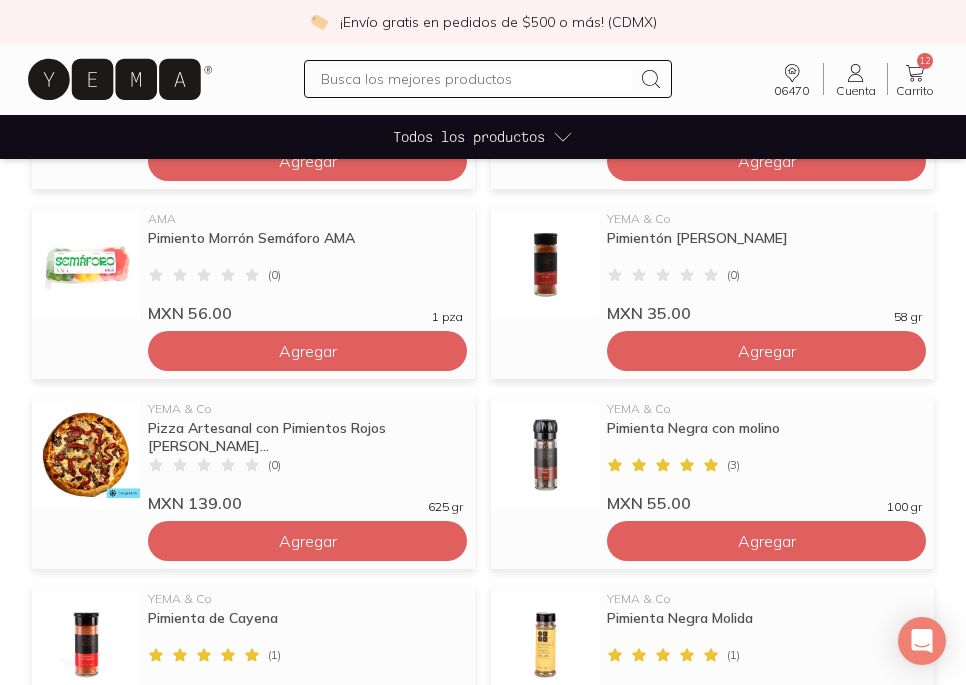 scroll, scrollTop: 419, scrollLeft: 0, axis: vertical 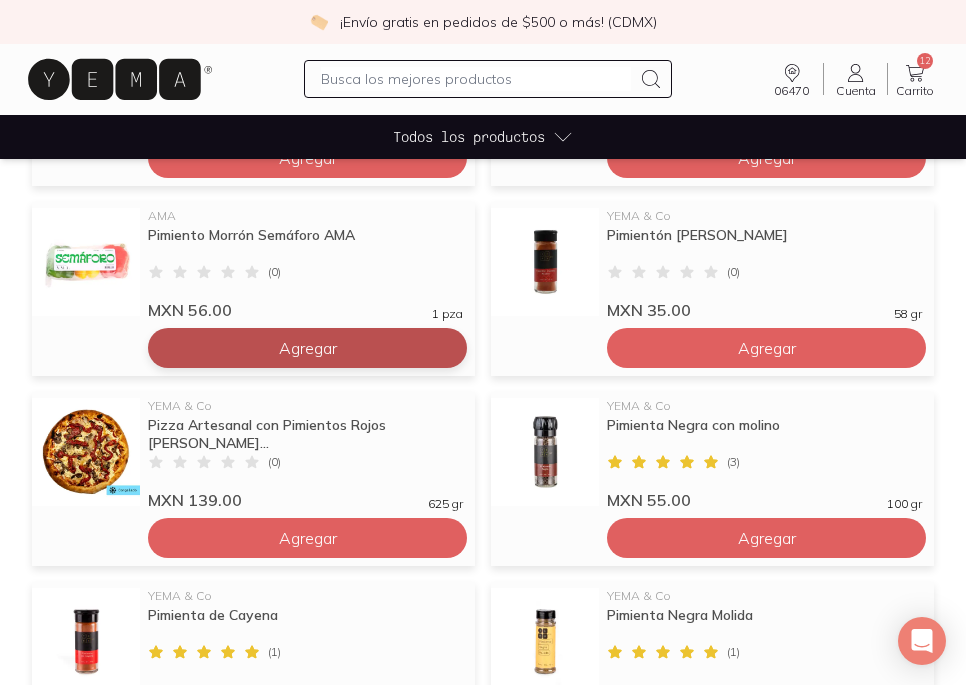 click on "Agregar" at bounding box center (307, 158) 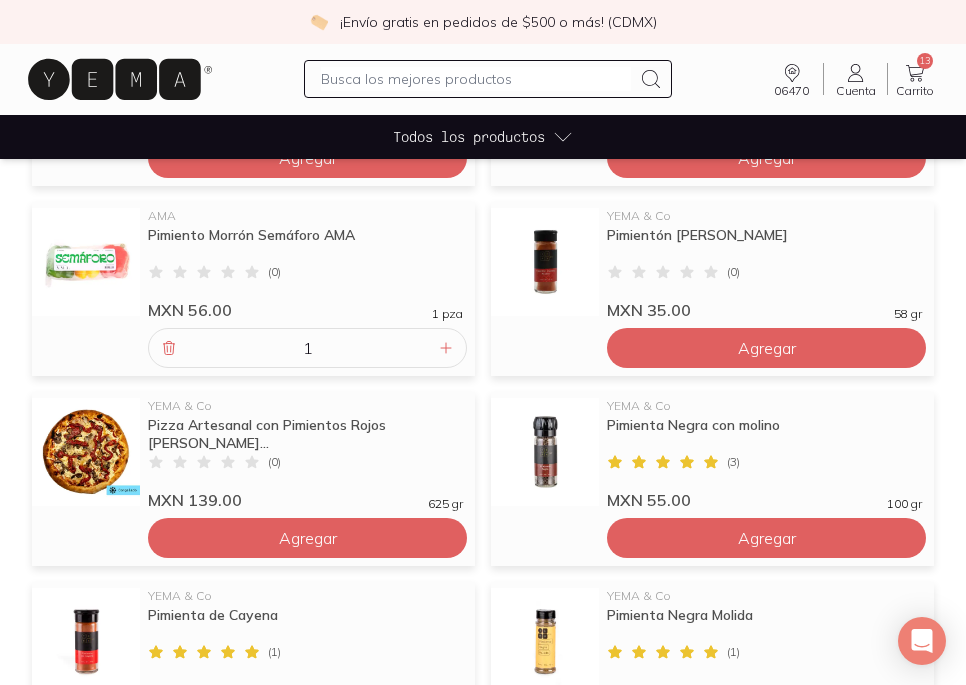 click at bounding box center (475, 79) 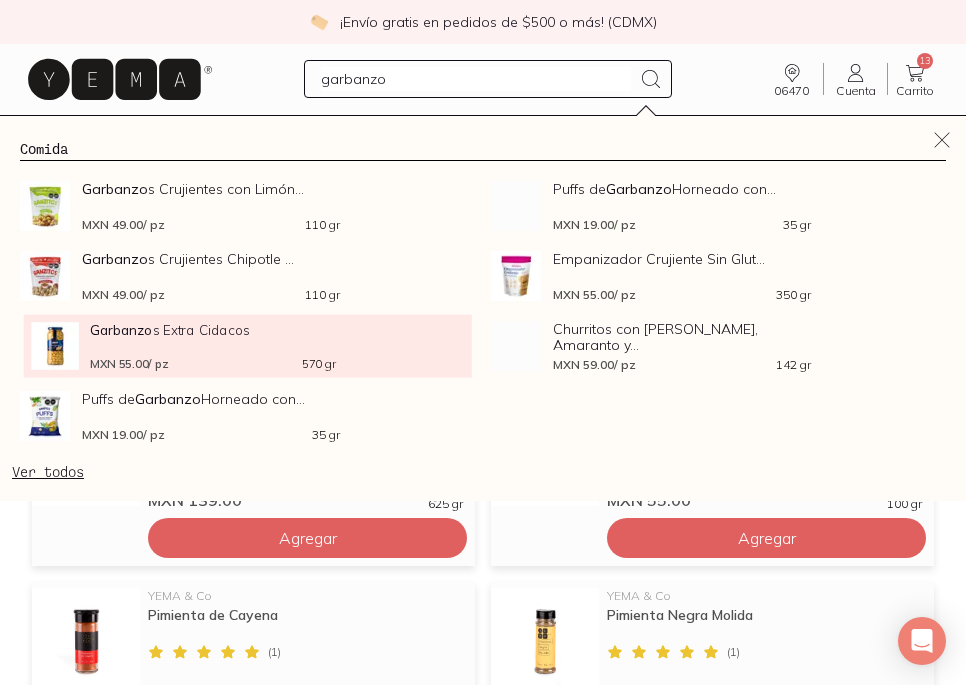 type on "garbanzo" 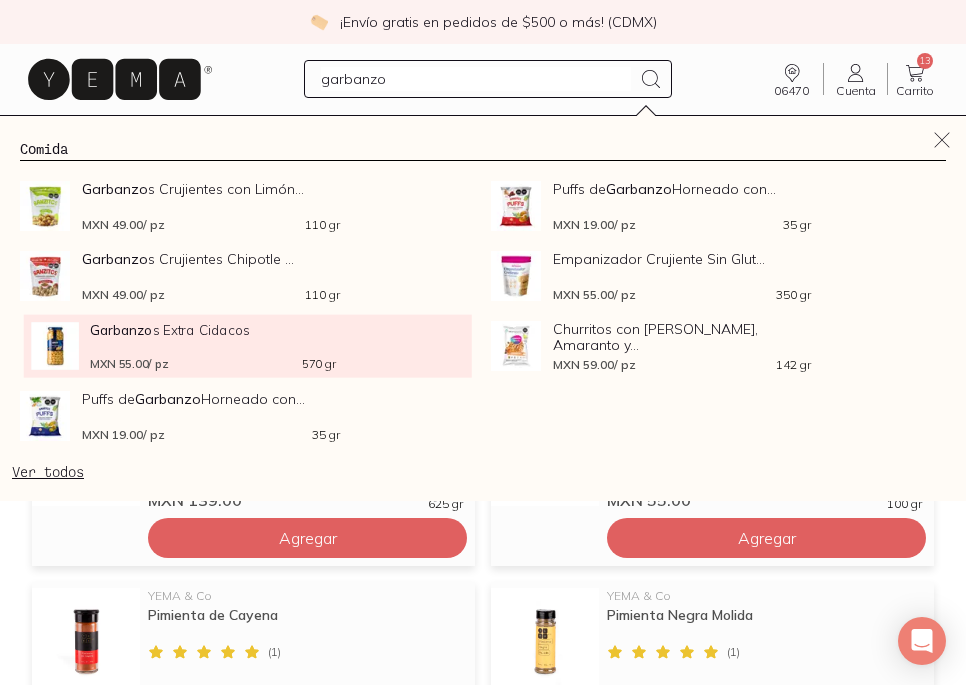 click on "Garbanzo" at bounding box center [121, 329] 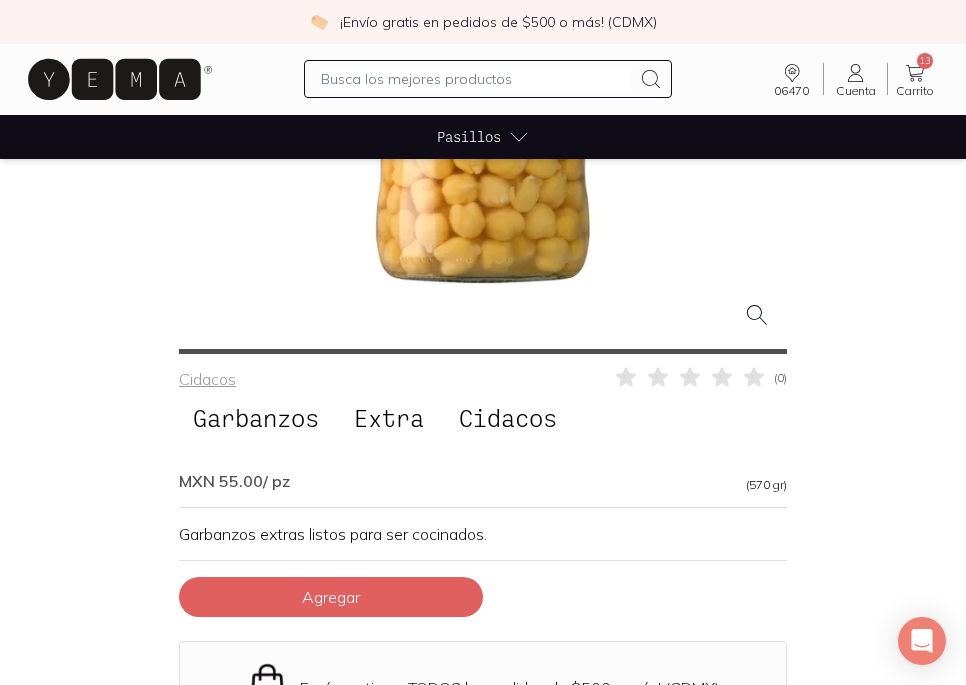 scroll, scrollTop: 476, scrollLeft: 0, axis: vertical 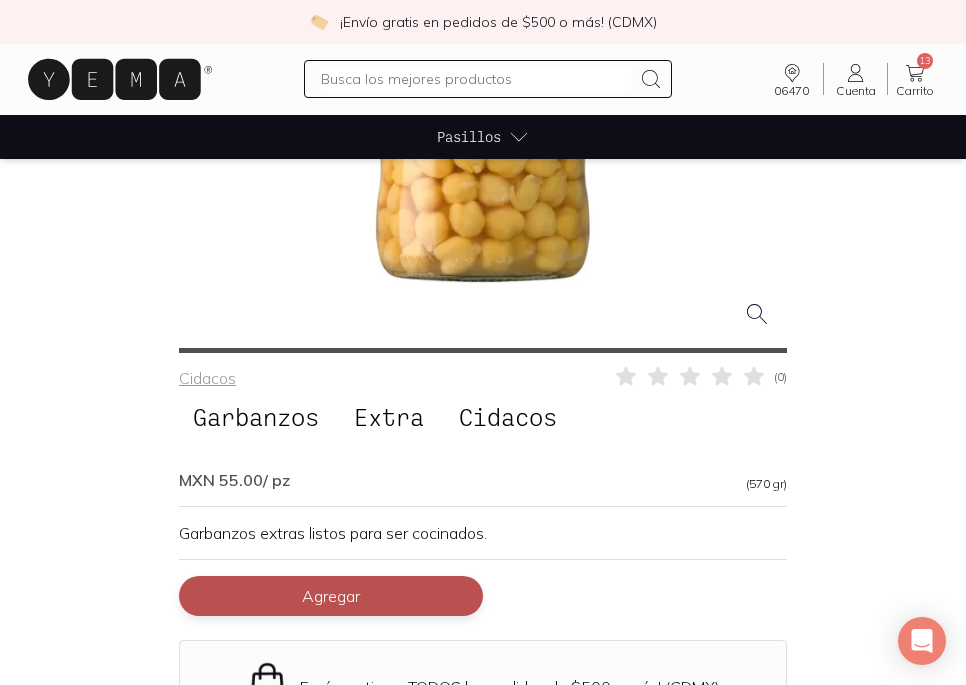 click on "Agregar" at bounding box center [331, 596] 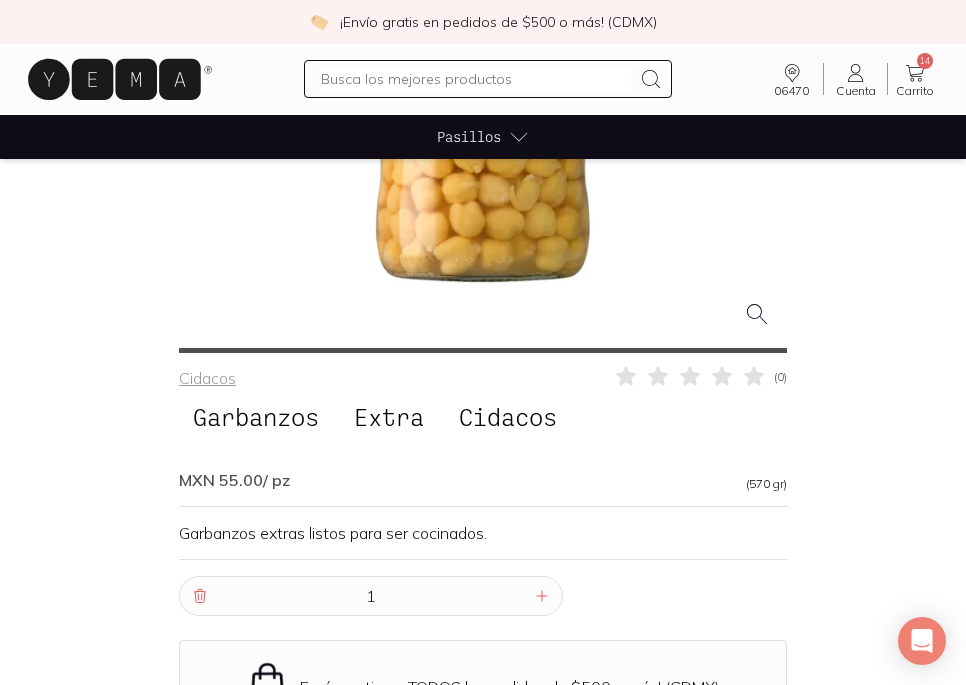 click at bounding box center (475, 79) 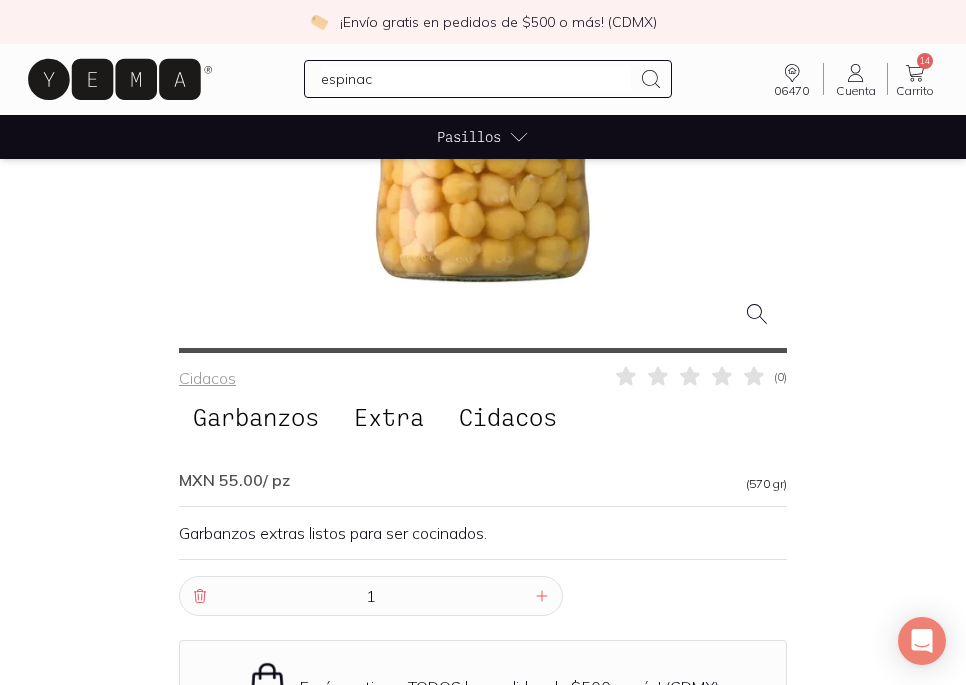 type on "espinaca" 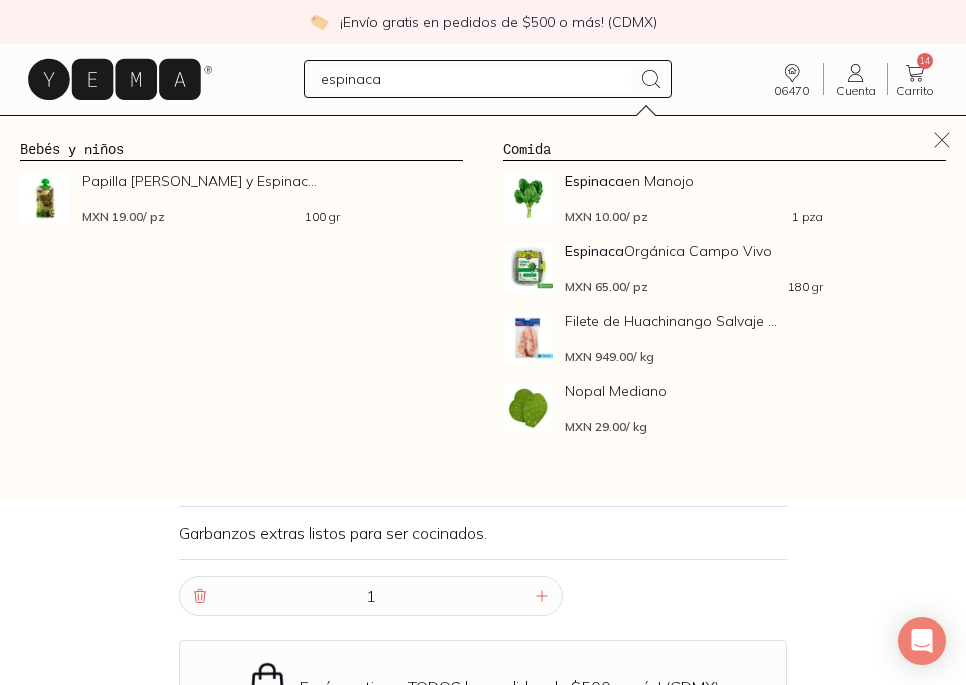 type 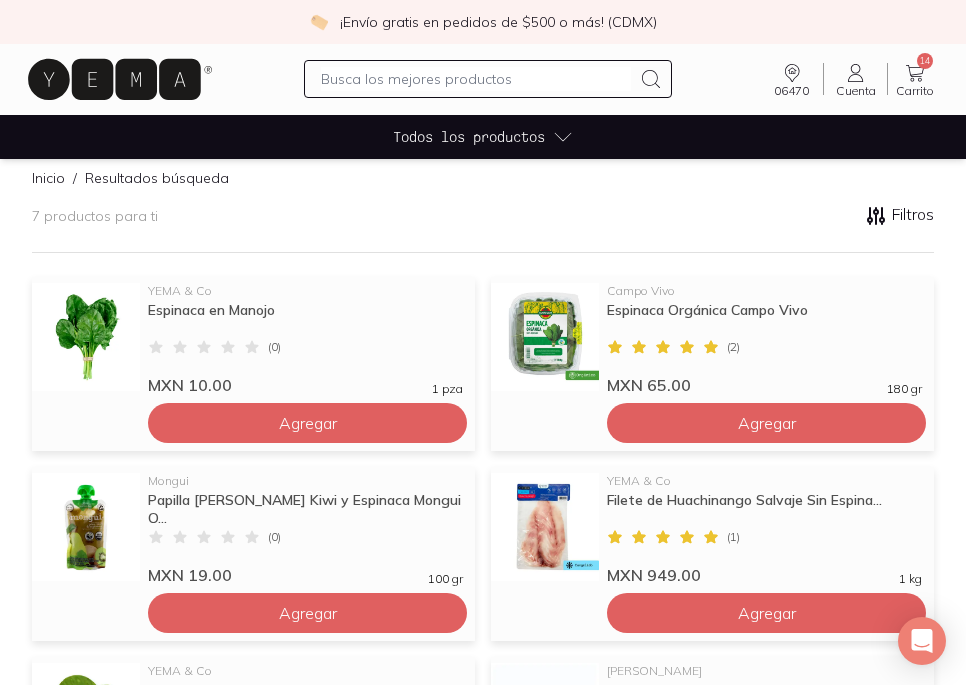 scroll, scrollTop: 156, scrollLeft: 0, axis: vertical 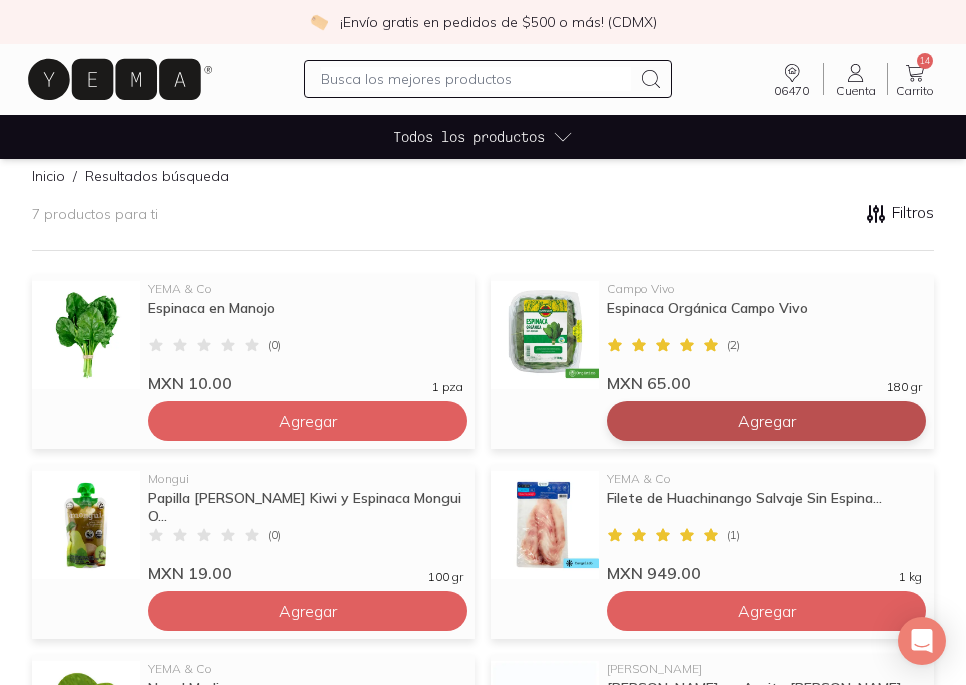 click on "Agregar" at bounding box center [307, 421] 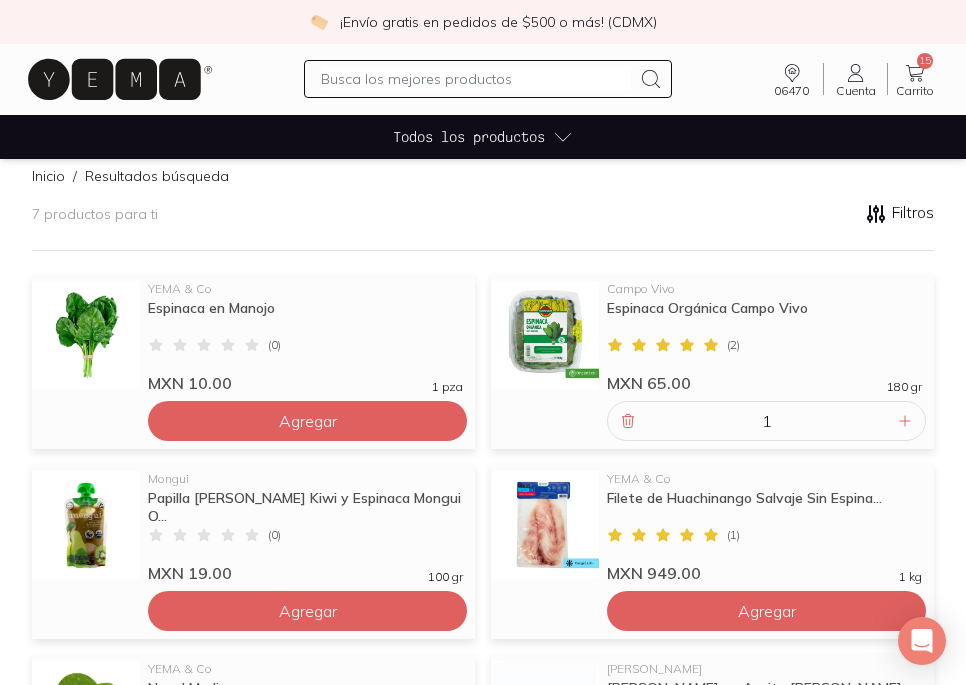 click at bounding box center (475, 79) 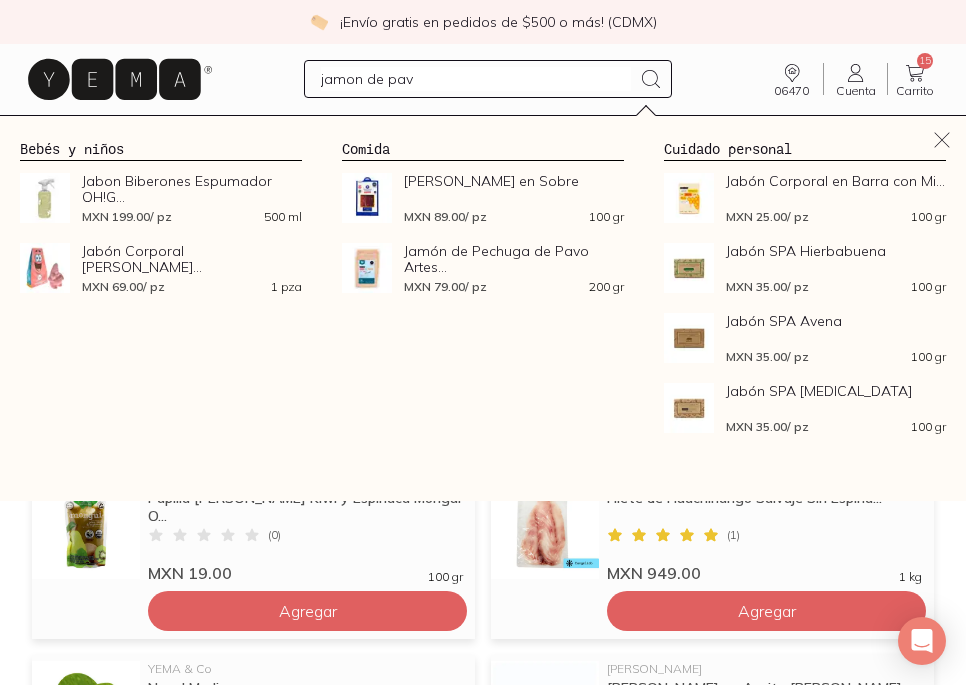 type on "jamon de pavo" 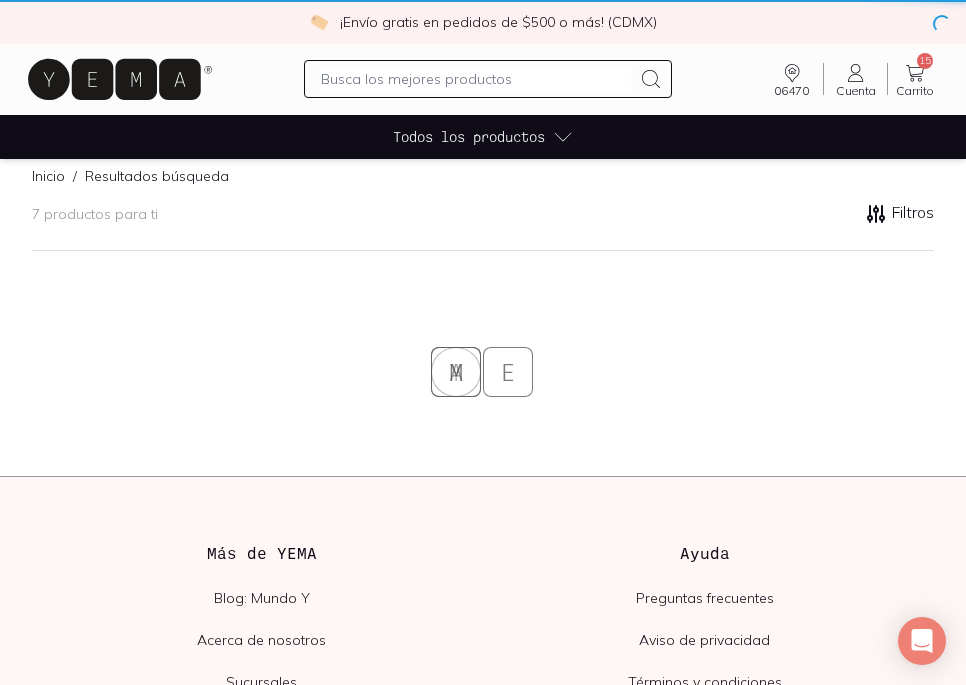scroll, scrollTop: 0, scrollLeft: 0, axis: both 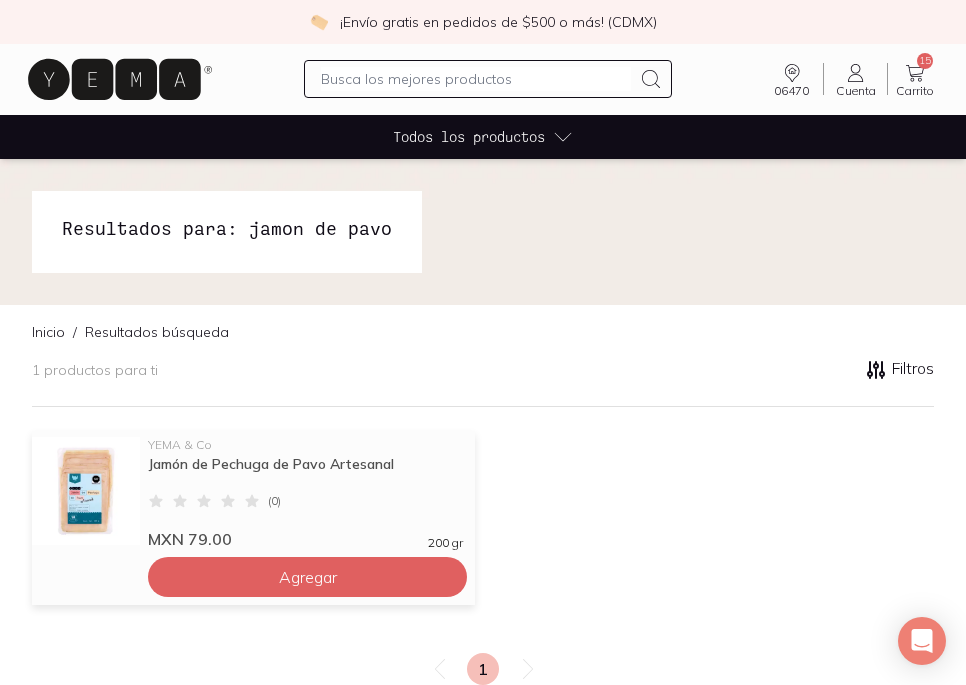 click on "Agregar" at bounding box center (307, 573) 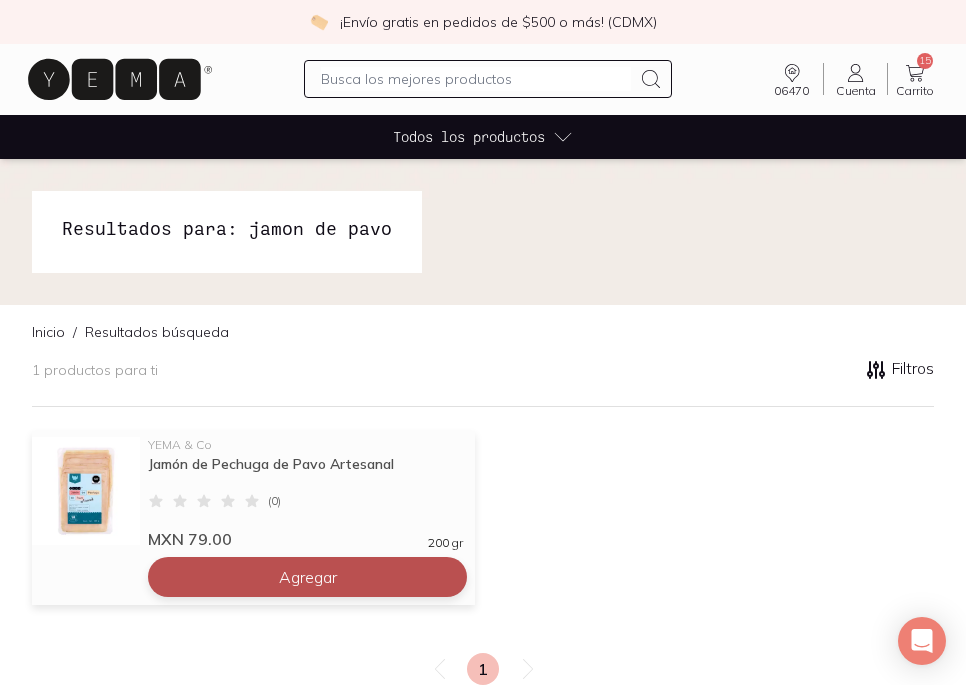 click on "Agregar" at bounding box center (307, 577) 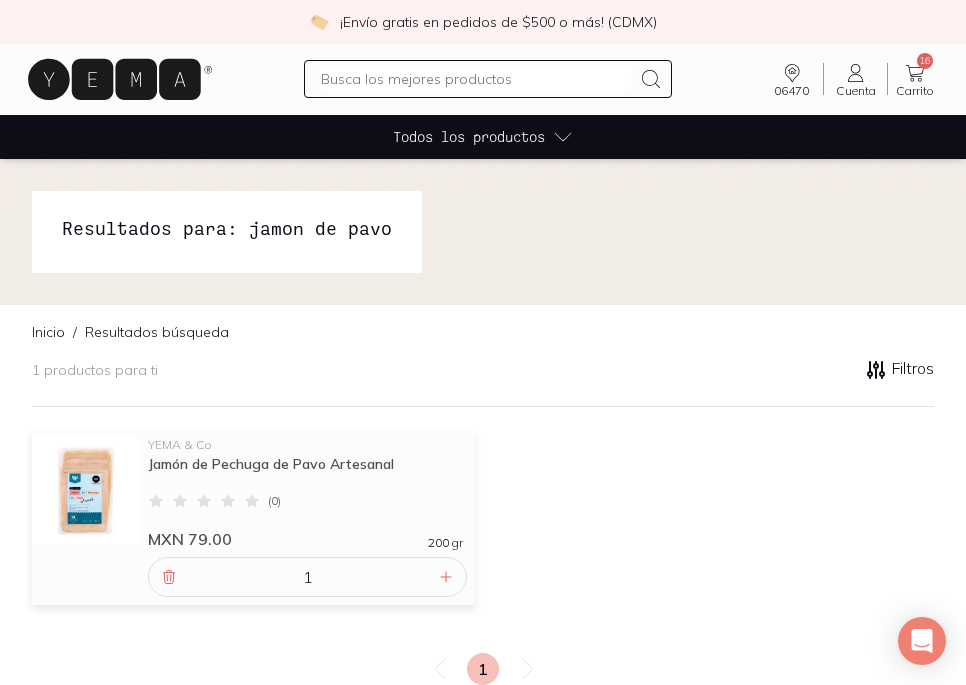 click at bounding box center (475, 79) 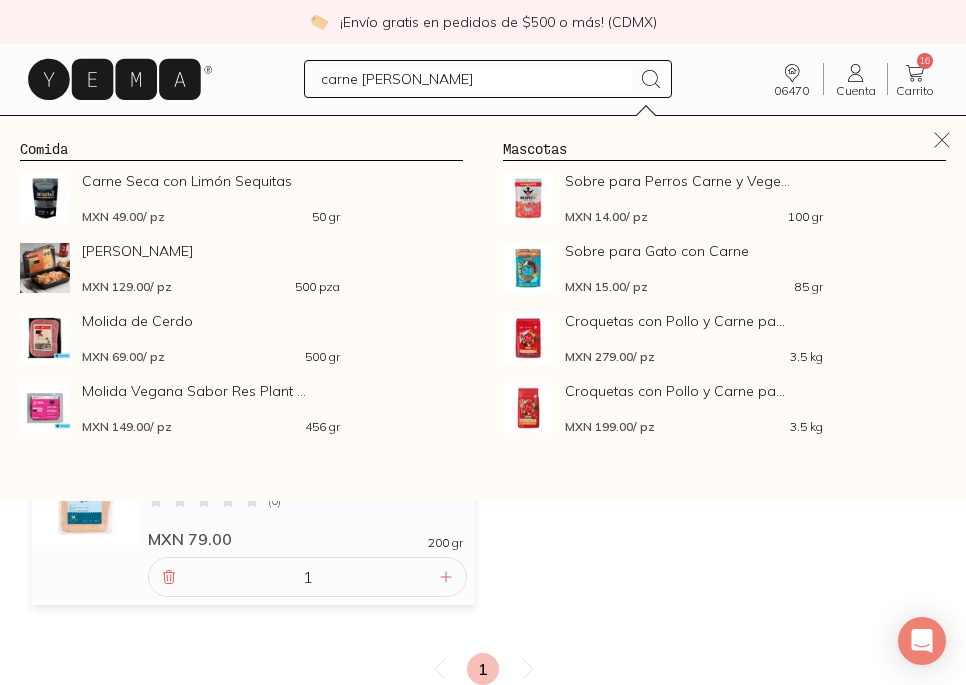 type on "carne asada" 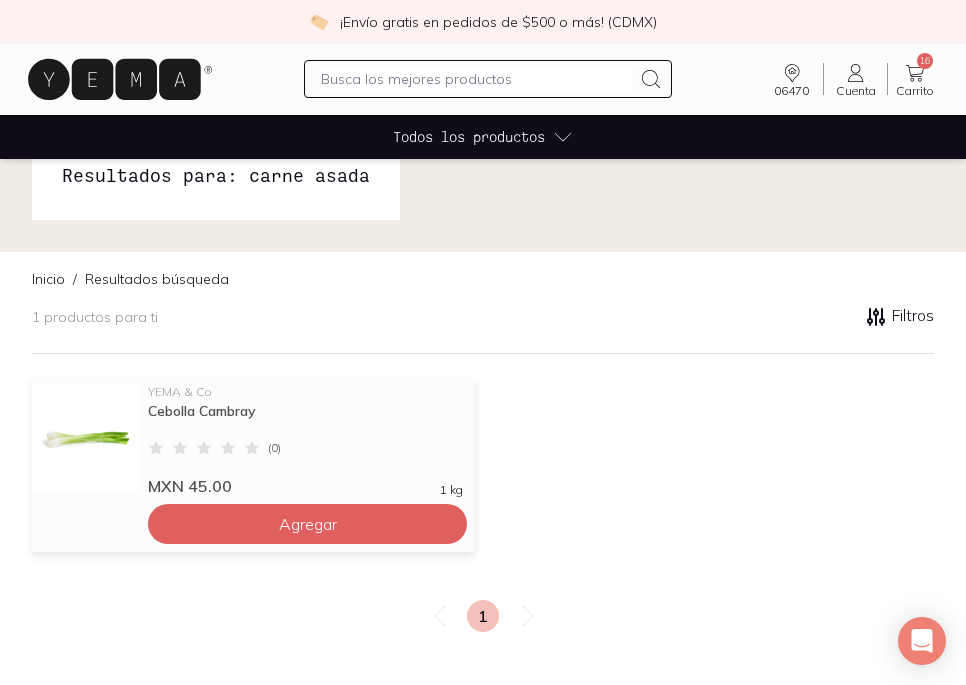 scroll, scrollTop: 16, scrollLeft: 0, axis: vertical 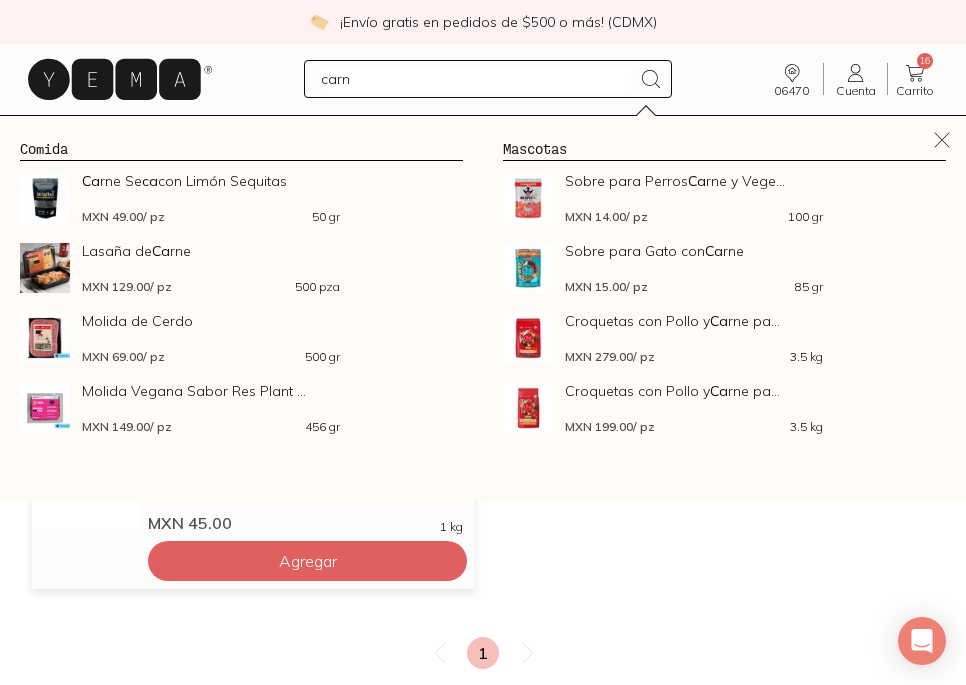 type on "carne" 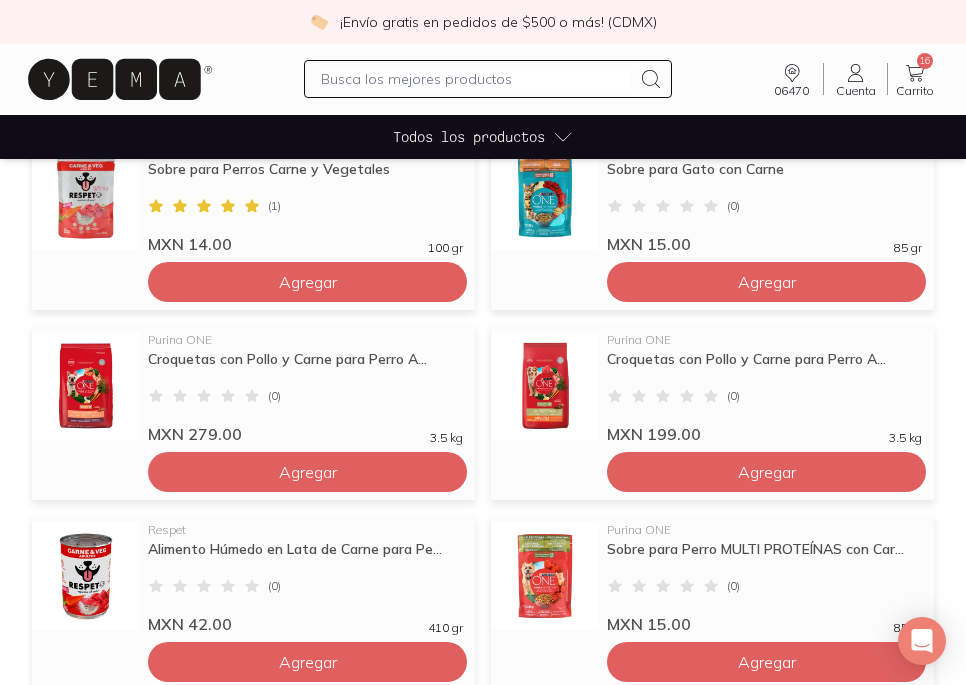 scroll, scrollTop: 663, scrollLeft: 0, axis: vertical 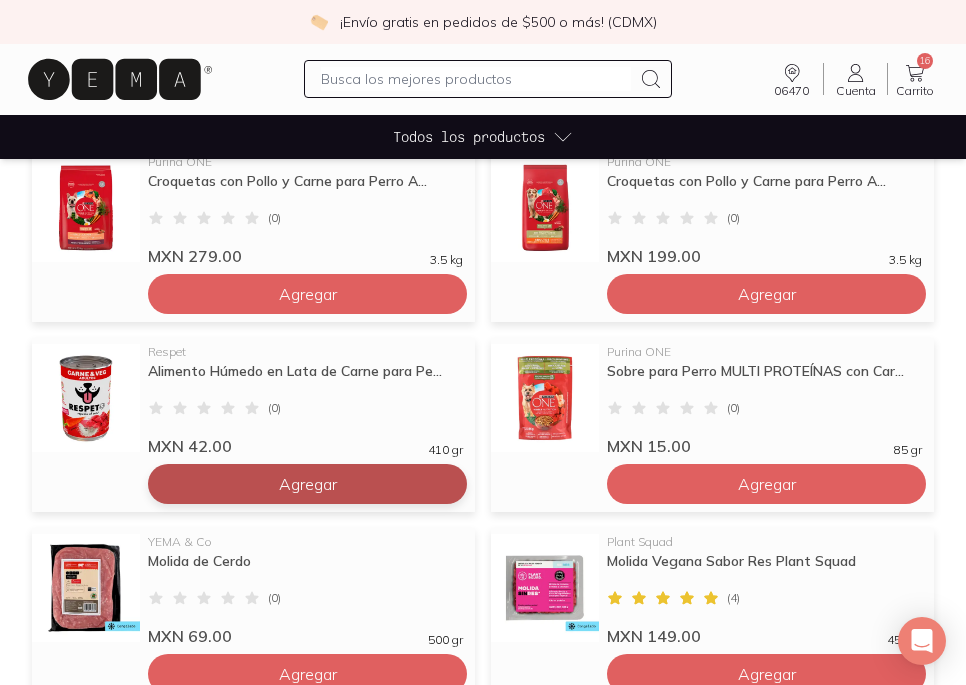 click on "Agregar" at bounding box center [307, -86] 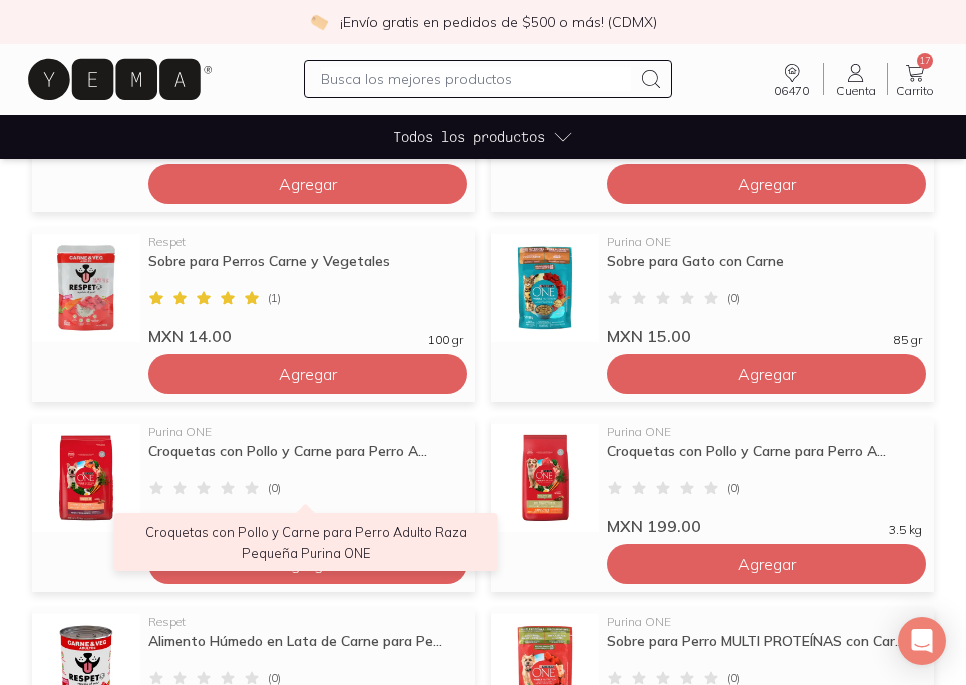 scroll, scrollTop: 370, scrollLeft: 0, axis: vertical 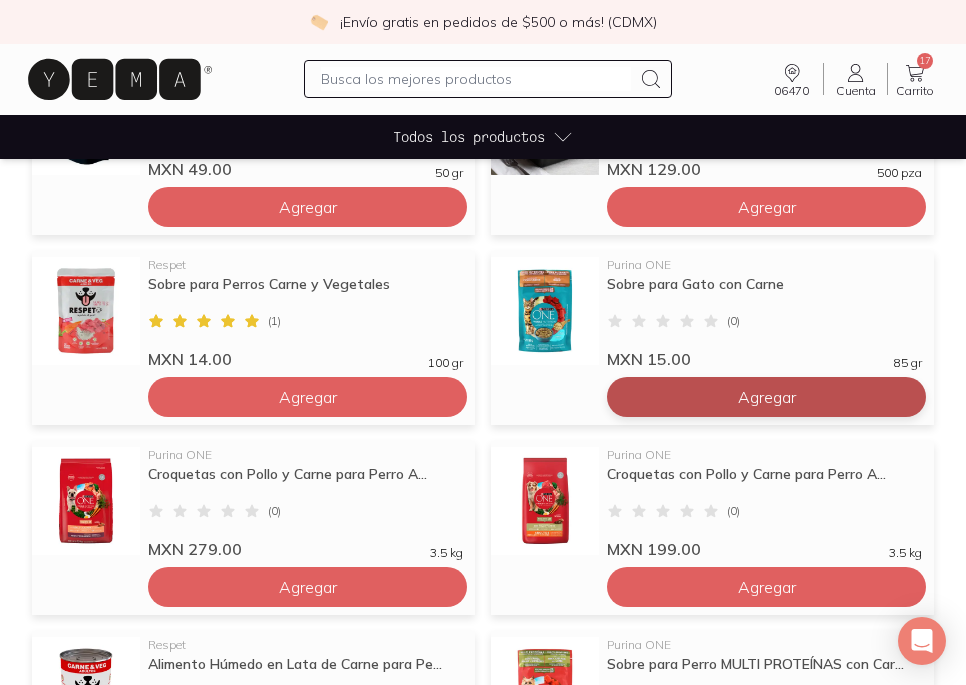 click on "Agregar" at bounding box center (307, 207) 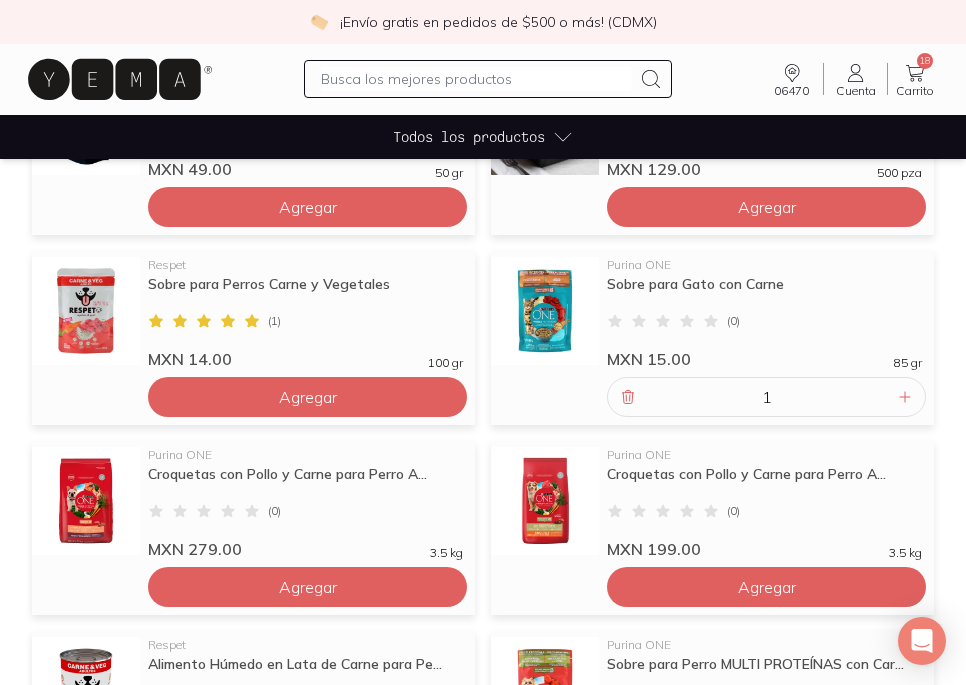scroll, scrollTop: 16, scrollLeft: 0, axis: vertical 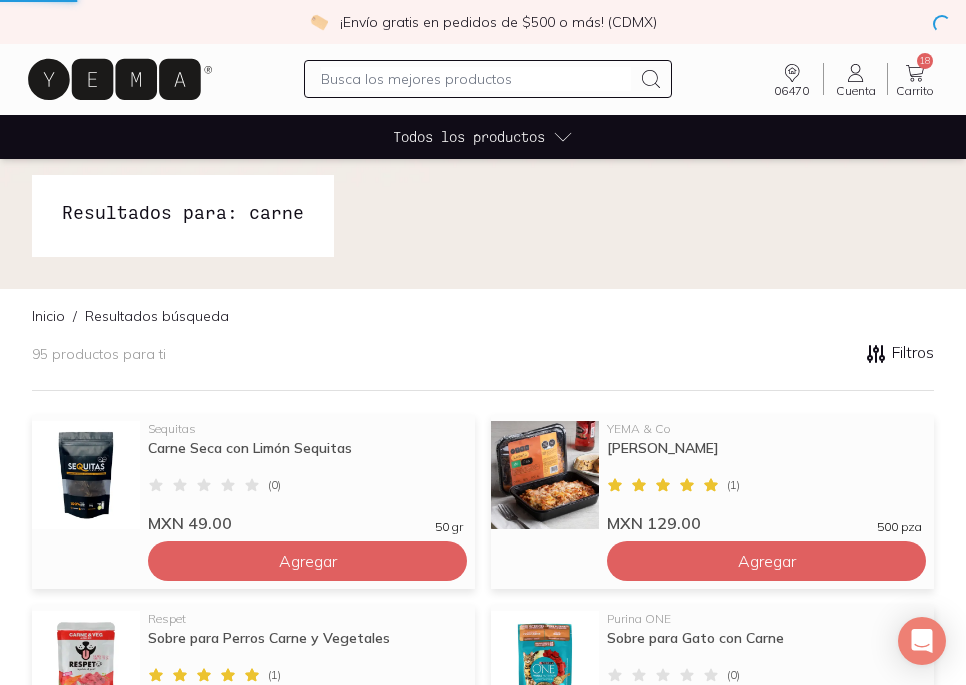 click on "Inicio / Resultados búsqueda 95   productos para ti Sequitas Carne Seca con Limón Sequitas ( 0 ) MXN 49.00 50 gr Agregar YEMA & Co [PERSON_NAME] ( 1 ) MXN 129.00 500 pza Agregar Respet Sobre para Perros Carne y Vegetales ( 1 ) MXN 14.00 100 gr Agregar Purina ONE Sobre para Gato con Carne ( 0 ) MXN 15.00 85 gr 1 Purina ONE Croquetas con Pollo y Carne para Perro A... Croquetas con Pollo y Carne para Perro Adulto Raza Pequeña Purina ONE ( 0 ) MXN 279.00 3.5 kg Agregar Purina ONE Croquetas con Pollo y Carne para Perro A... Croquetas con Pollo y Carne para Perro Adulto Raza Grande Purina ONE ( 0 ) MXN 199.00 3.5 kg Agregar Respet Alimento Húmedo en Lata de Carne para Pe... Alimento Húmedo en Lata de Carne para Perro Respet ( 0 ) MXN 42.00 410 gr 1 Purina ONE Sobre para Perro MULTI PROTEÍNAS con Car... Sobre para Perro MULTI PROTEÍNAS con Carne y Pollo Purina ONE ( 0 ) MXN 15.00 85 gr Agregar YEMA & Co Molida de Cerdo ( 0 ) MXN 69.00 500 gr Agregar Plant Squad Molida Vegana Sabor Res Plant Squad ( 4 ) ( 0" at bounding box center (483, 1206) 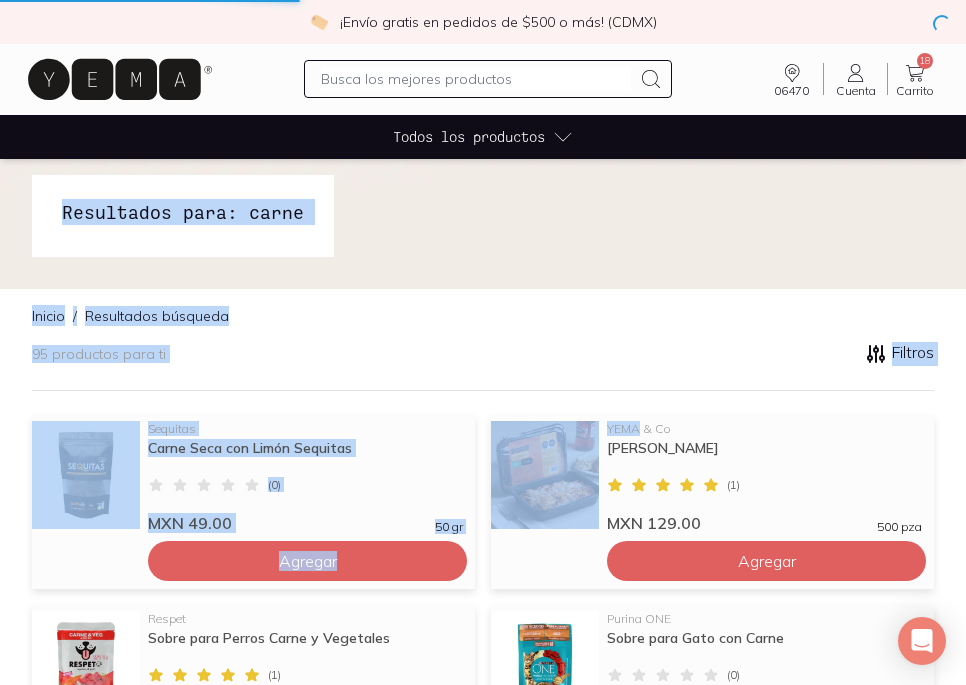 drag, startPoint x: 689, startPoint y: 401, endPoint x: 687, endPoint y: 288, distance: 113.0177 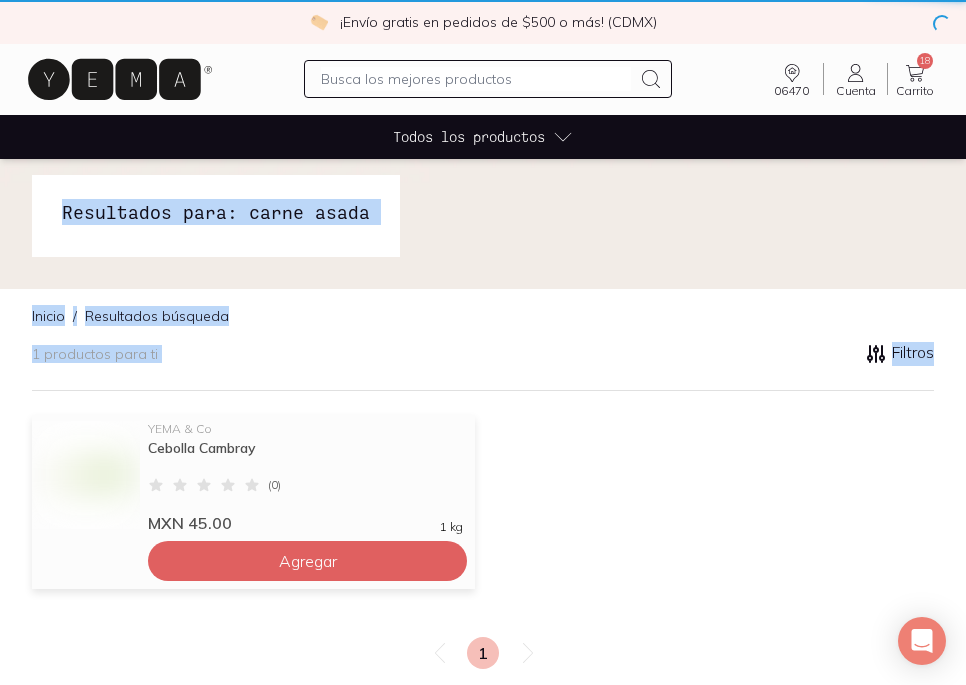 scroll, scrollTop: 0, scrollLeft: 0, axis: both 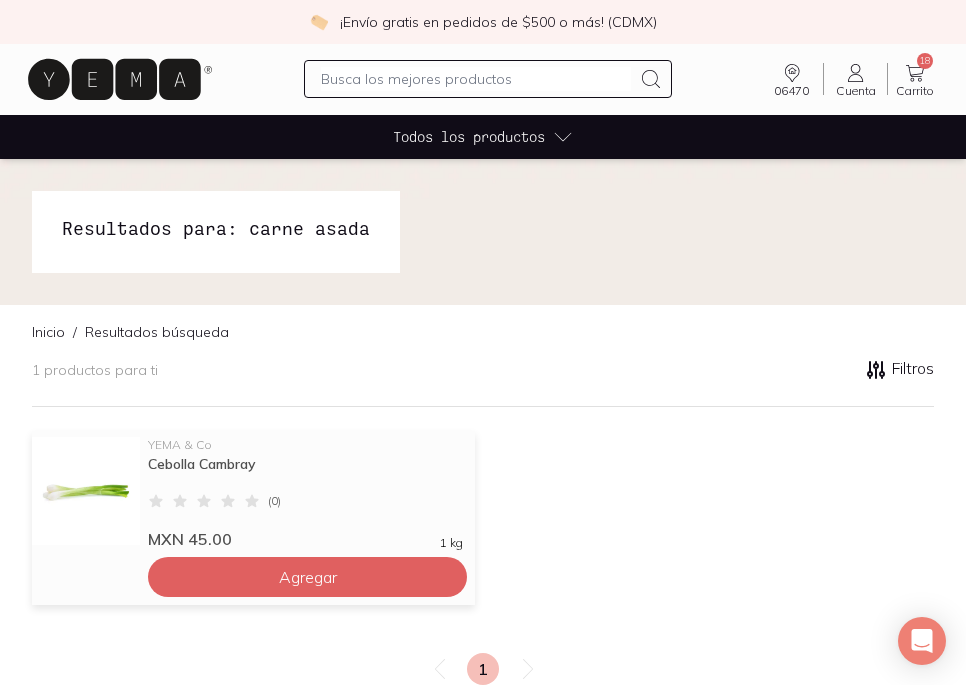 click at bounding box center [475, 79] 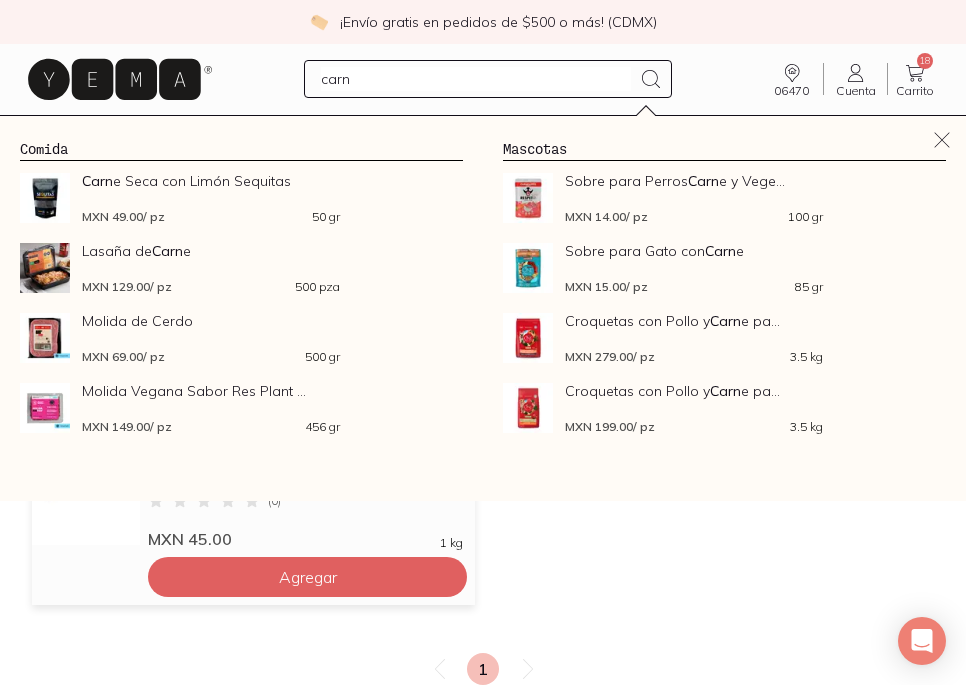 type on "carne" 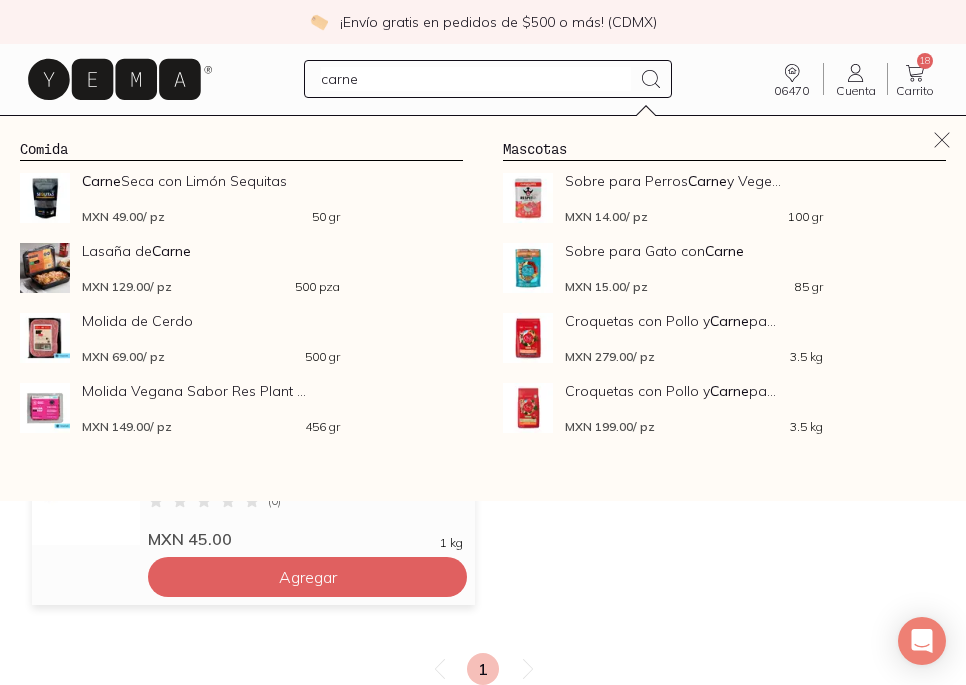 type 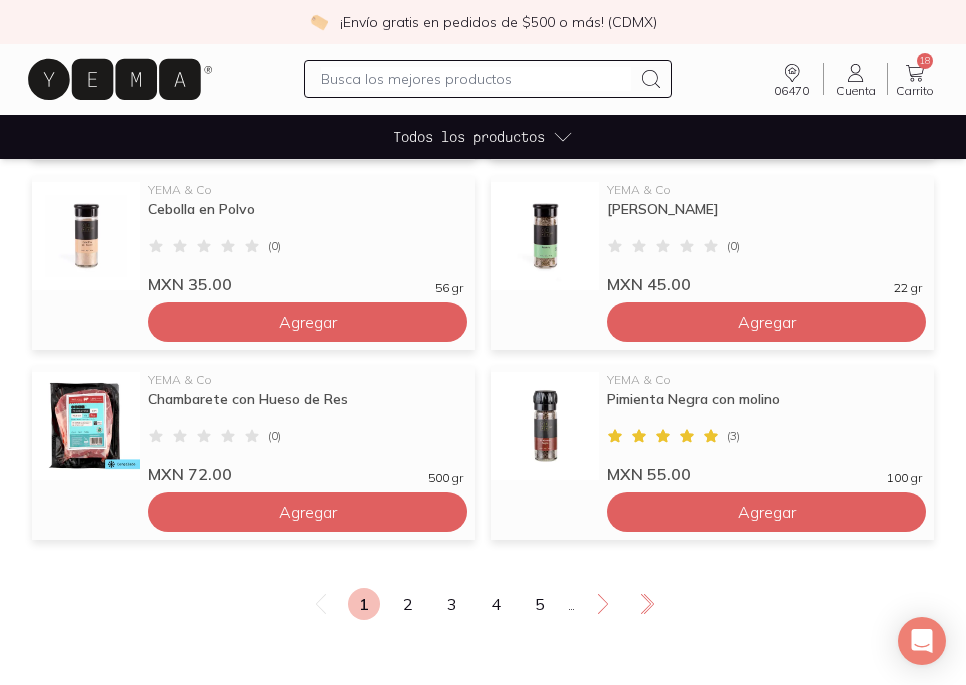 scroll, scrollTop: 1455, scrollLeft: 0, axis: vertical 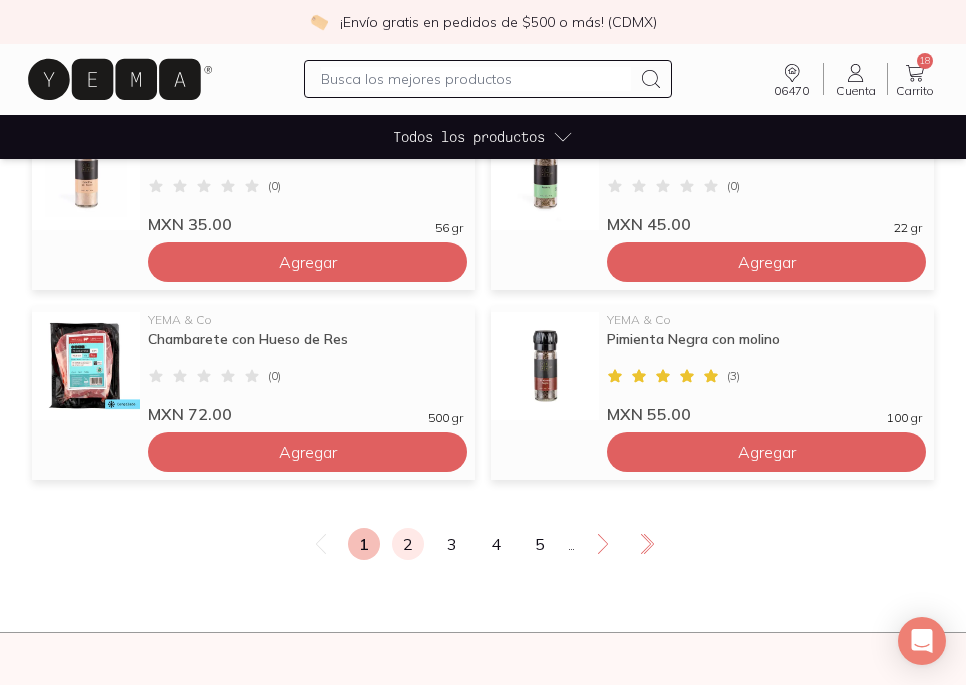 click on "2" at bounding box center [408, 544] 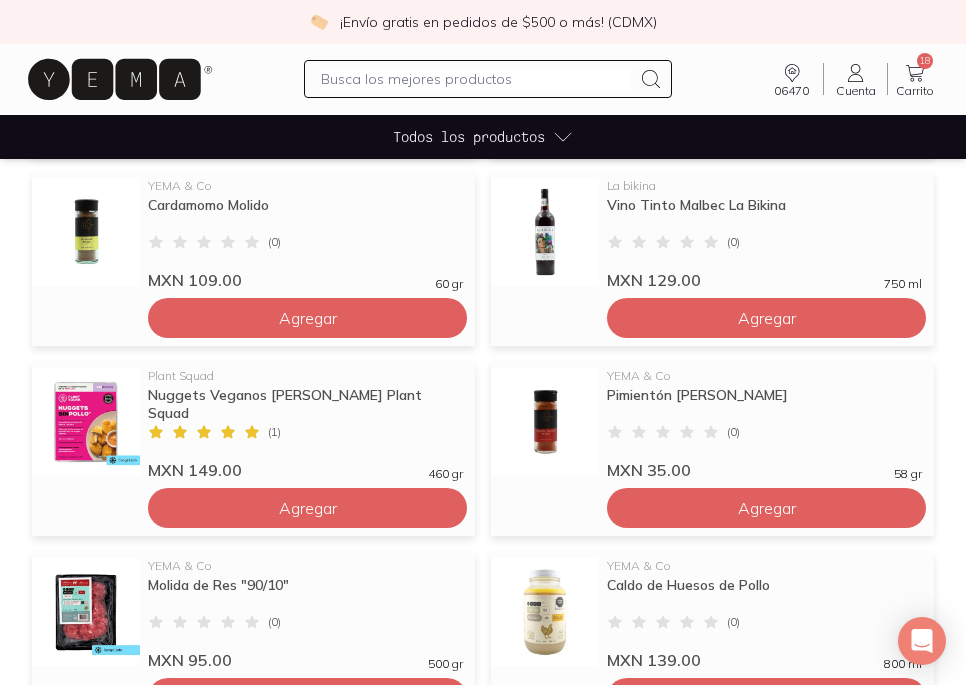 scroll, scrollTop: 1516, scrollLeft: 0, axis: vertical 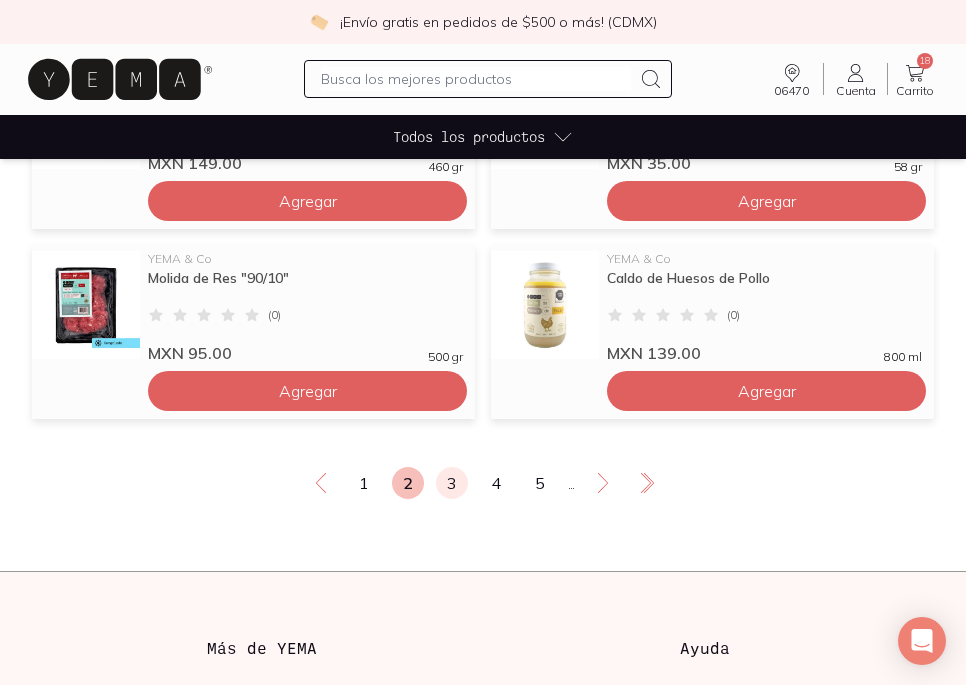 click on "3" at bounding box center [452, 483] 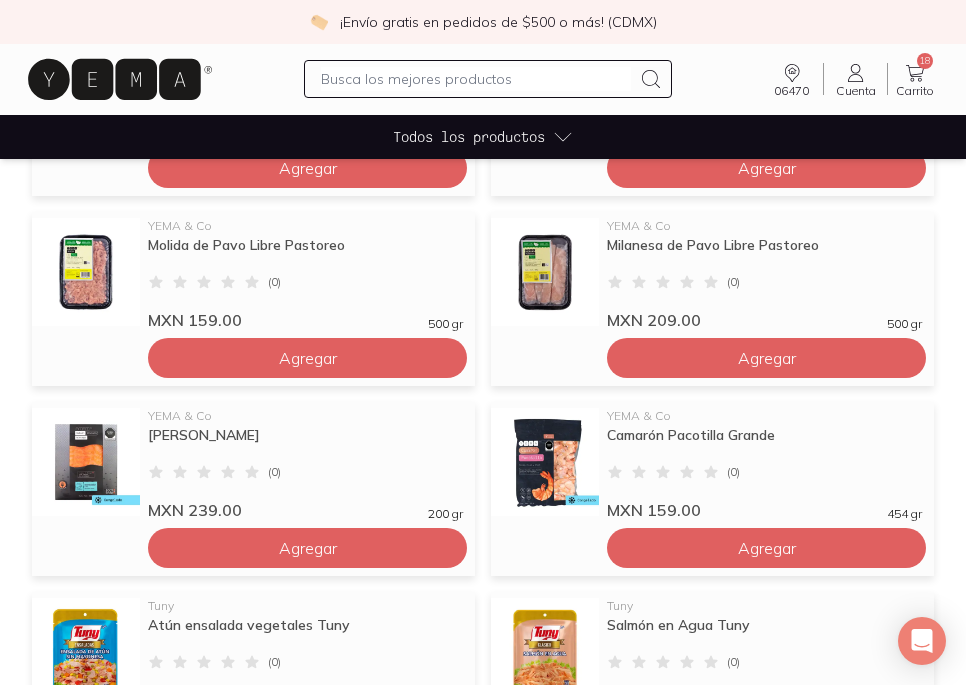 scroll, scrollTop: 1016, scrollLeft: 0, axis: vertical 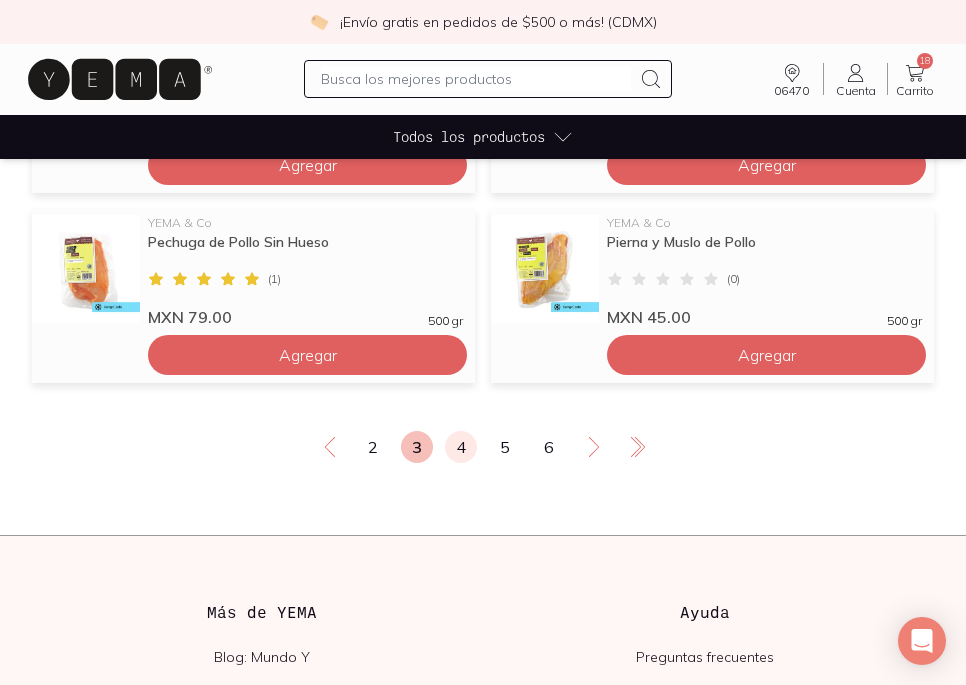 click on "4" at bounding box center [461, 447] 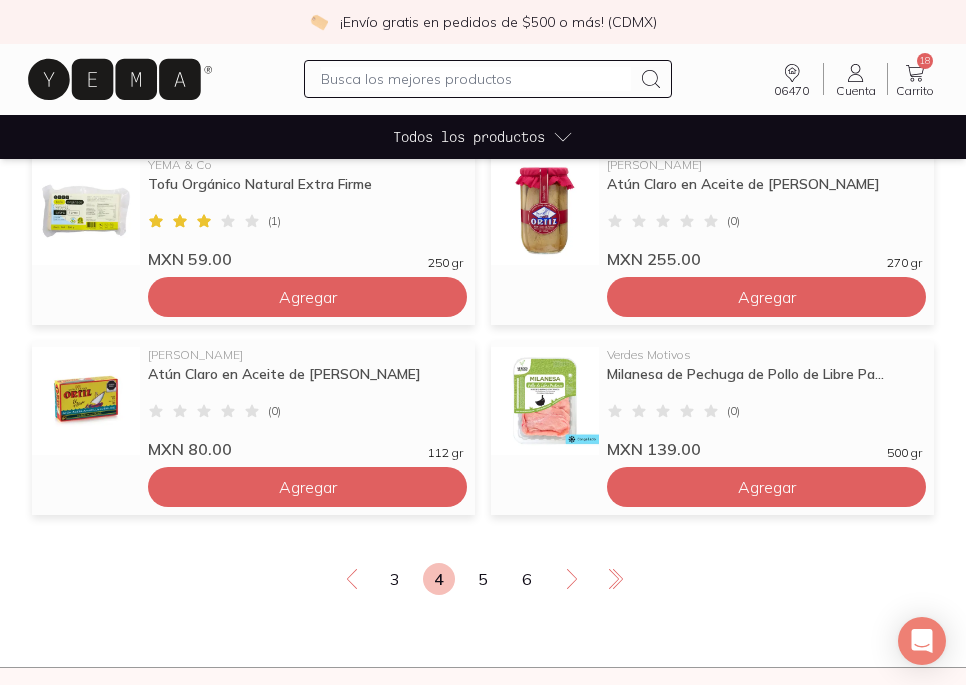 scroll, scrollTop: 1425, scrollLeft: 0, axis: vertical 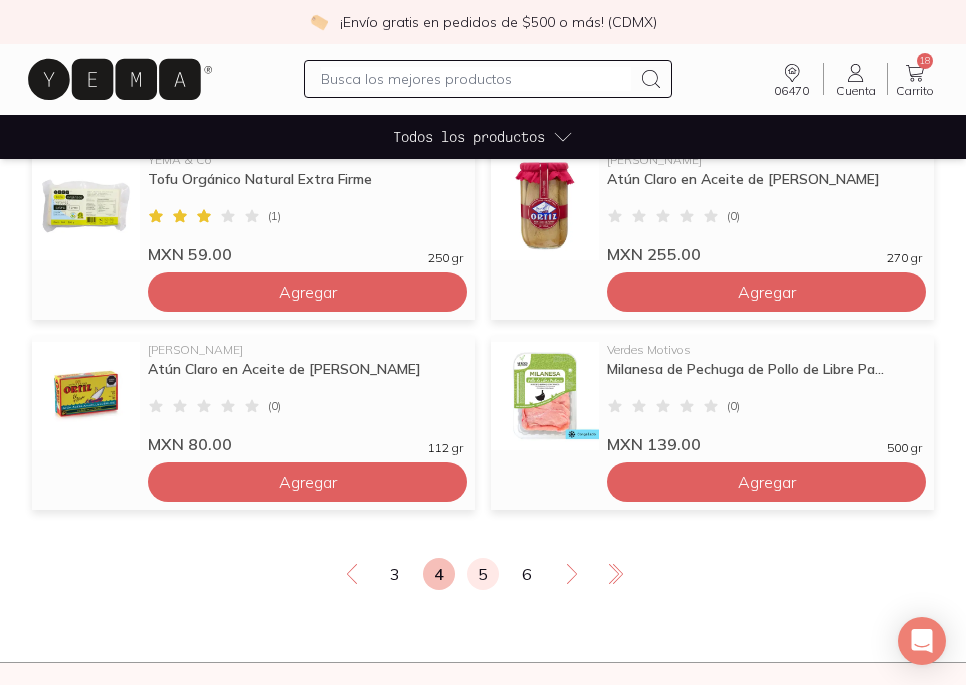 click on "5" at bounding box center [483, 574] 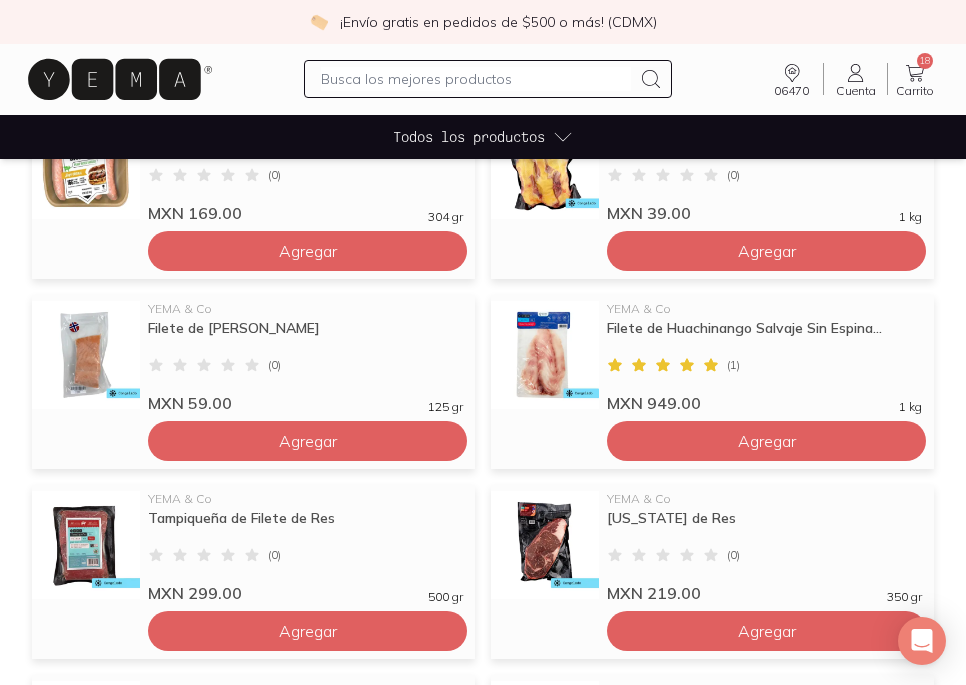 scroll, scrollTop: 571, scrollLeft: 0, axis: vertical 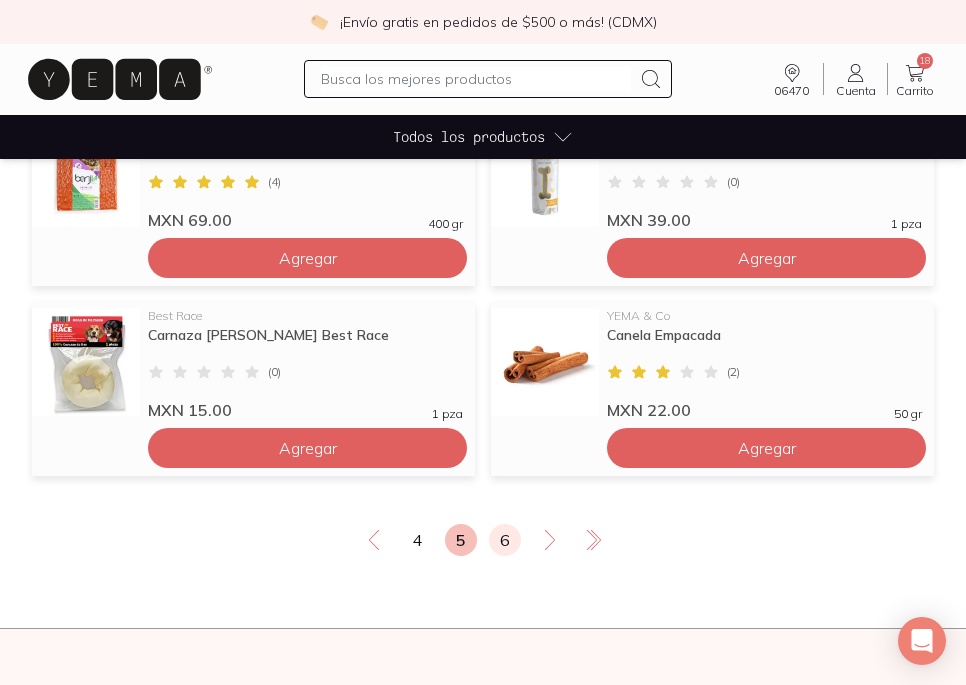 click on "6" at bounding box center (505, 540) 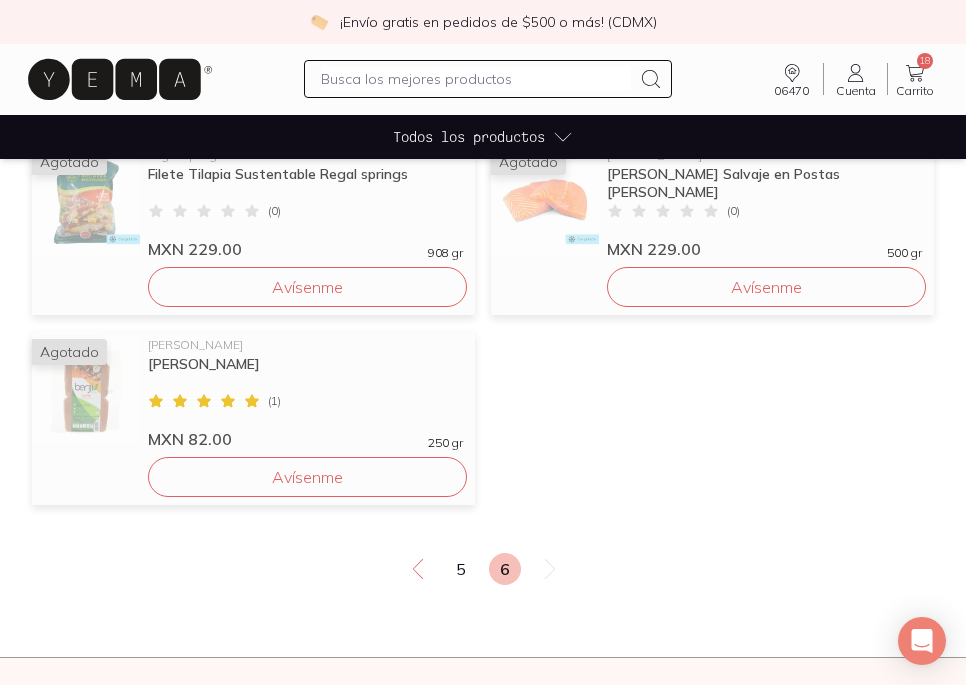 scroll, scrollTop: 1493, scrollLeft: 0, axis: vertical 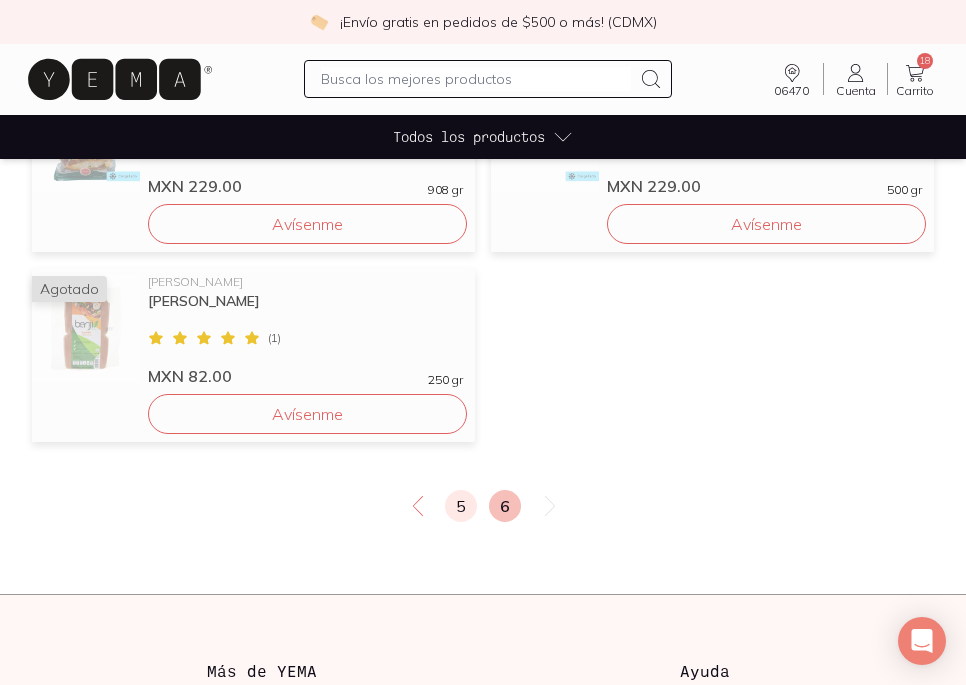 click on "5" at bounding box center (461, 506) 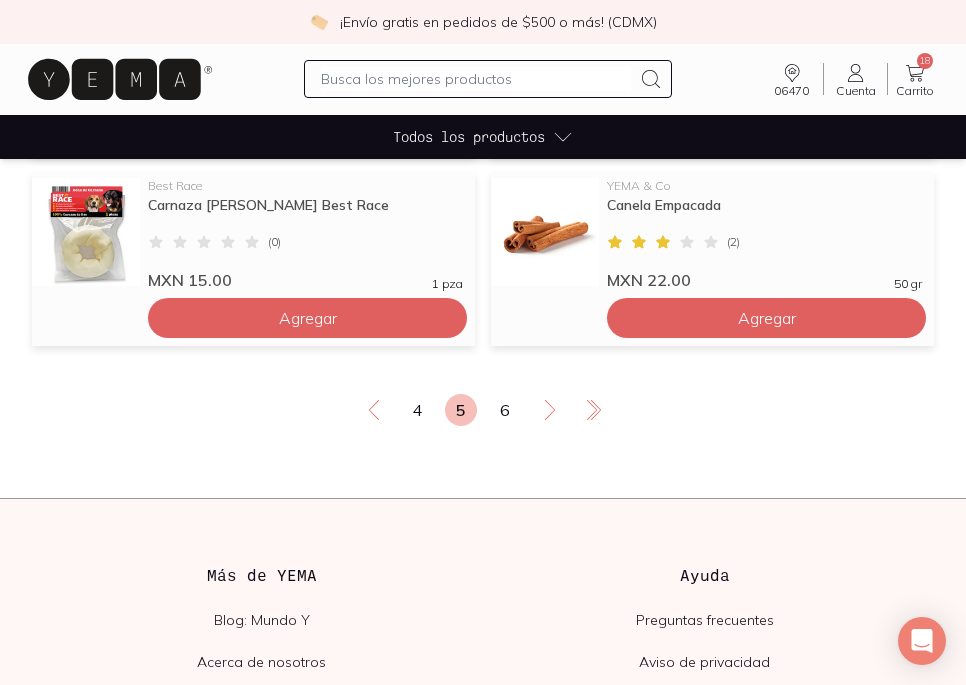 scroll, scrollTop: 1590, scrollLeft: 0, axis: vertical 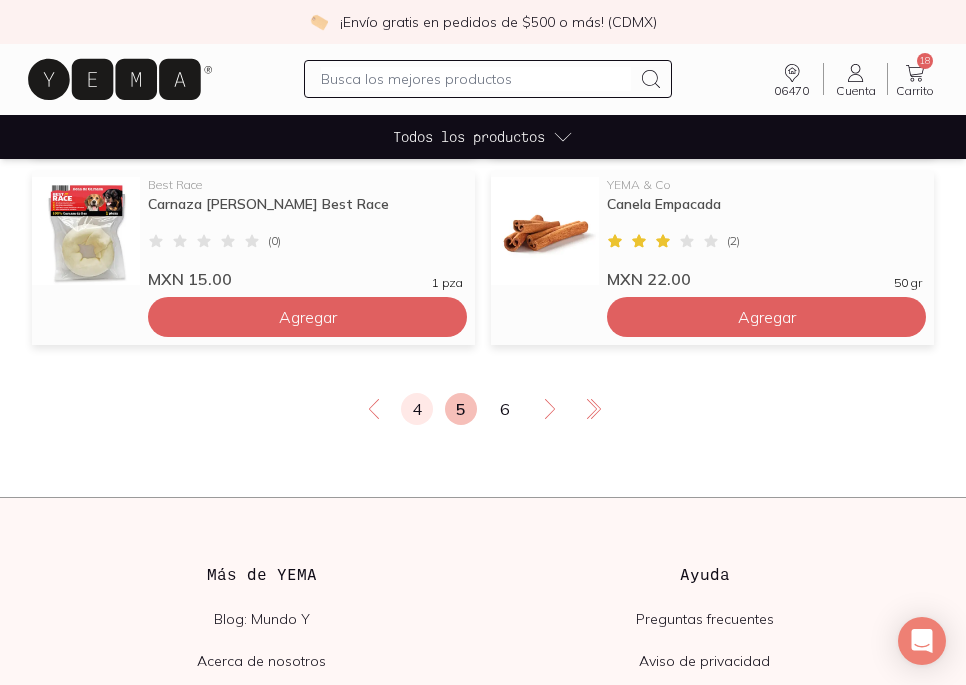 click on "4" at bounding box center [417, 409] 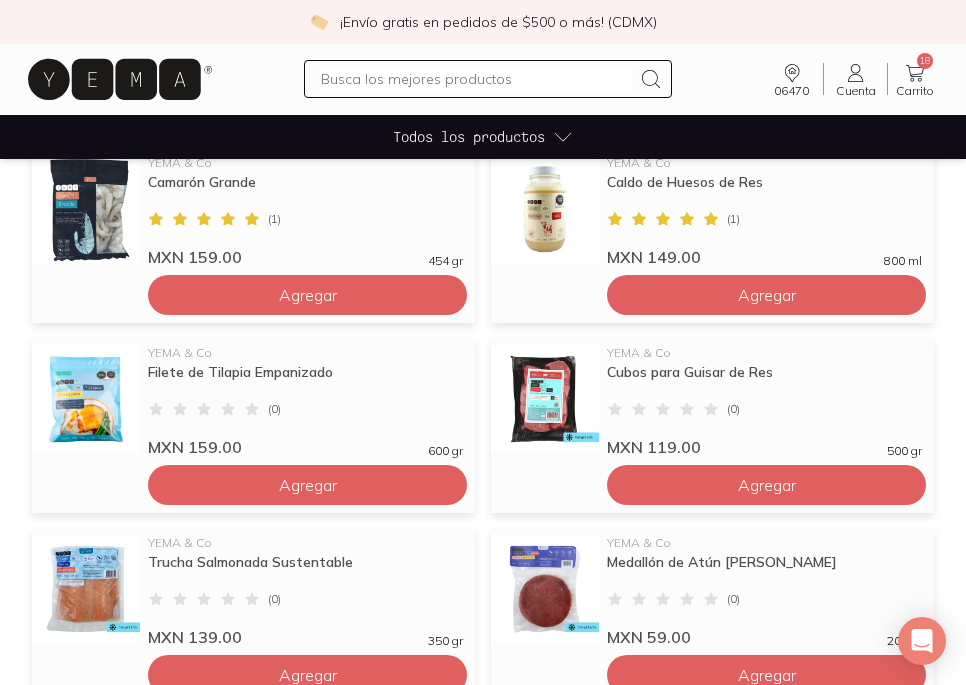 scroll, scrollTop: 478, scrollLeft: 0, axis: vertical 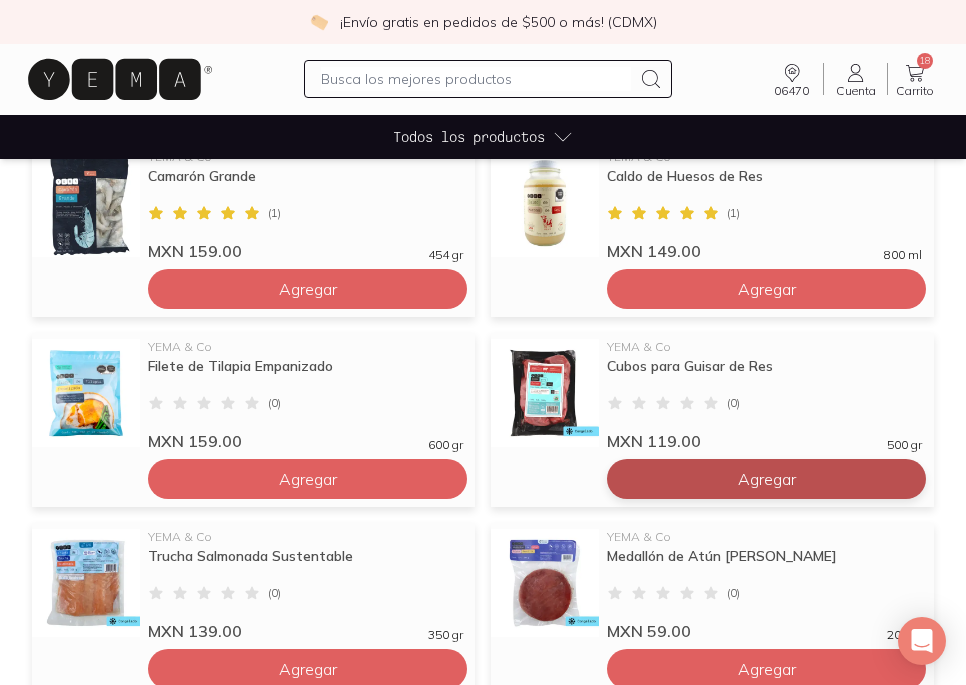 click on "Agregar" at bounding box center (308, 99) 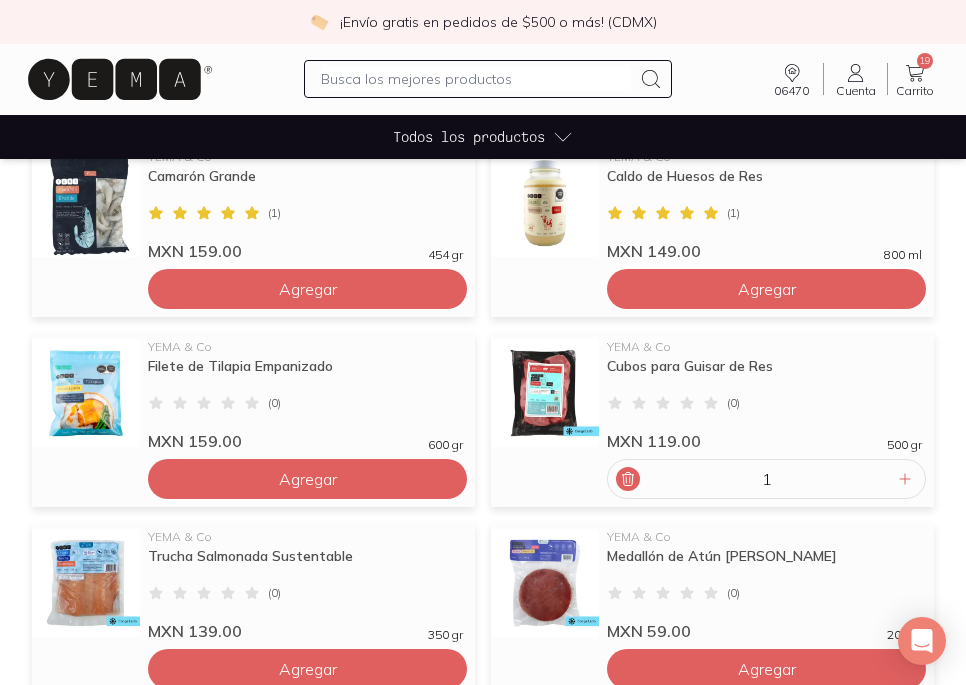 click 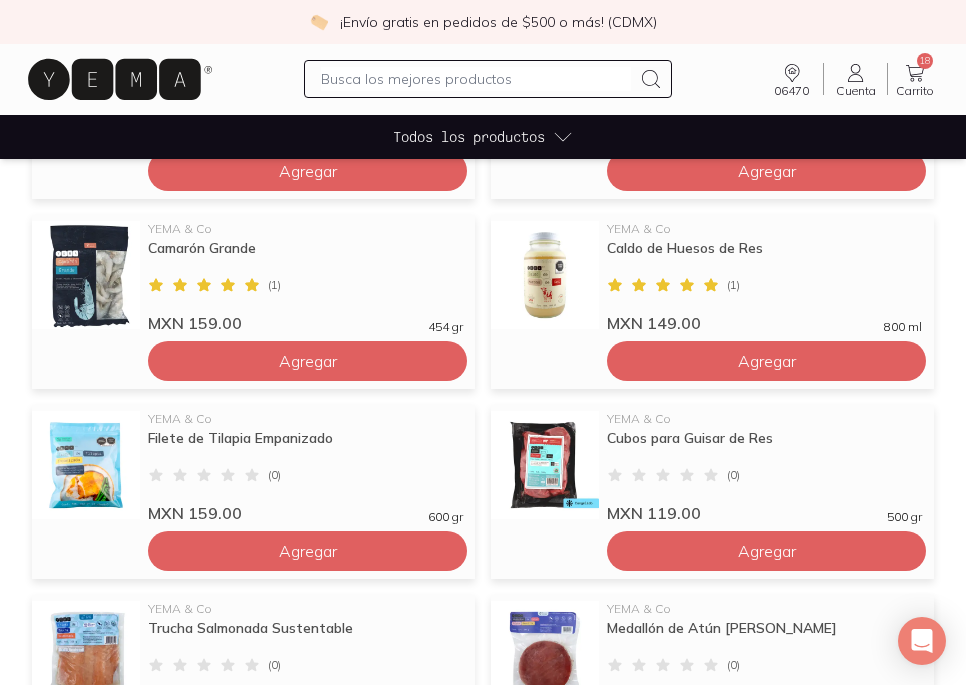 scroll, scrollTop: 0, scrollLeft: 0, axis: both 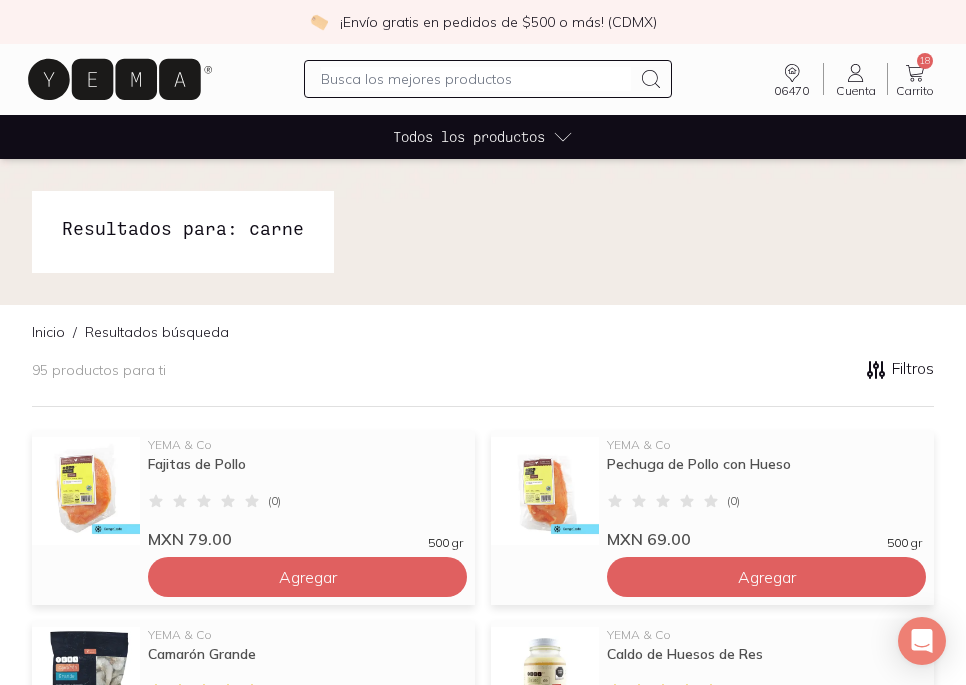 click 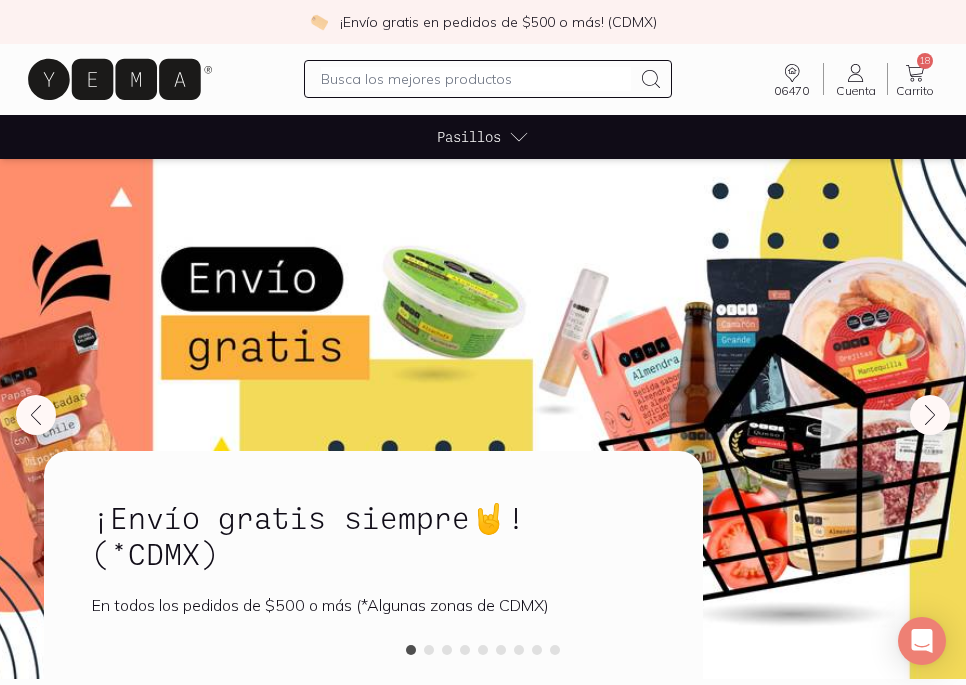 click 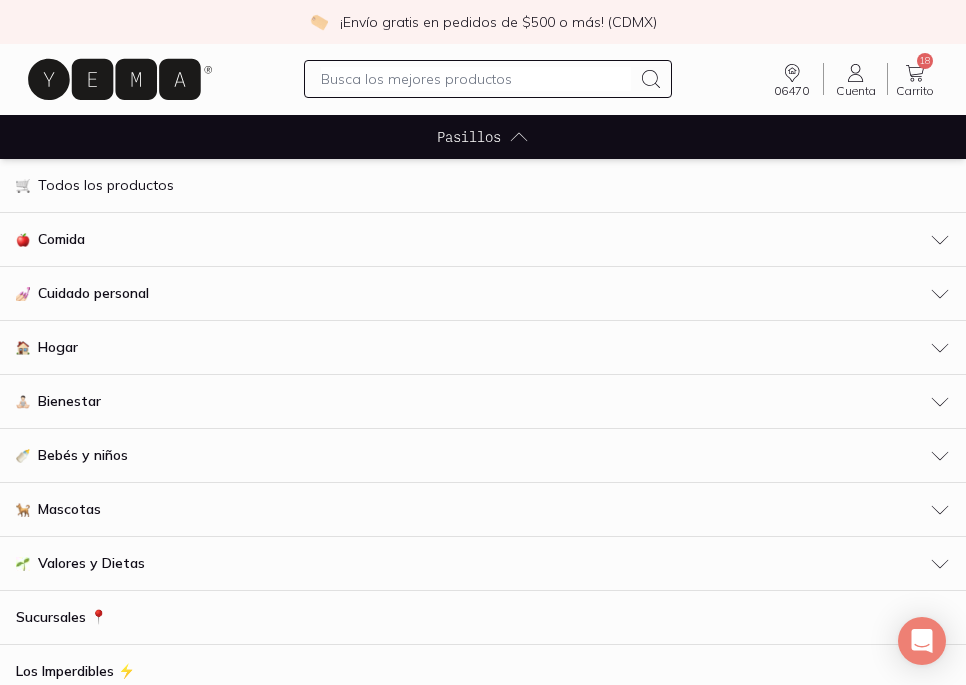 click on "Comida" at bounding box center (61, 239) 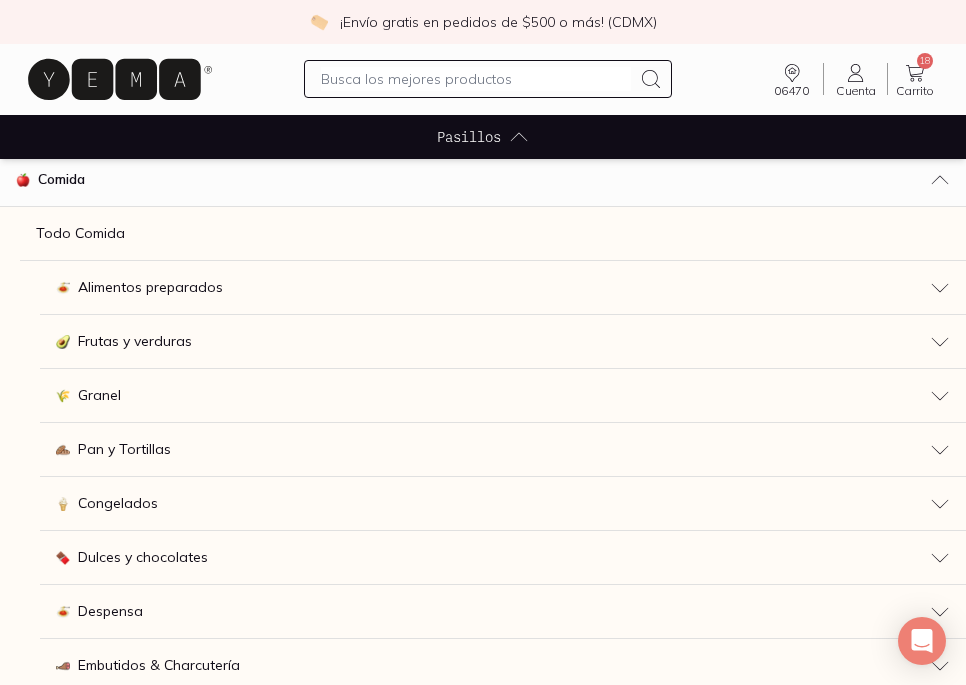 scroll, scrollTop: 63, scrollLeft: 0, axis: vertical 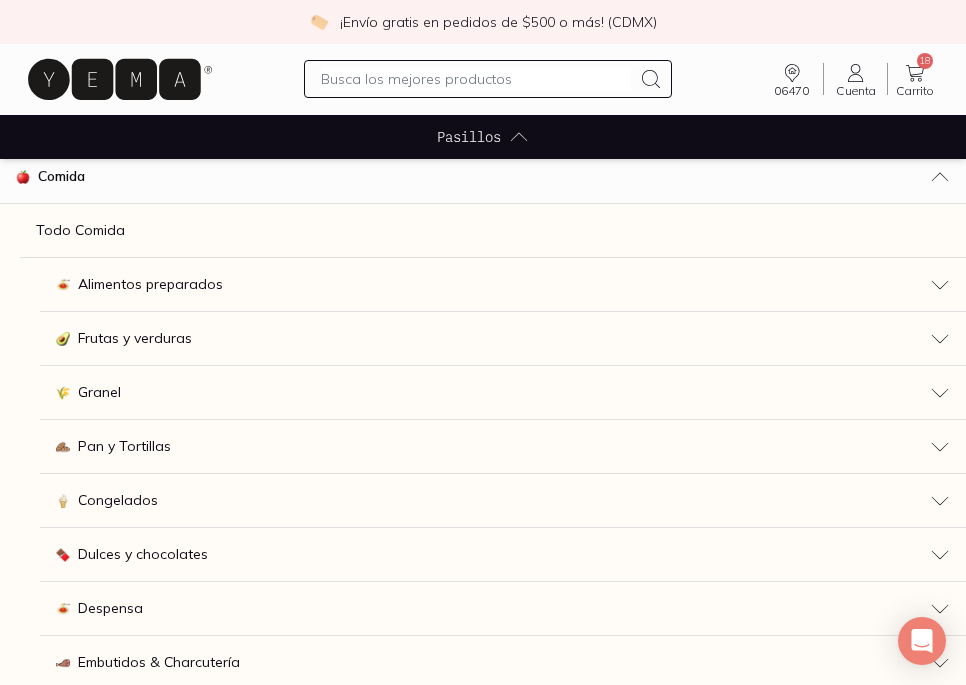 click on "Congelados" at bounding box center (118, 500) 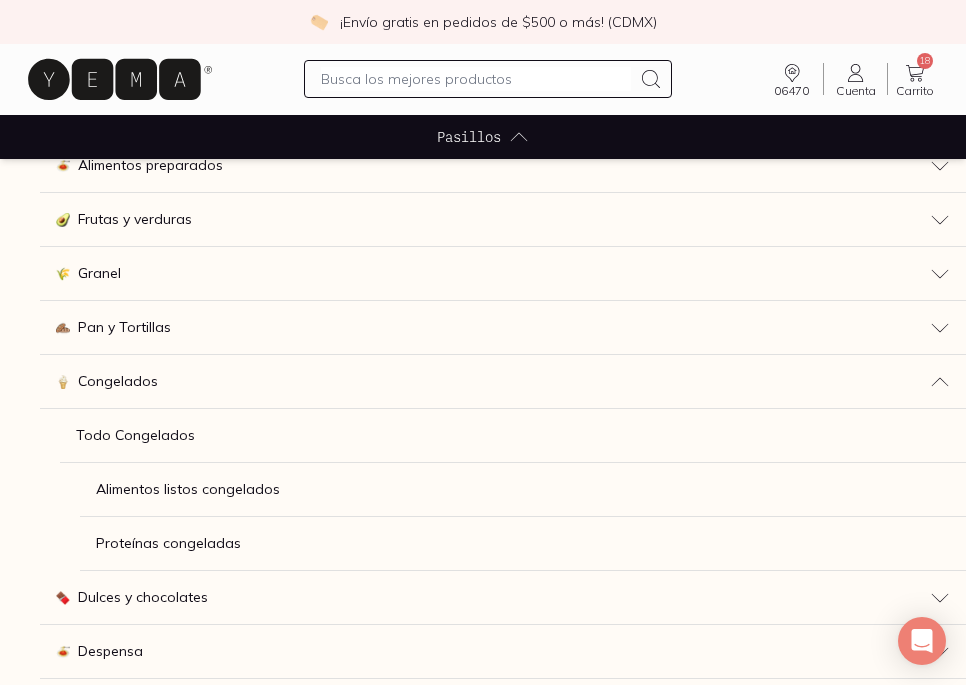 scroll, scrollTop: 184, scrollLeft: 0, axis: vertical 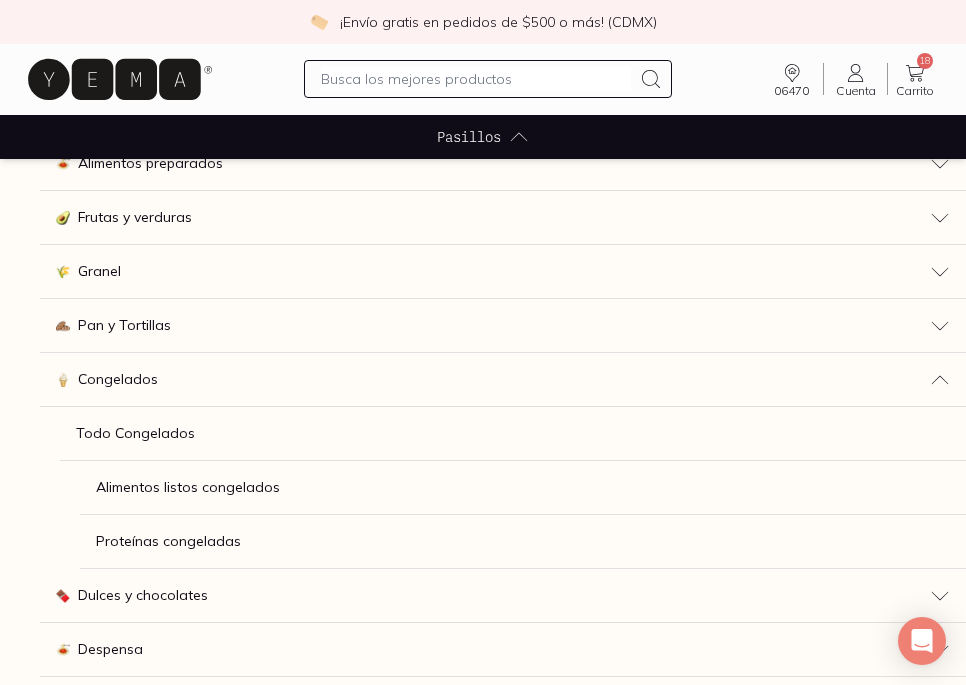 click on "Proteínas congeladas" at bounding box center (168, 541) 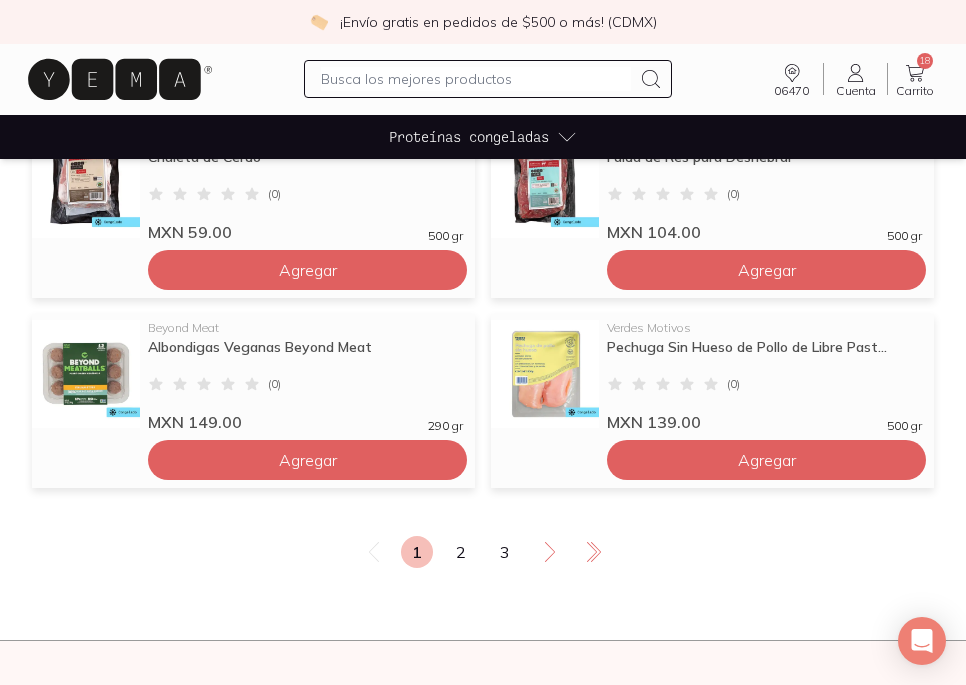 scroll, scrollTop: 1479, scrollLeft: 0, axis: vertical 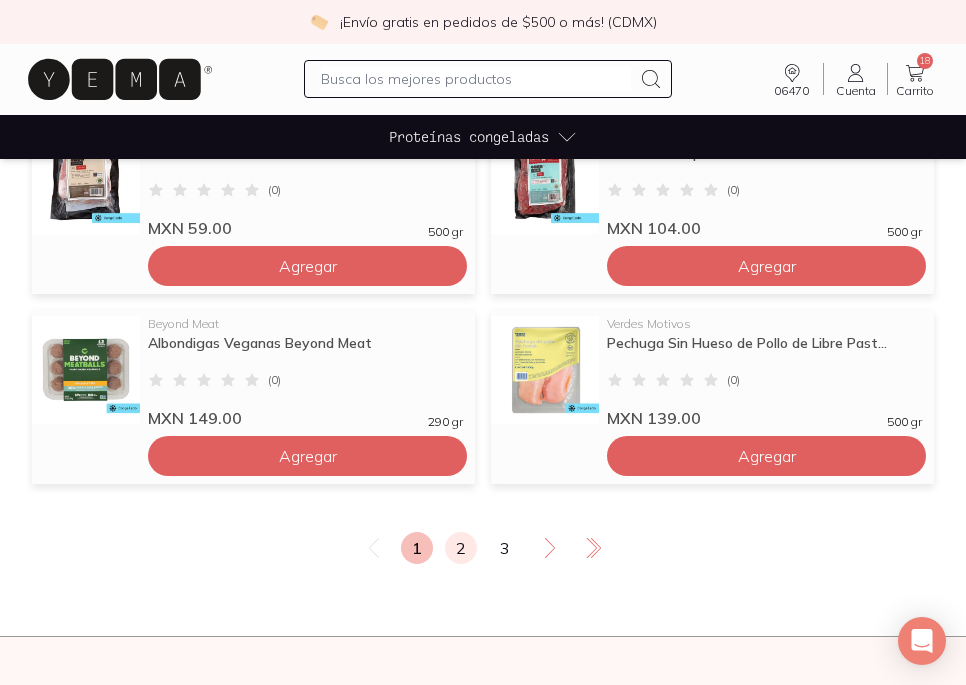 click on "2" at bounding box center [461, 548] 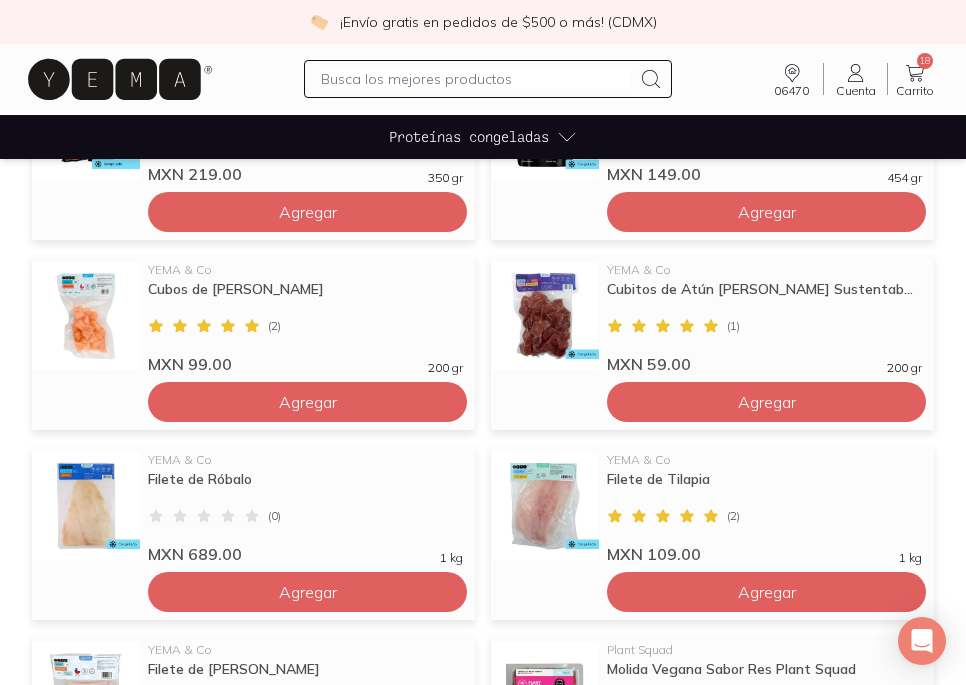 scroll, scrollTop: 774, scrollLeft: 0, axis: vertical 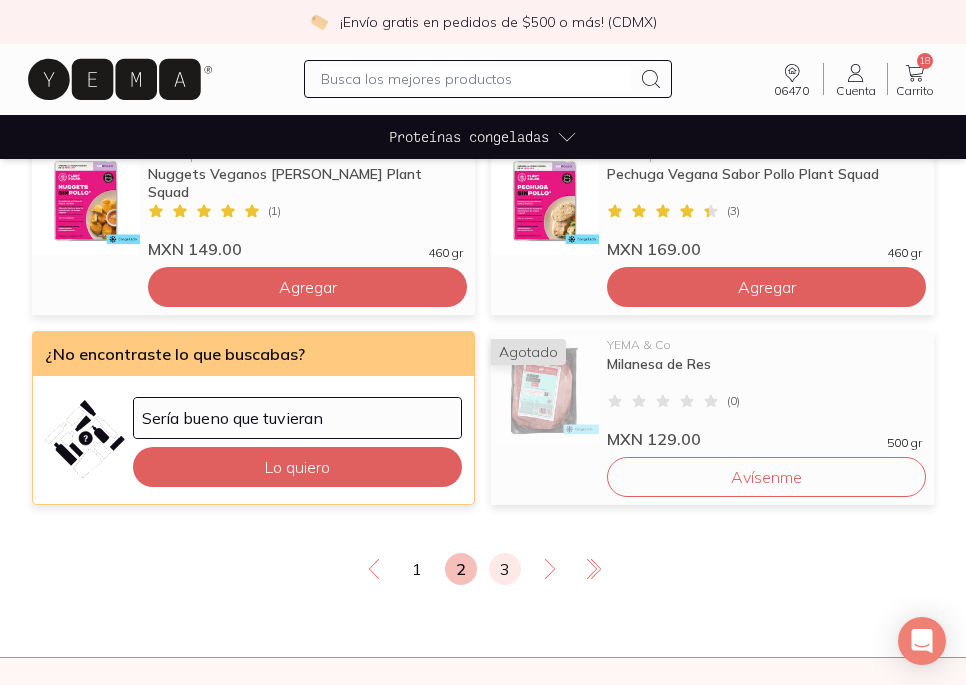 click on "3" at bounding box center [505, 569] 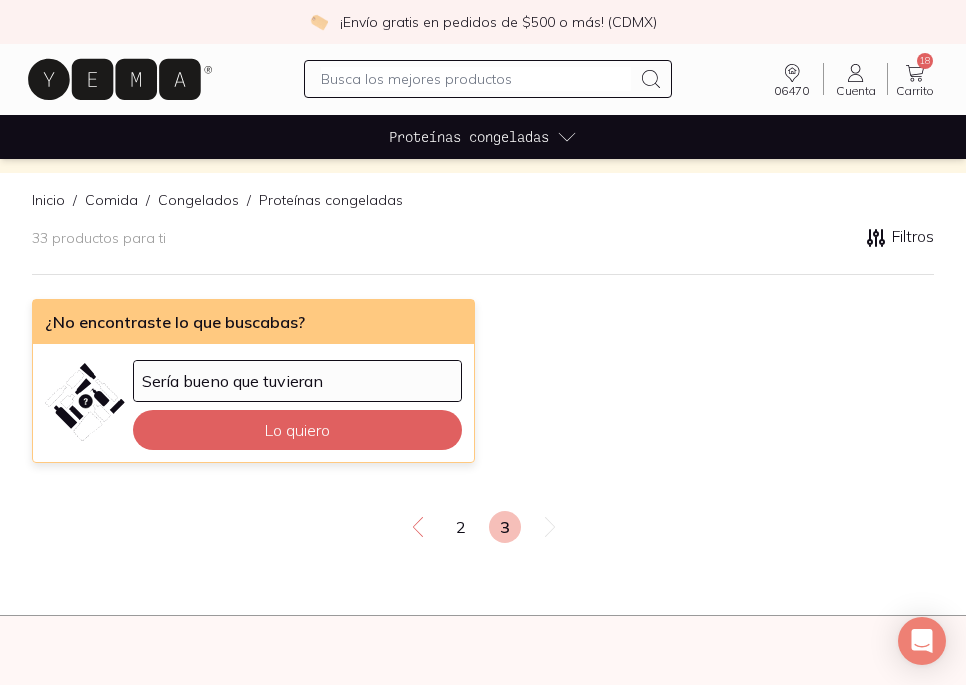 scroll, scrollTop: 161, scrollLeft: 0, axis: vertical 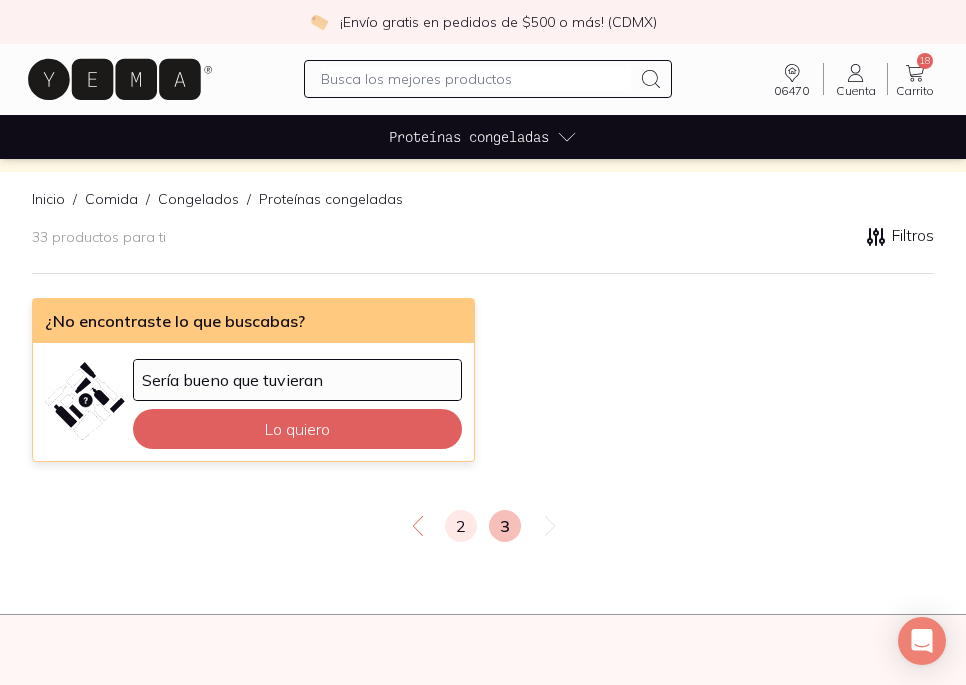 click on "2" at bounding box center [461, 526] 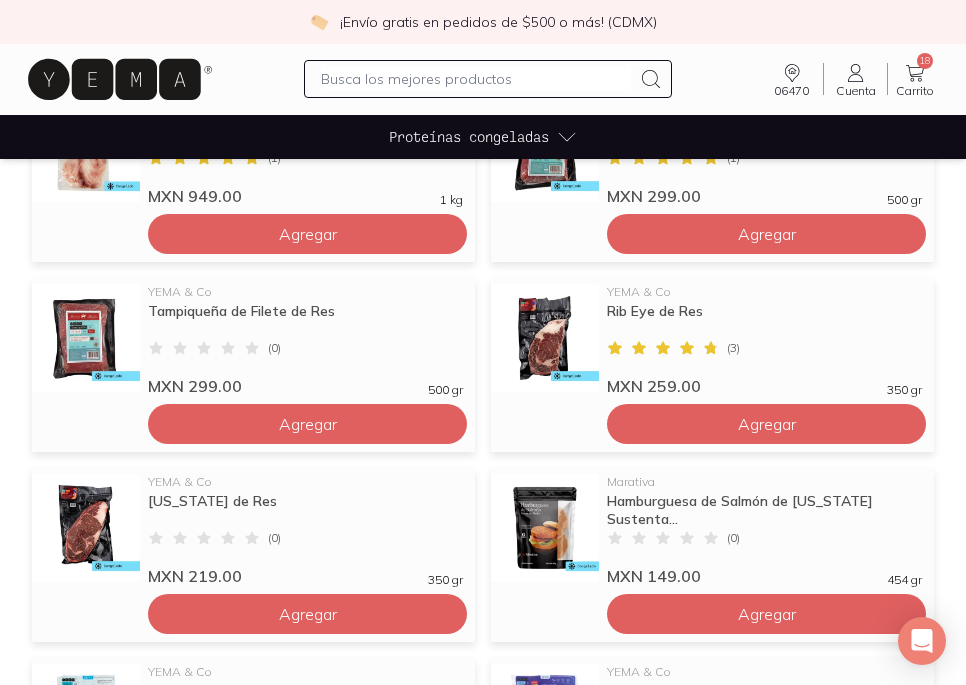 scroll, scrollTop: 373, scrollLeft: 0, axis: vertical 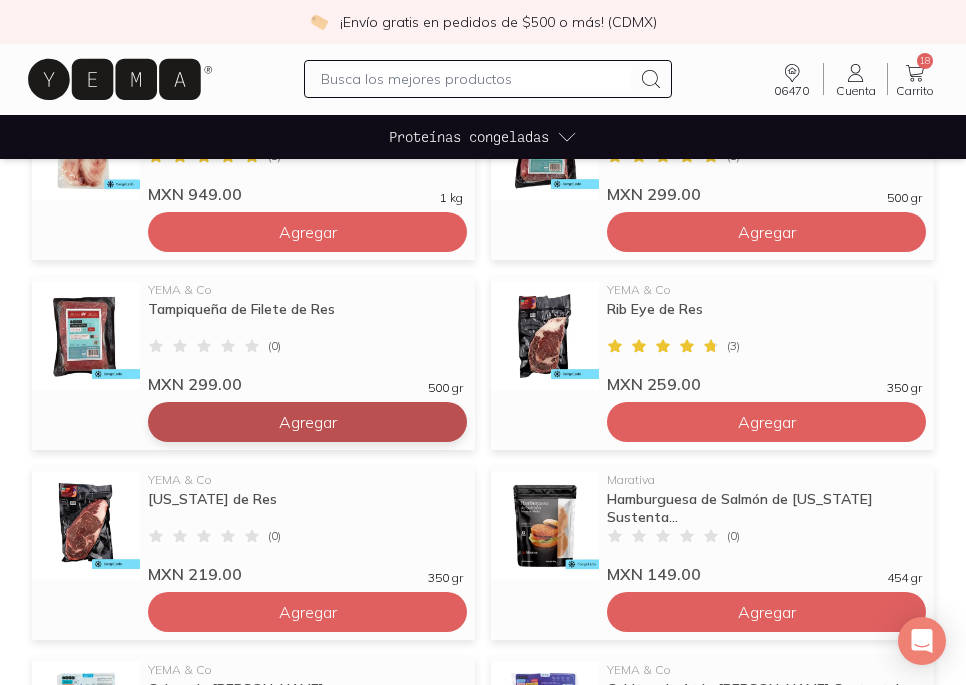 click on "Agregar" at bounding box center (307, 232) 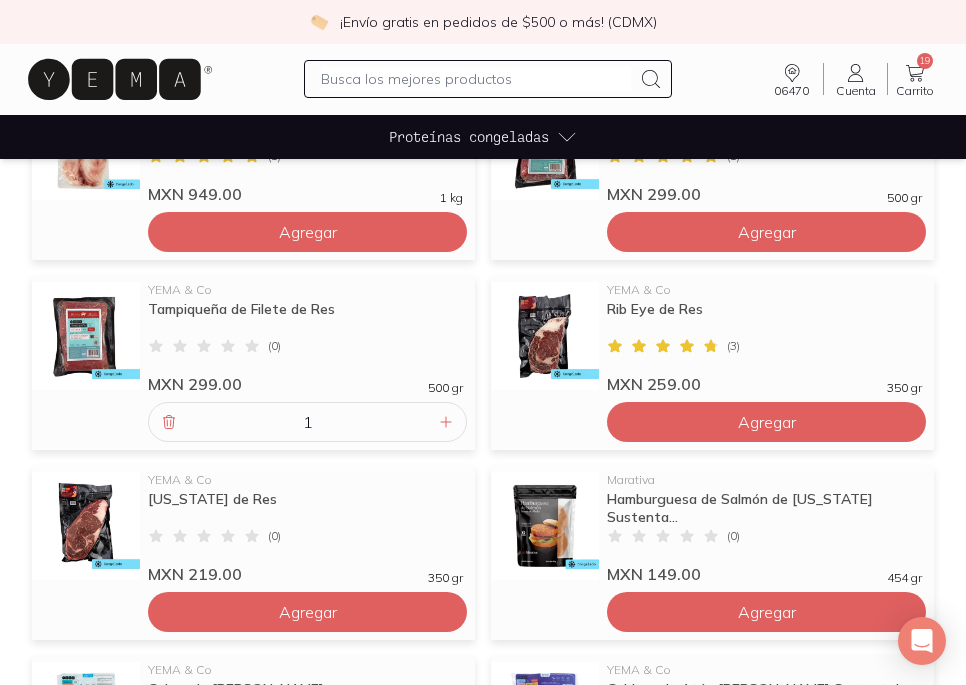 click at bounding box center (475, 79) 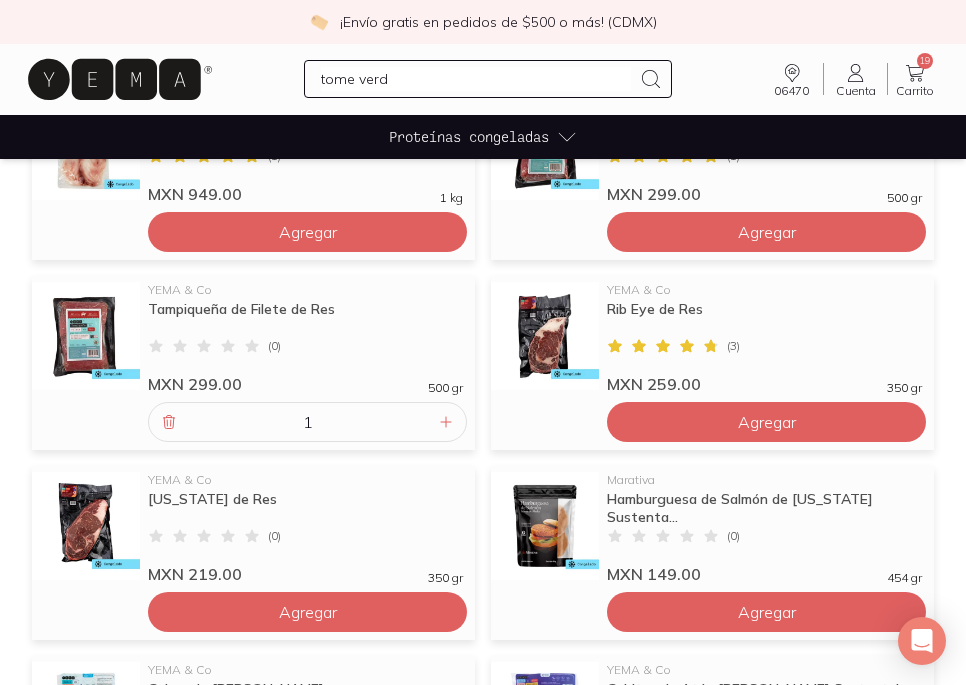 type on "tome verde" 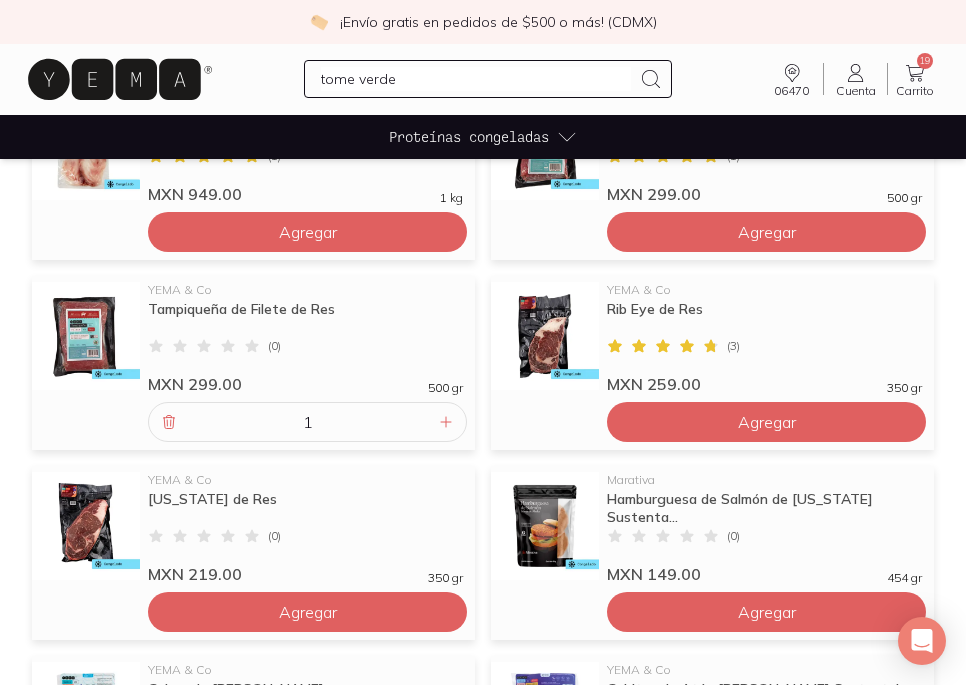 type 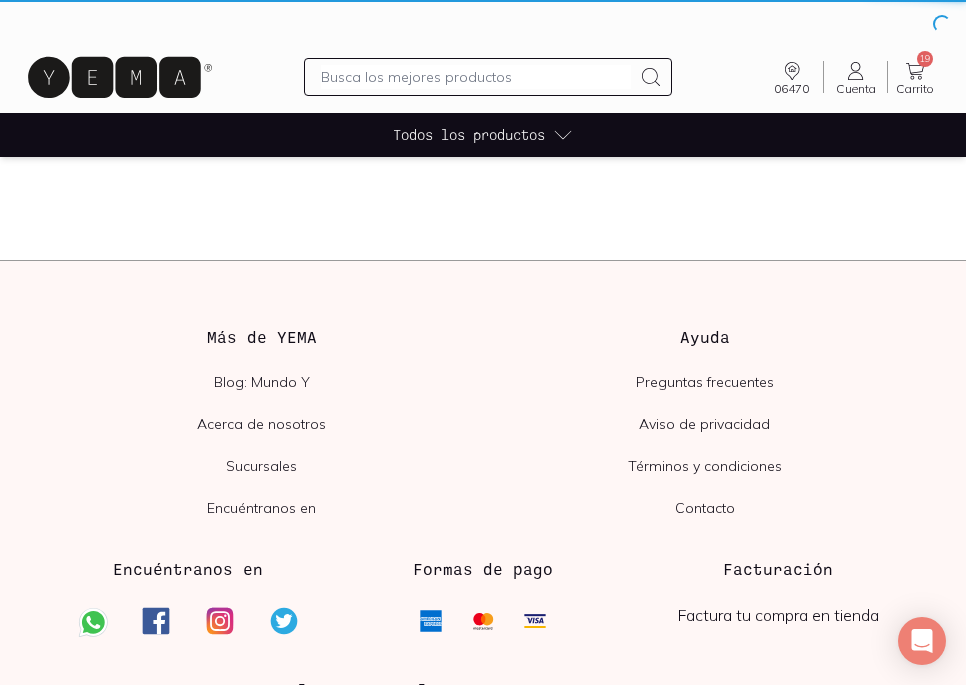 scroll, scrollTop: 0, scrollLeft: 0, axis: both 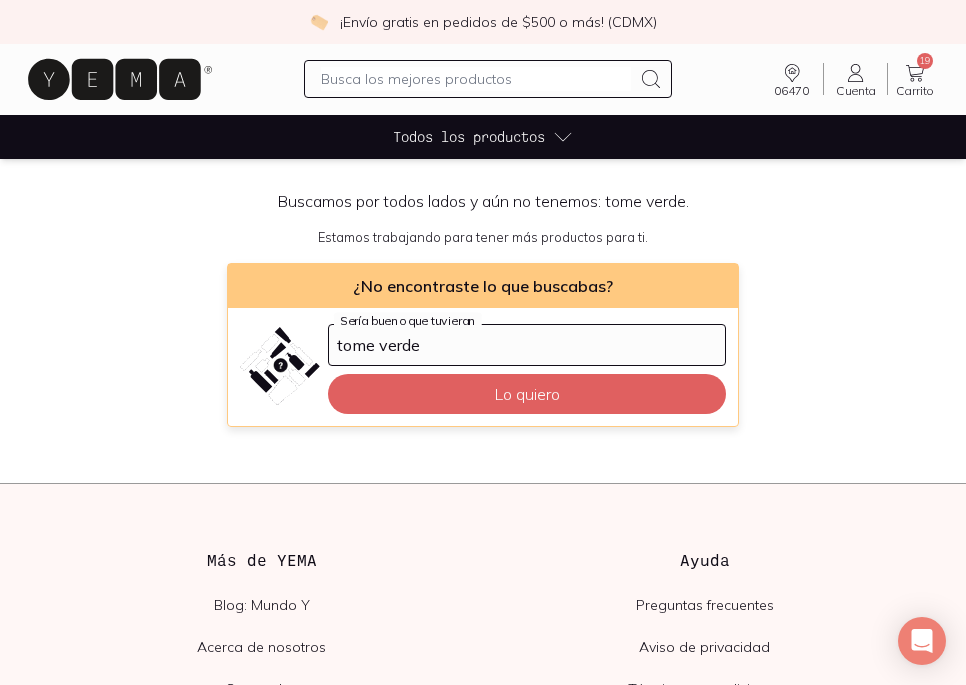 click at bounding box center [475, 79] 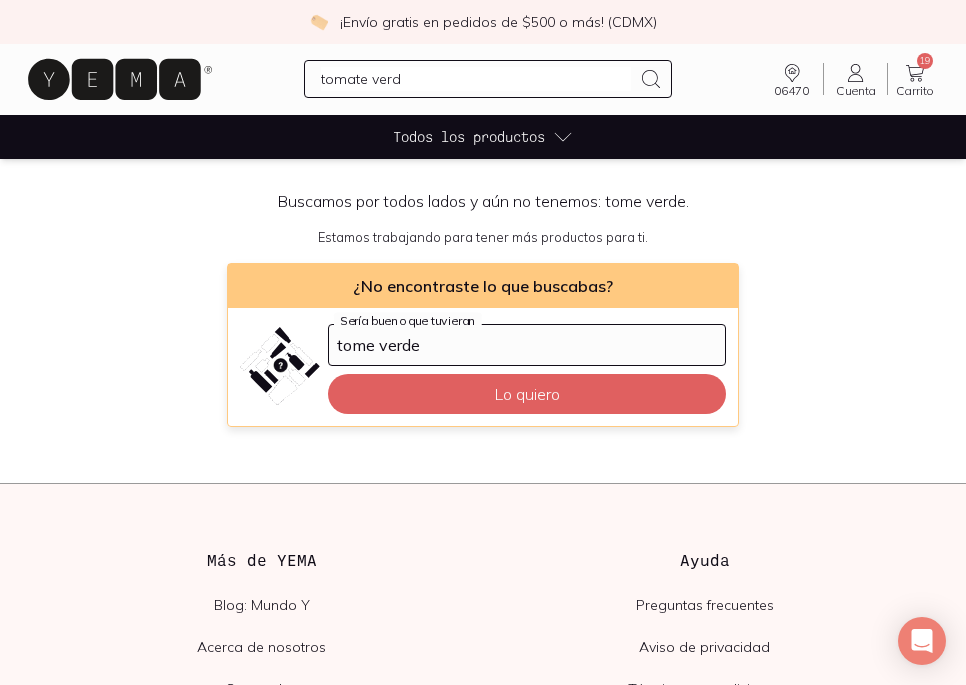 type on "tomate verde" 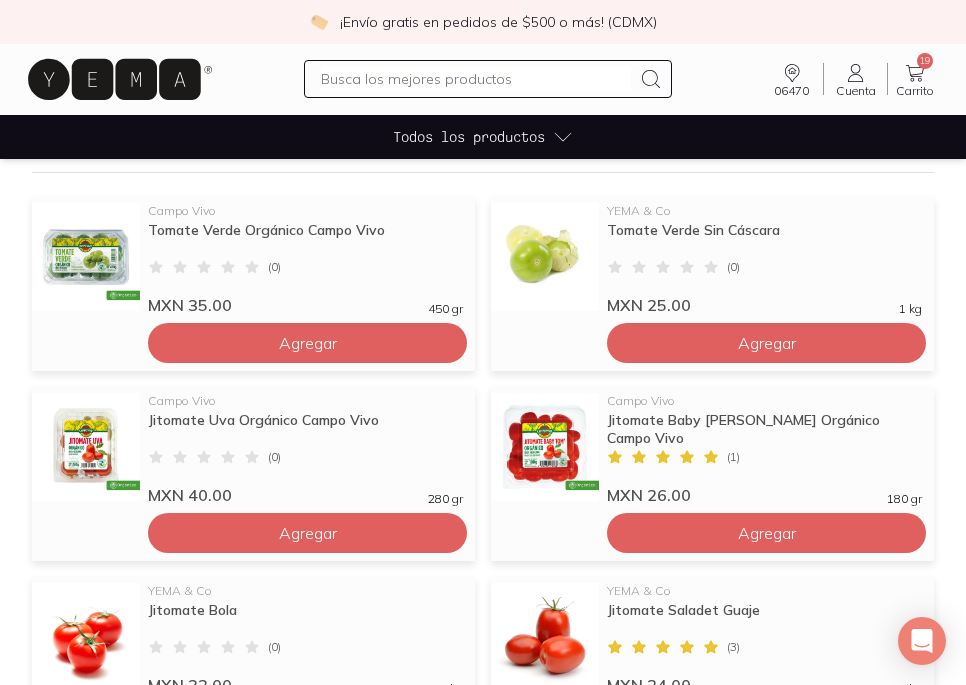 scroll, scrollTop: 236, scrollLeft: 0, axis: vertical 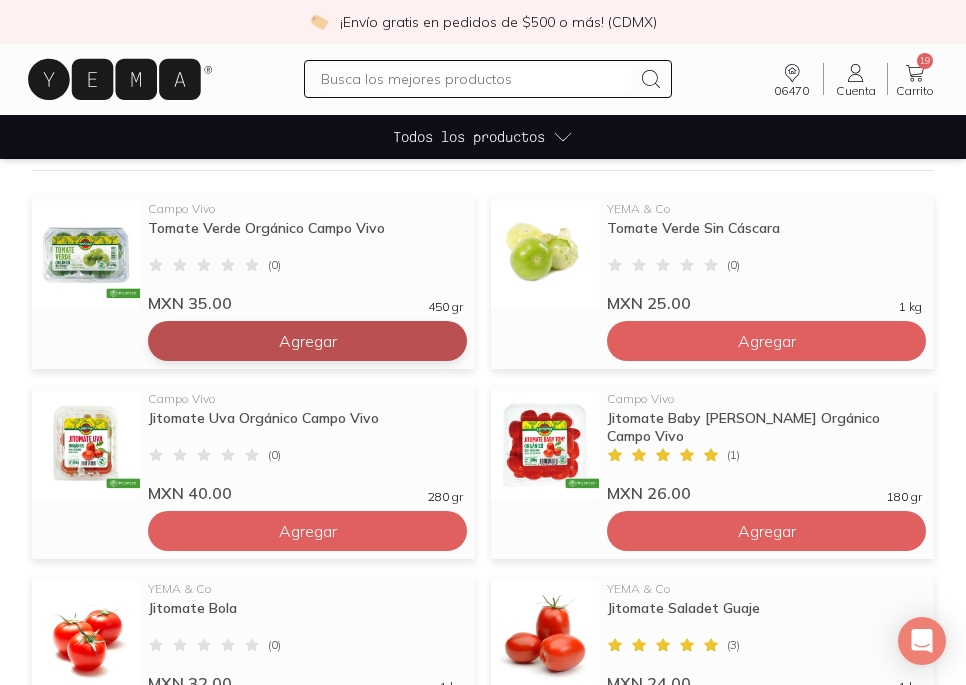 click on "Agregar" at bounding box center (308, 341) 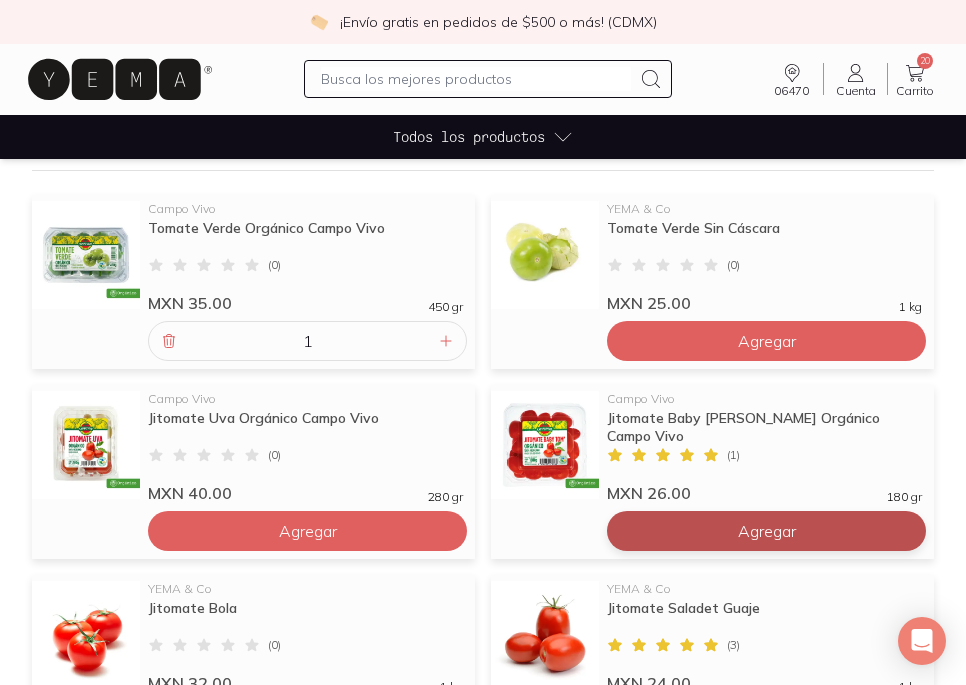 click on "Agregar" at bounding box center [766, 341] 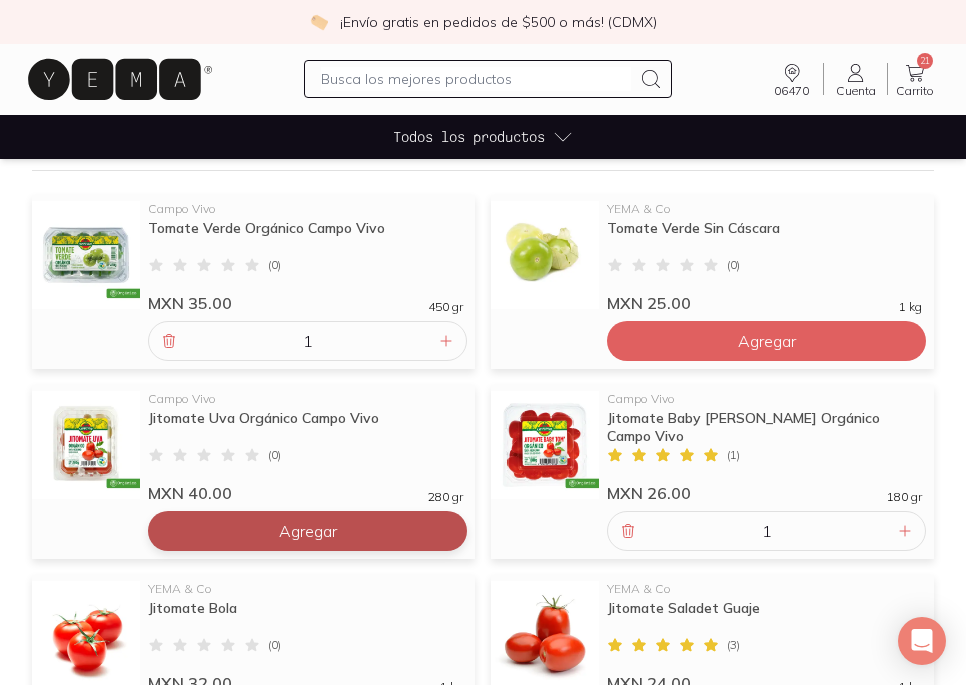 click on "Agregar" at bounding box center [766, 341] 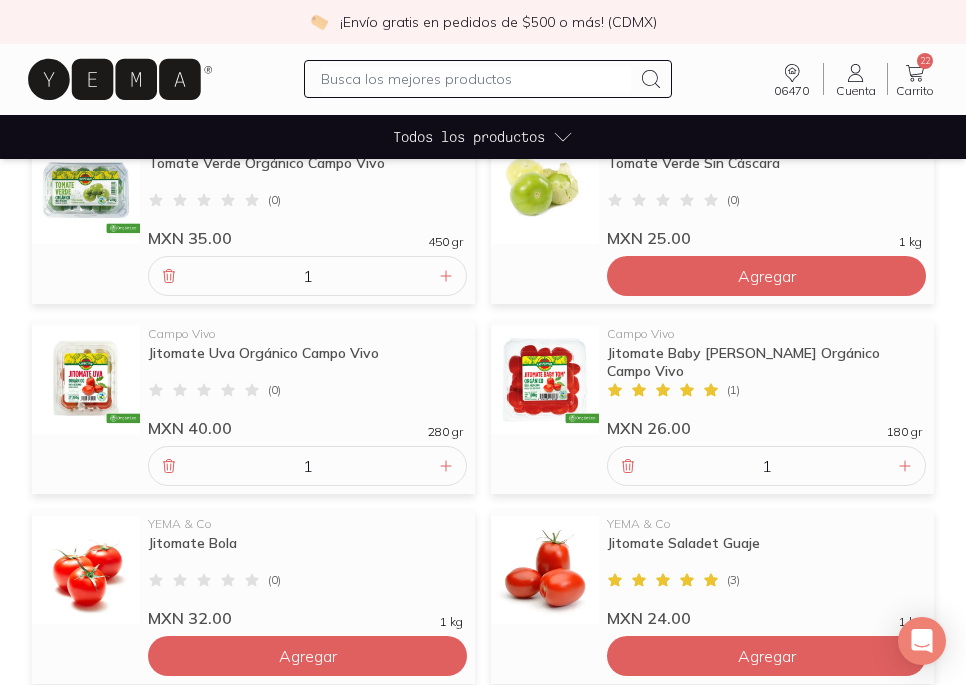 scroll, scrollTop: 298, scrollLeft: 0, axis: vertical 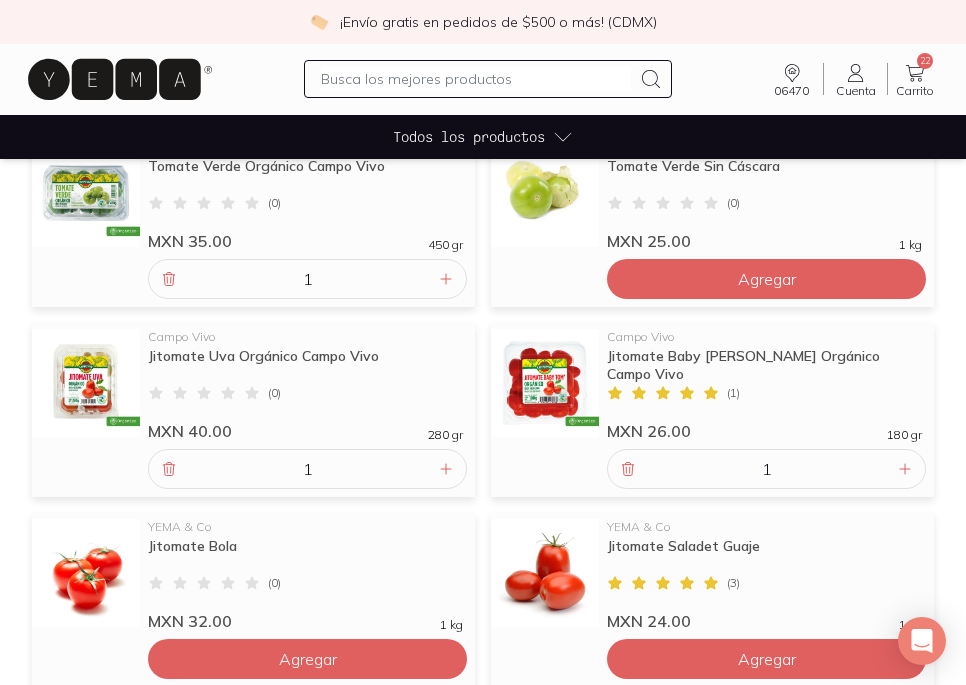 click at bounding box center [475, 79] 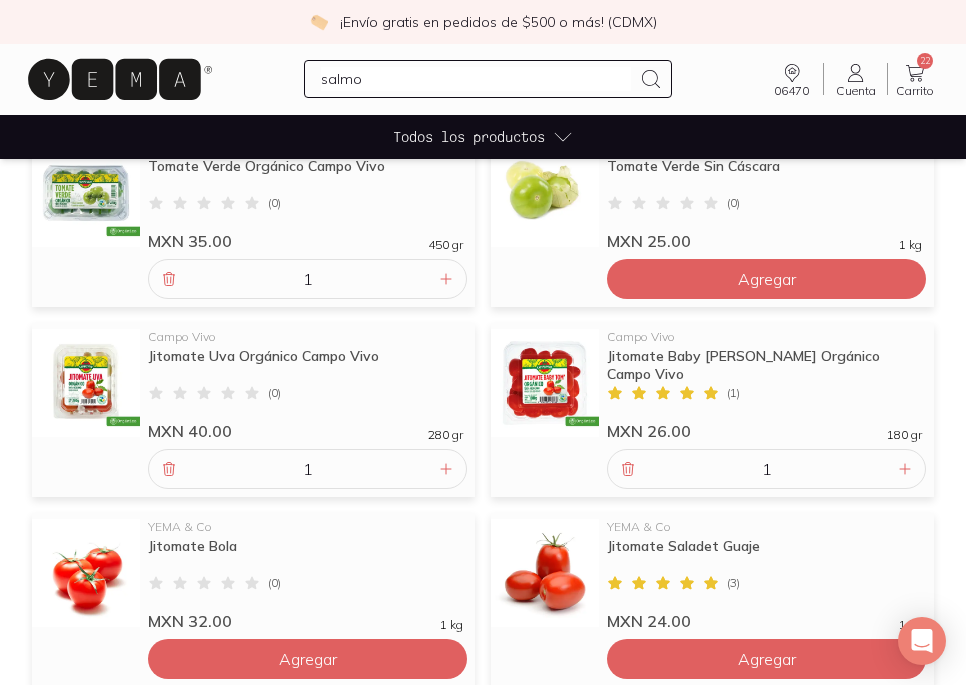 type on "salmon" 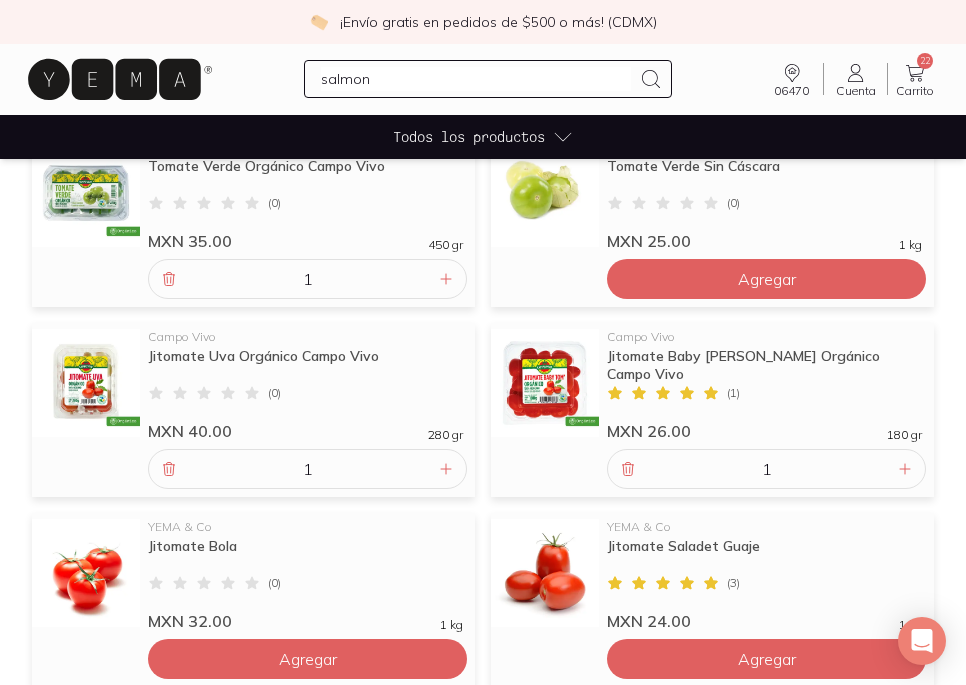 type 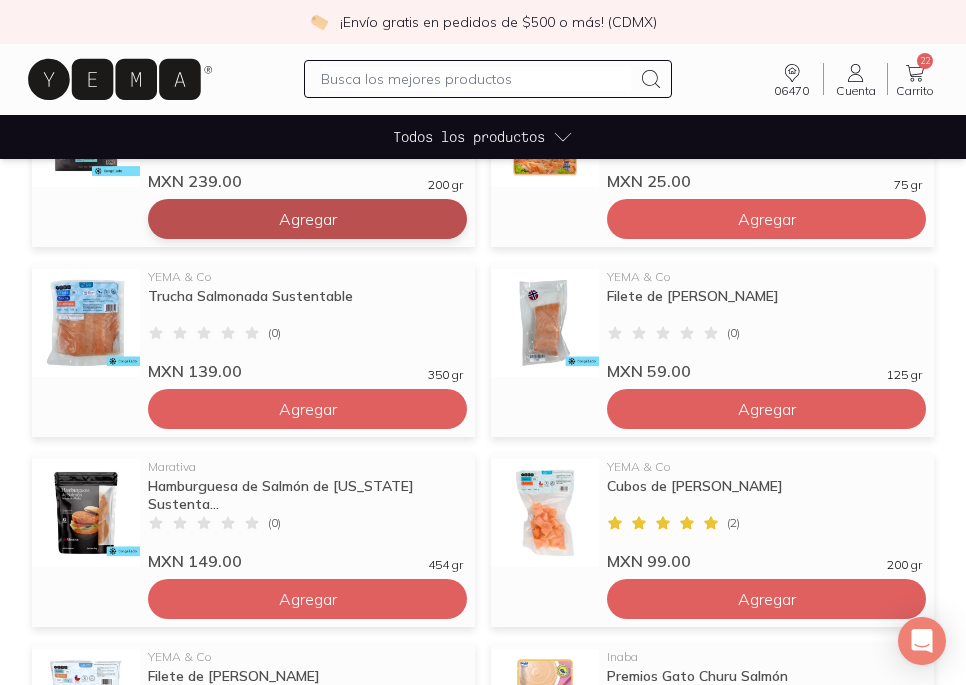 scroll, scrollTop: 361, scrollLeft: 0, axis: vertical 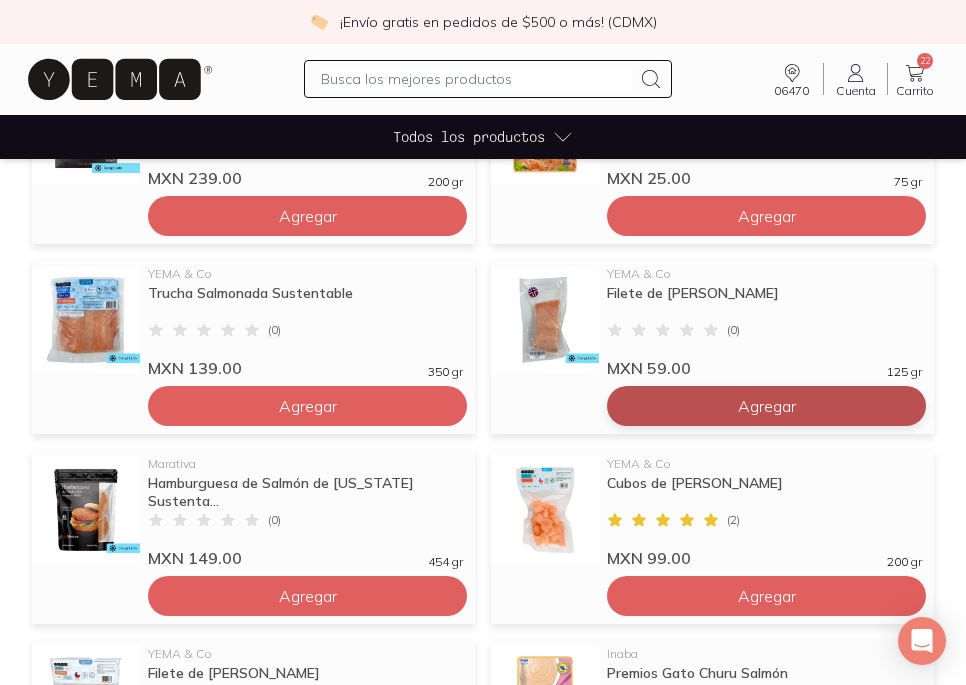 click on "Agregar" at bounding box center (308, 216) 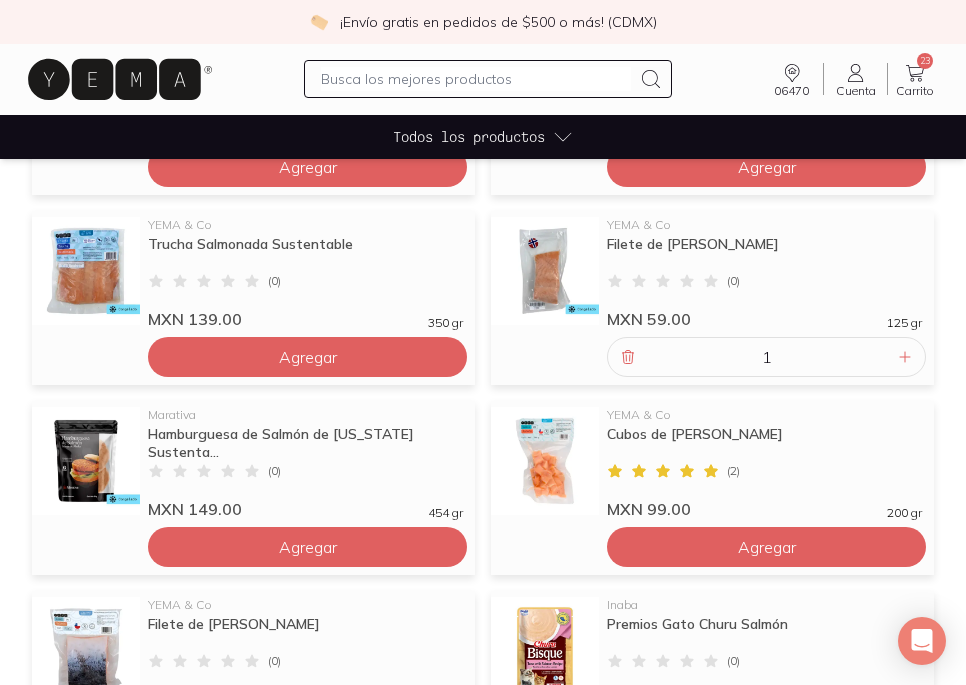 scroll, scrollTop: 413, scrollLeft: 0, axis: vertical 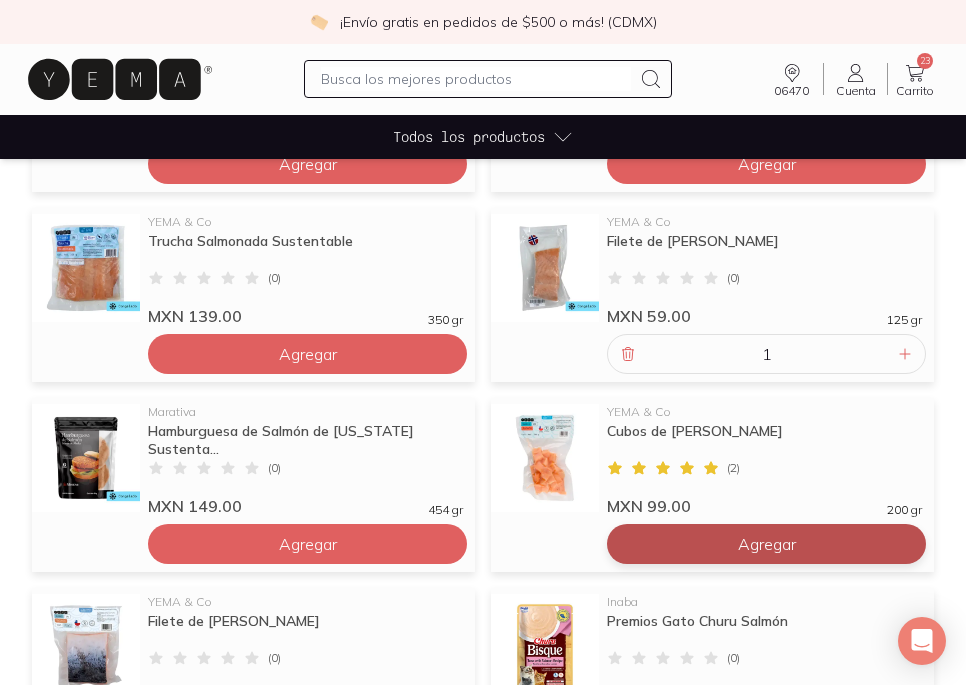 click on "Agregar" at bounding box center [307, 164] 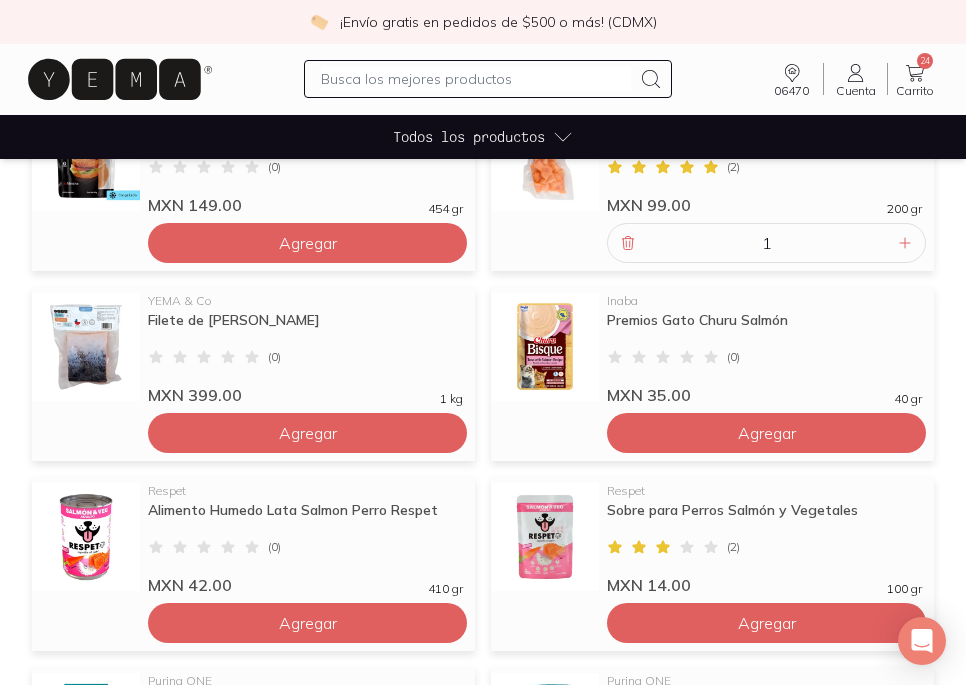 scroll, scrollTop: 716, scrollLeft: 0, axis: vertical 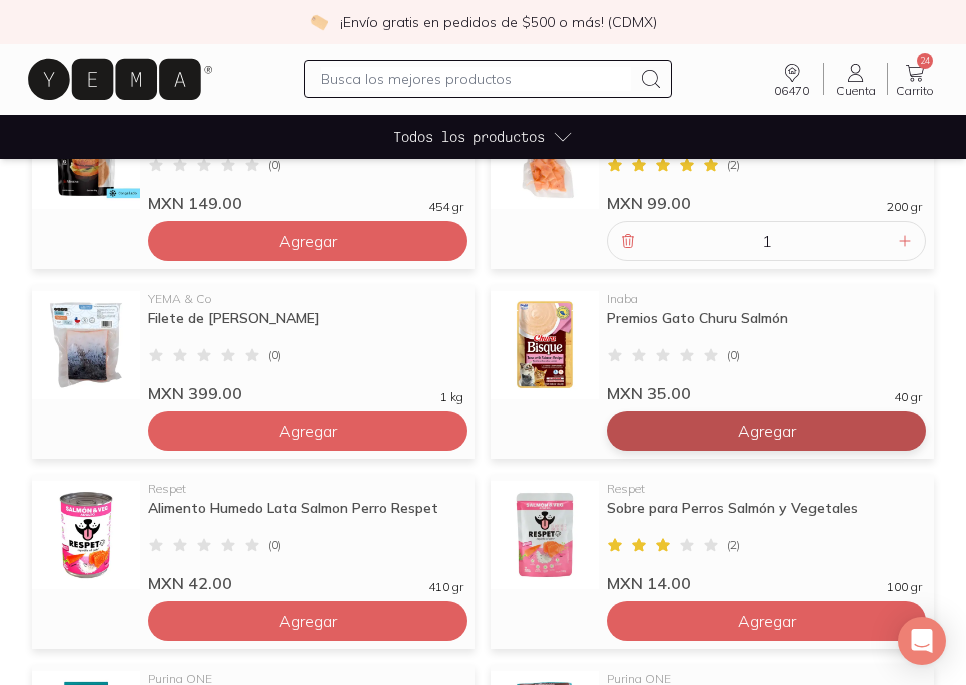 click on "Agregar" at bounding box center [307, -139] 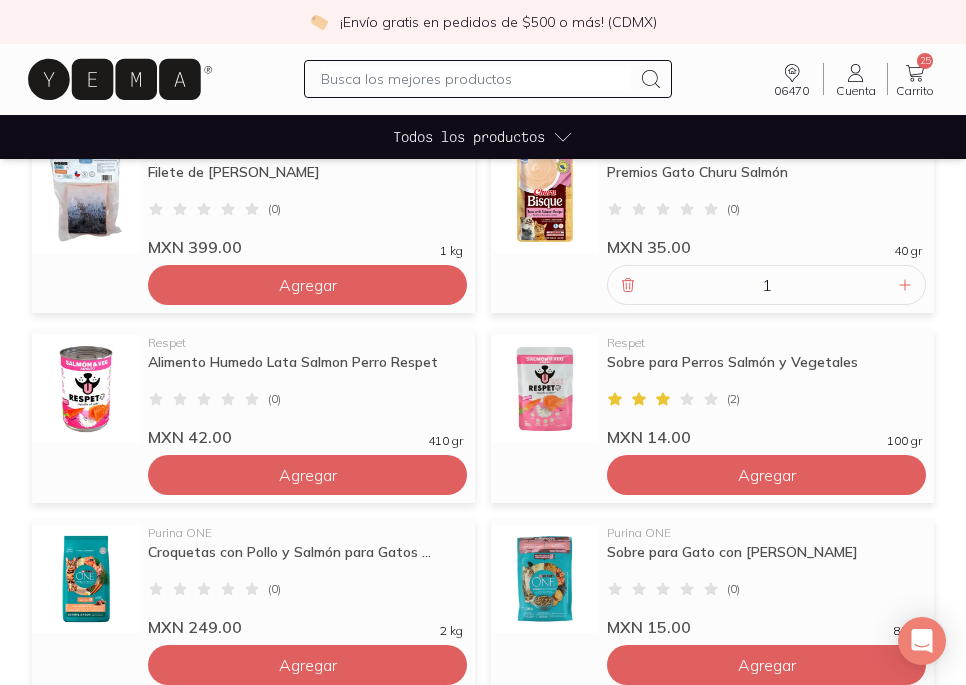 scroll, scrollTop: 864, scrollLeft: 0, axis: vertical 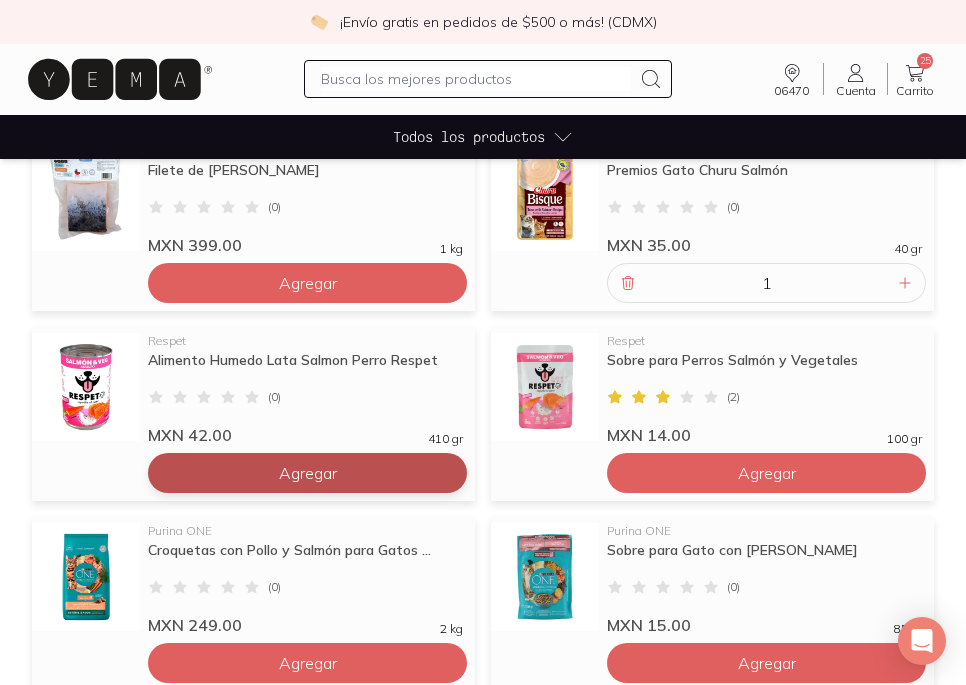 click on "Agregar" at bounding box center [307, -287] 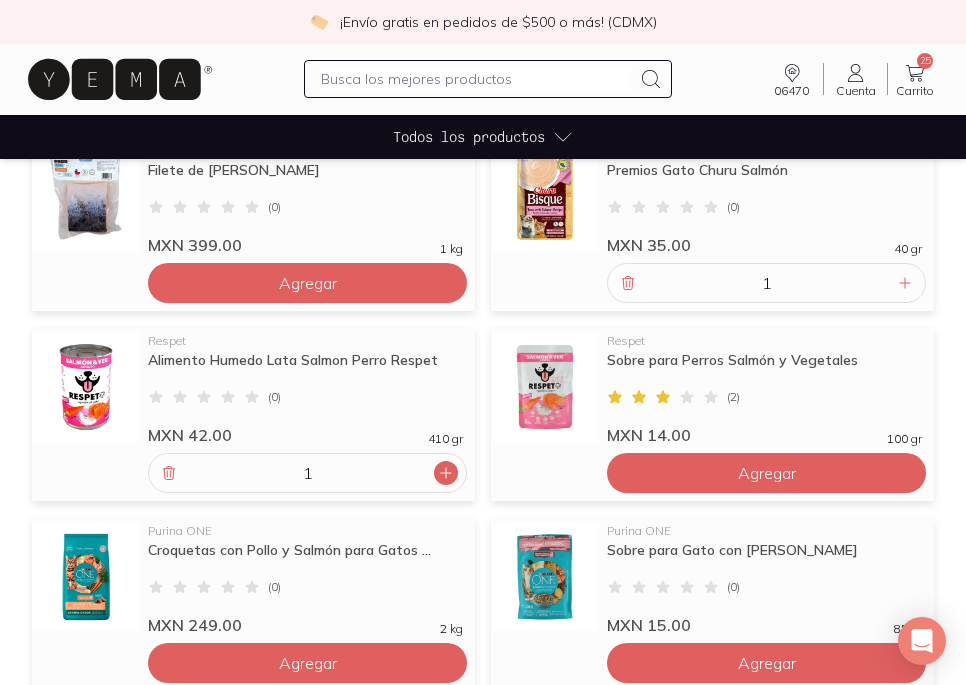 click 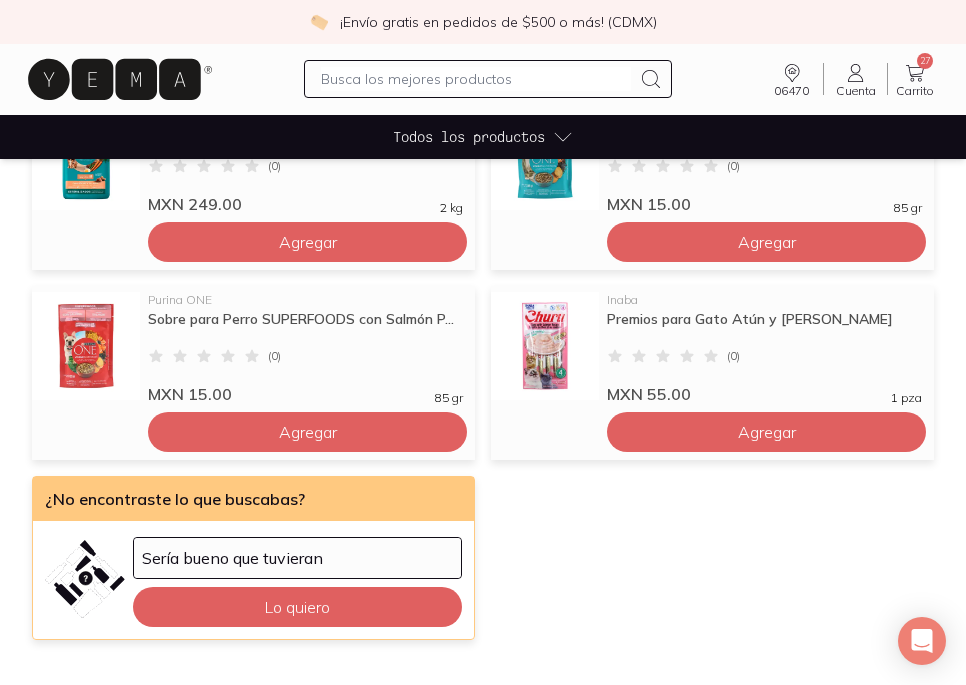 scroll, scrollTop: 1310, scrollLeft: 0, axis: vertical 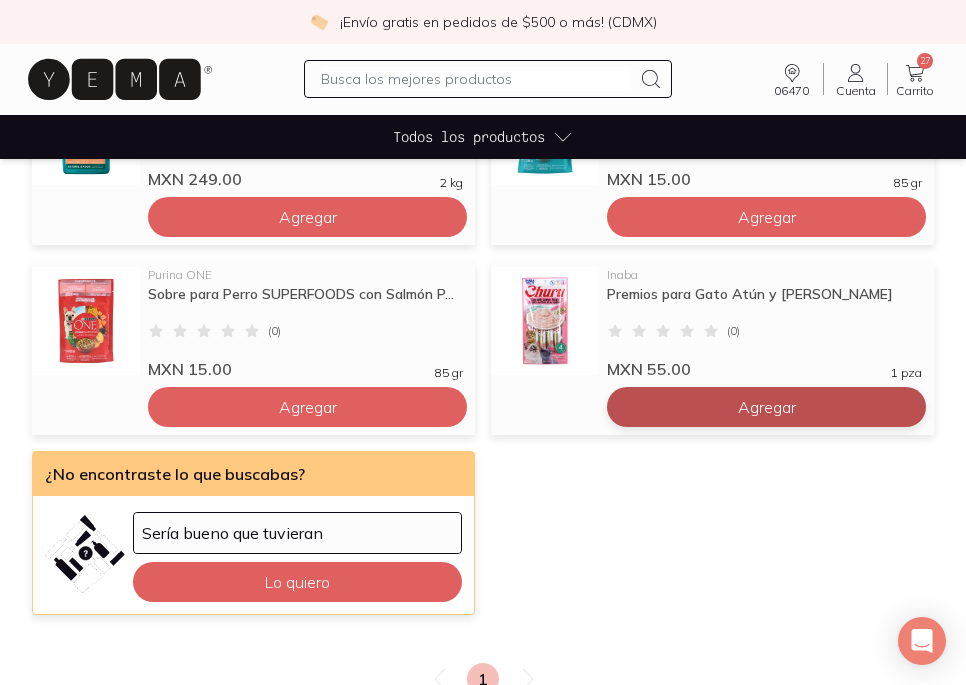 click on "Agregar" at bounding box center [307, -733] 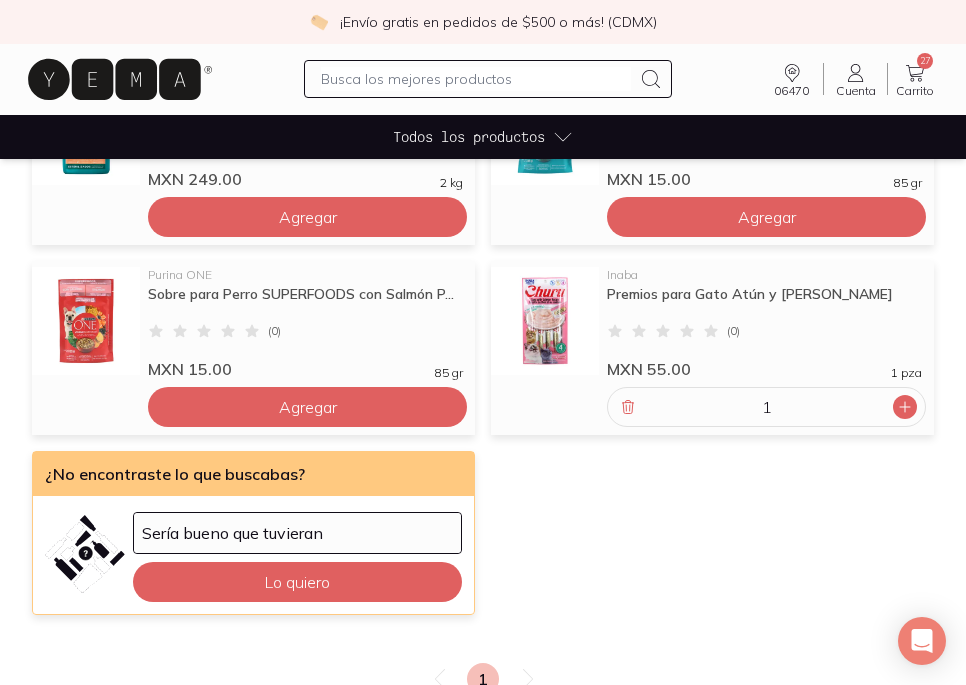click at bounding box center (905, 407) 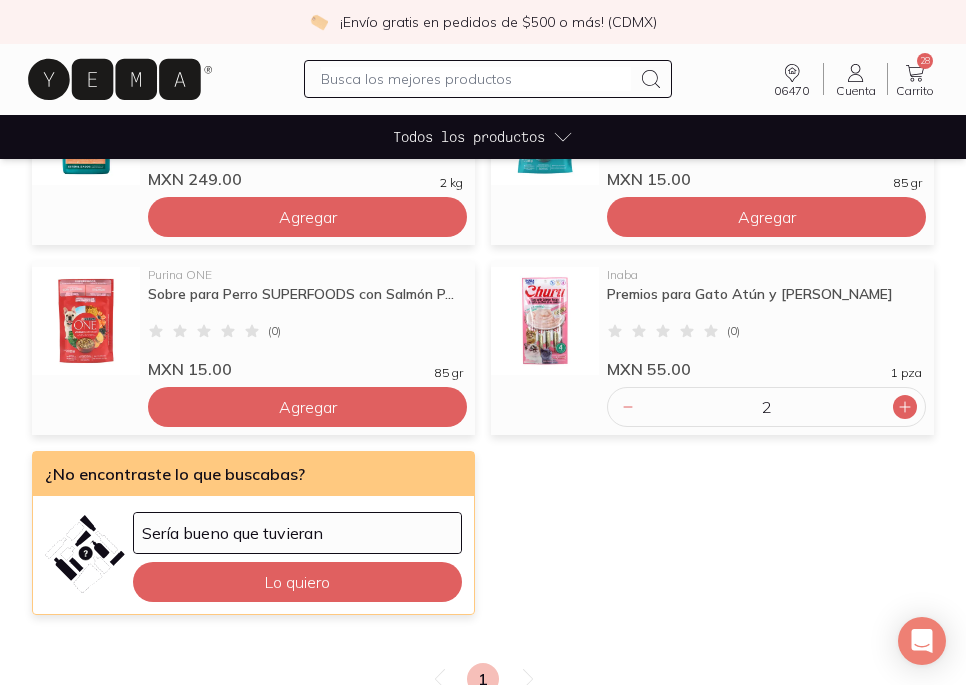click 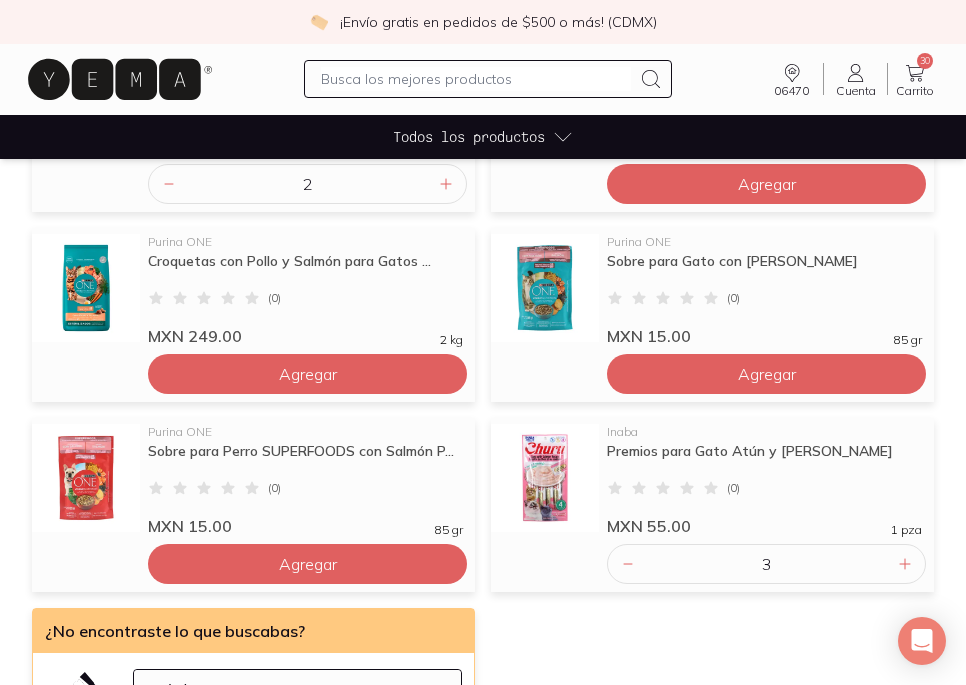 scroll, scrollTop: 939, scrollLeft: 0, axis: vertical 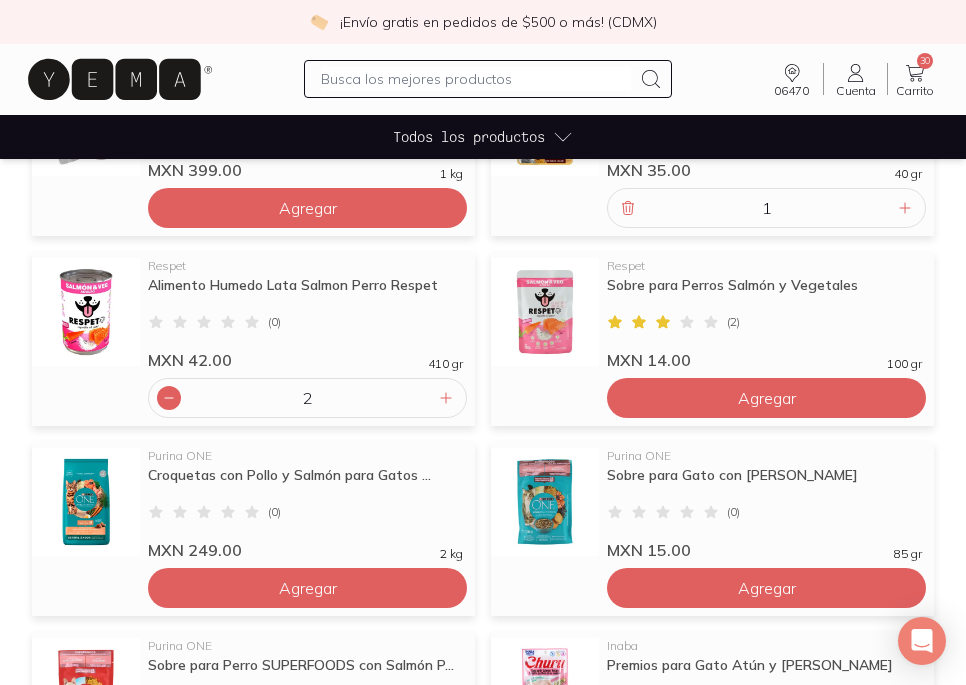 click at bounding box center [169, 398] 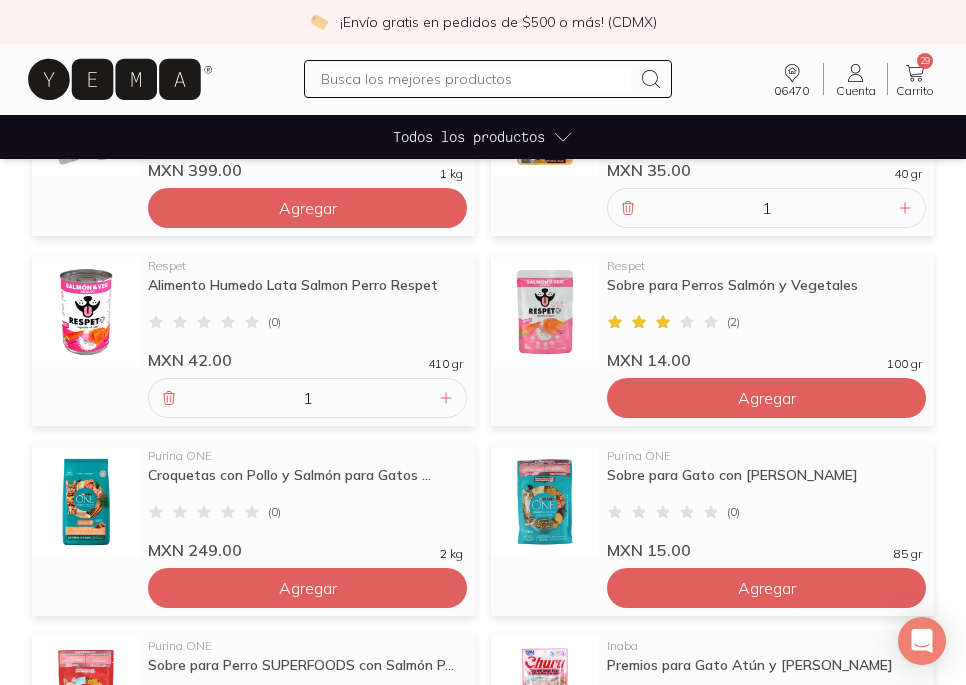 click on "Alimento Humedo Lata Salmon Perro Respet" at bounding box center (305, 294) 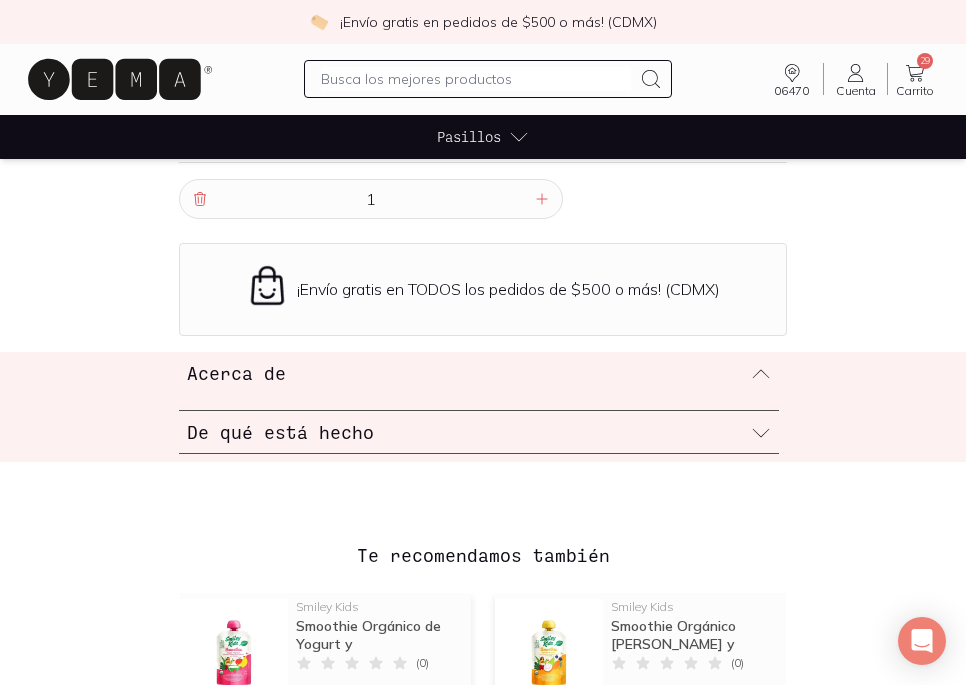 scroll, scrollTop: 0, scrollLeft: 0, axis: both 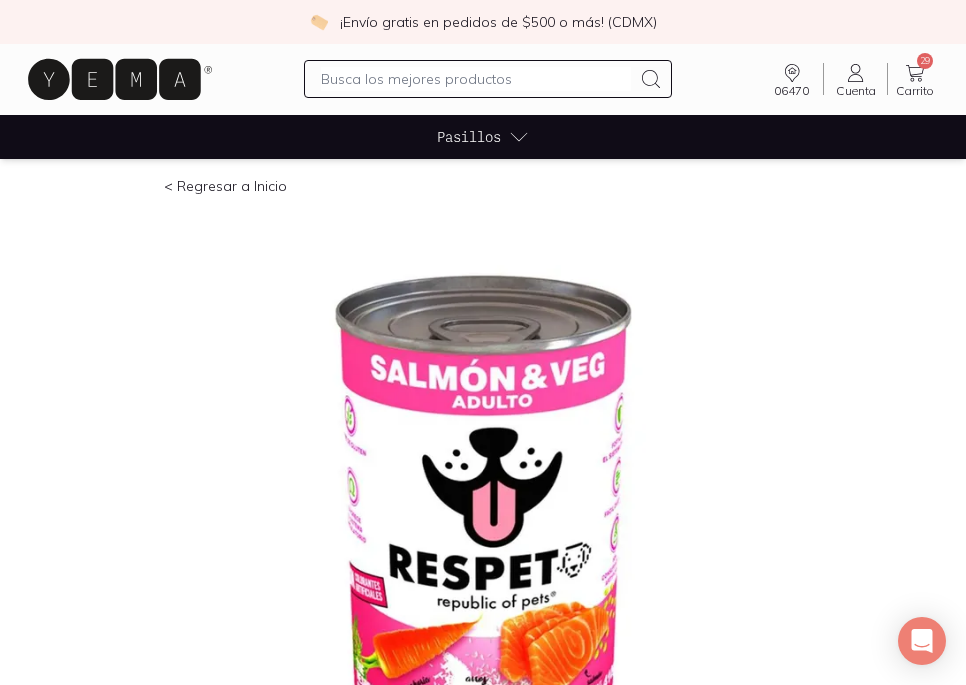 click at bounding box center [475, 79] 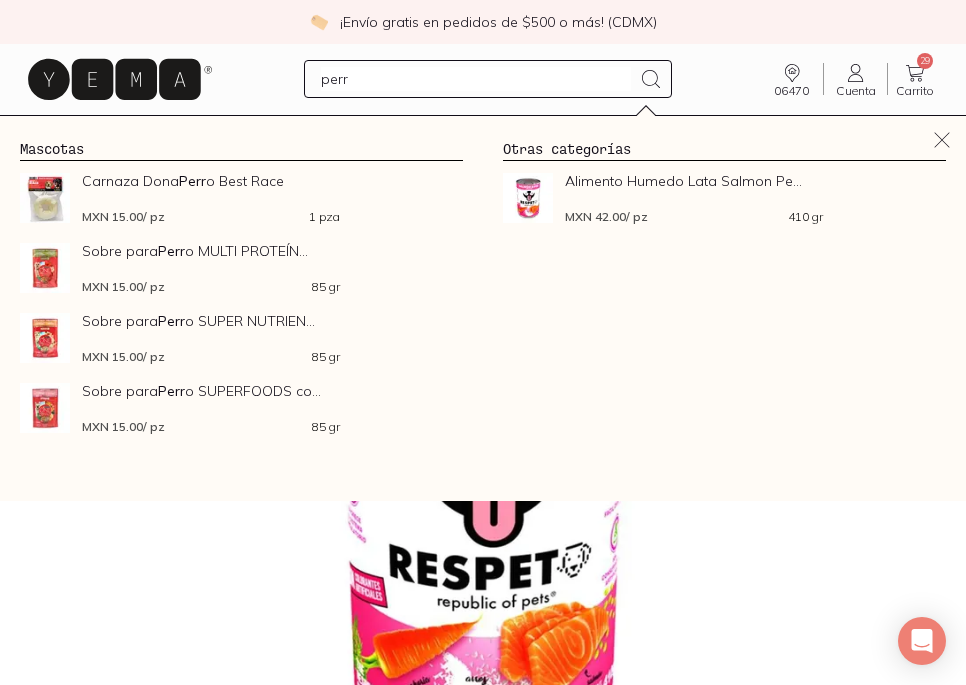 type on "perro" 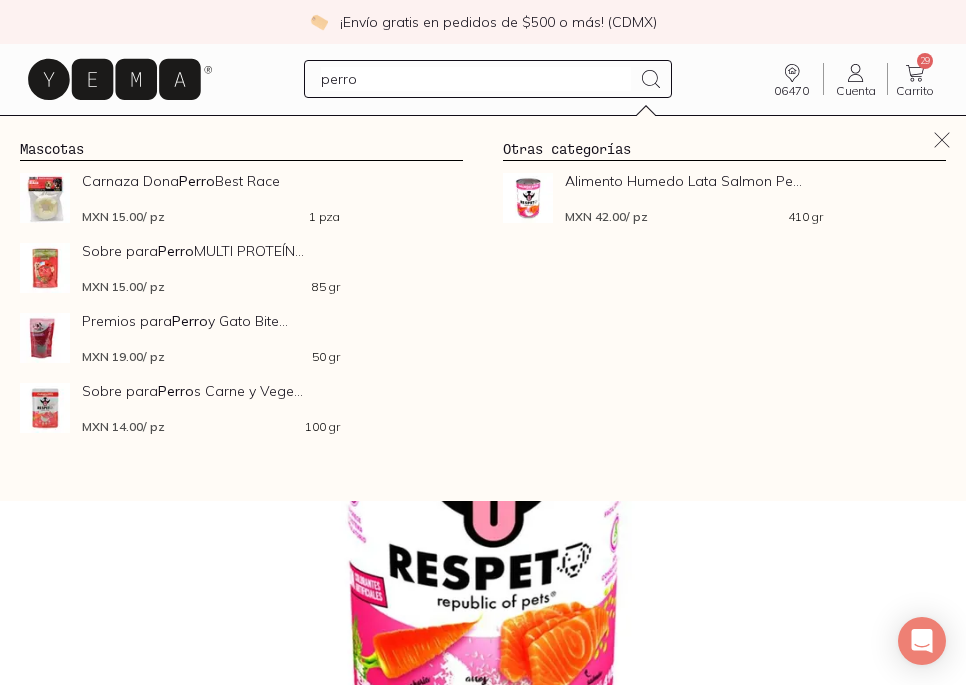 type 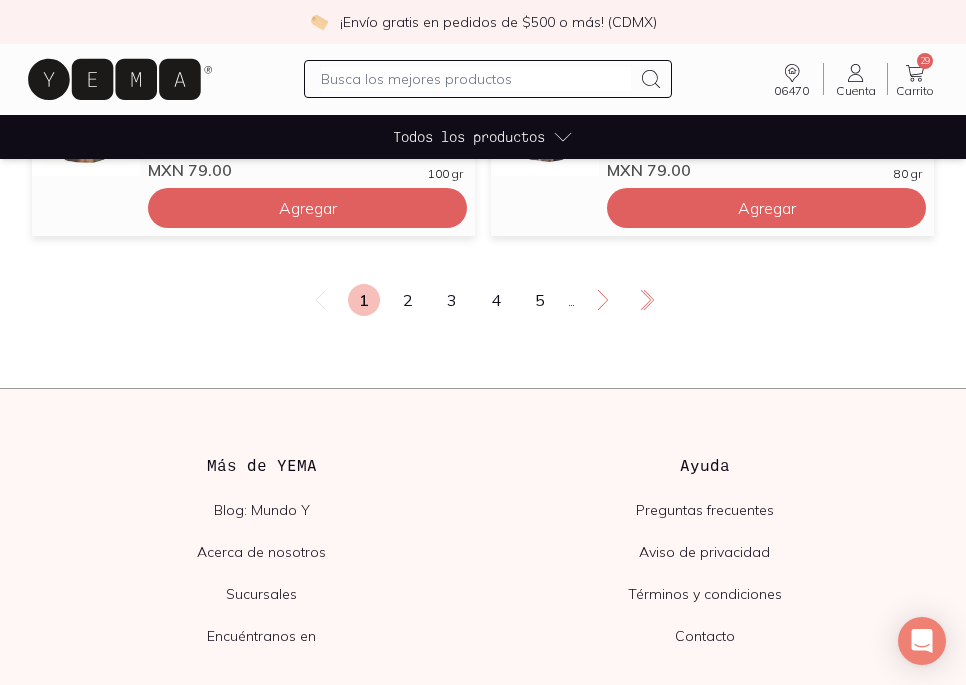 scroll, scrollTop: 1705, scrollLeft: 0, axis: vertical 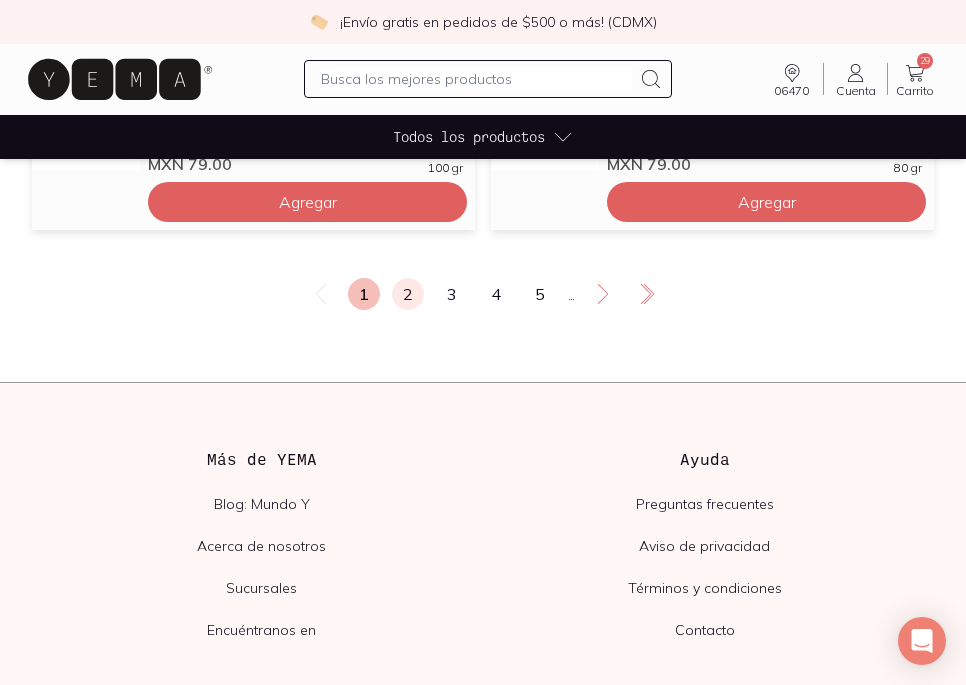click on "2" at bounding box center [408, 294] 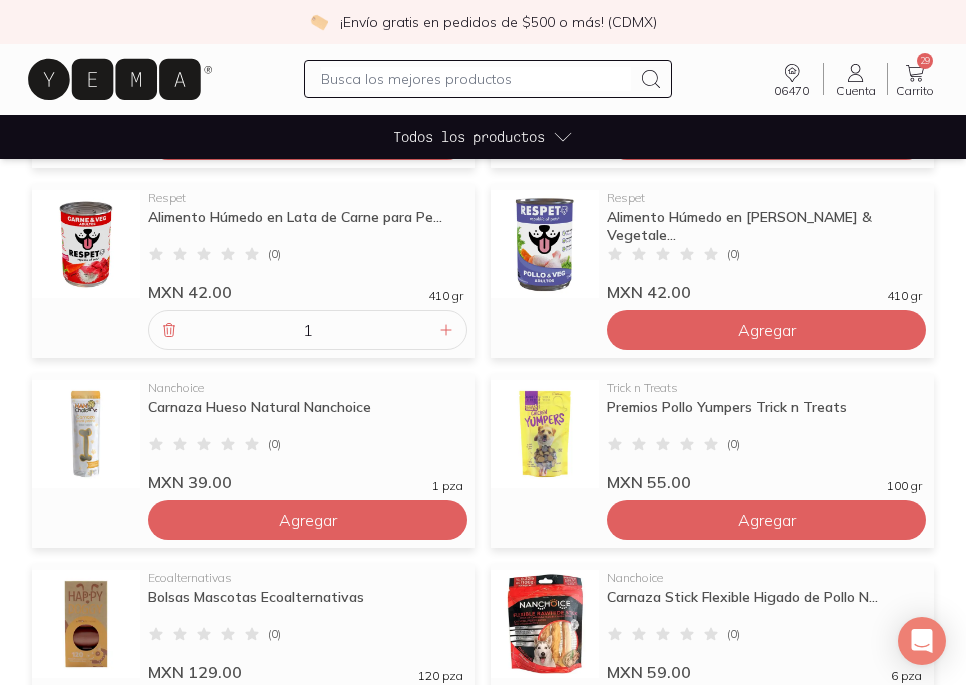 scroll, scrollTop: 419, scrollLeft: 0, axis: vertical 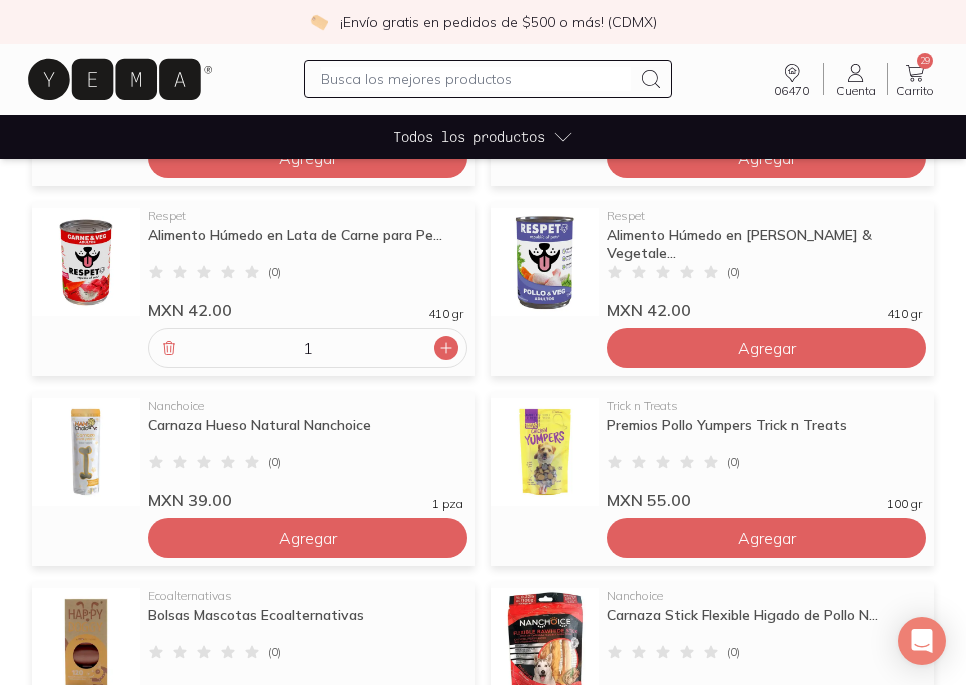 click 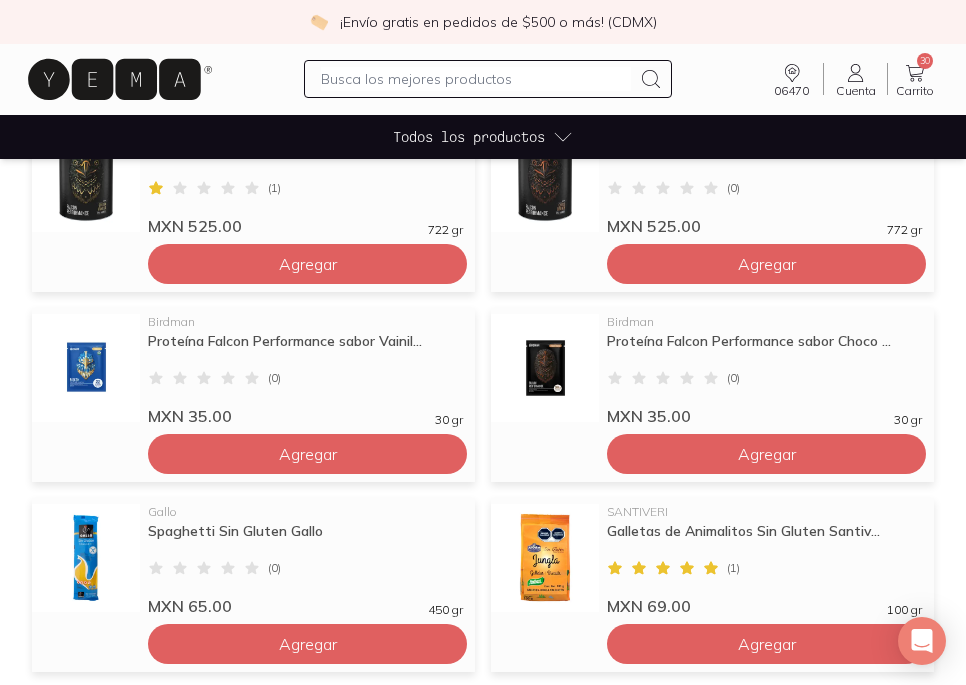scroll, scrollTop: 1266, scrollLeft: 0, axis: vertical 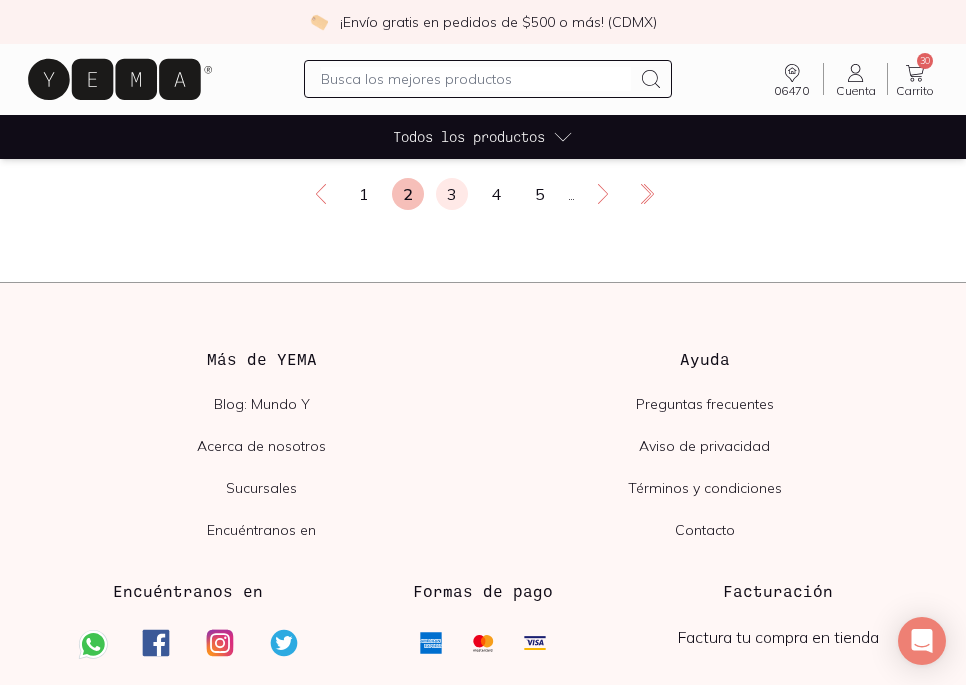 click on "3" at bounding box center [452, 194] 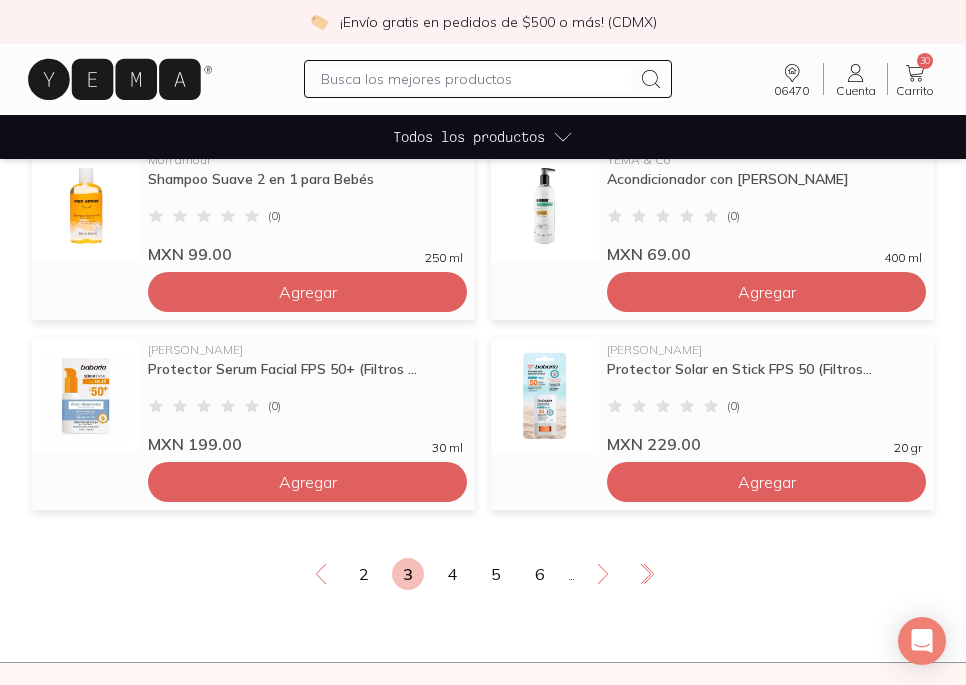 scroll, scrollTop: 1428, scrollLeft: 0, axis: vertical 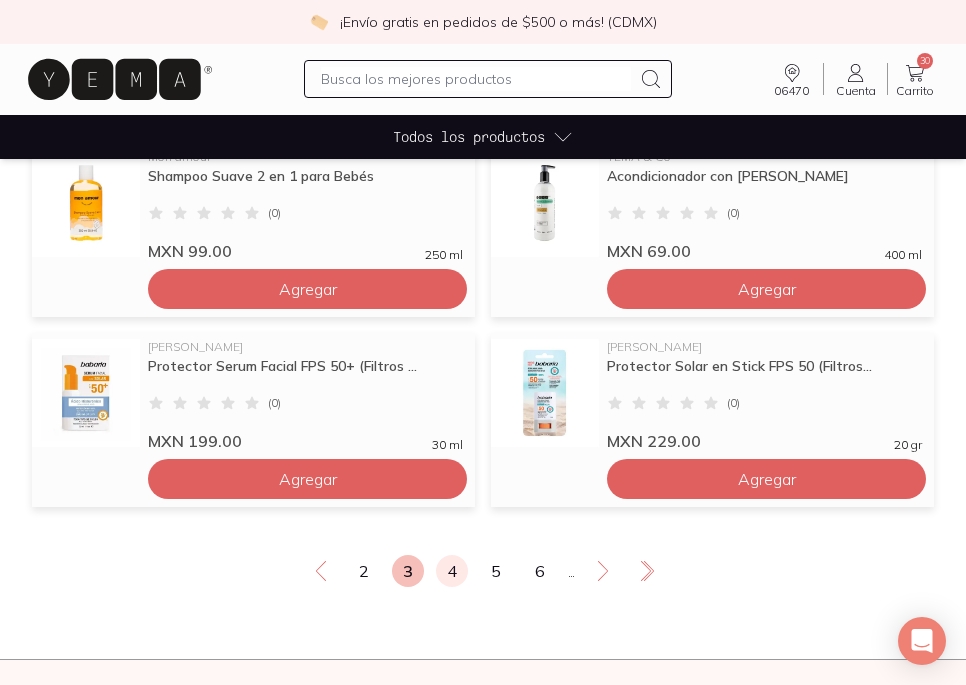 click on "4" at bounding box center [452, 571] 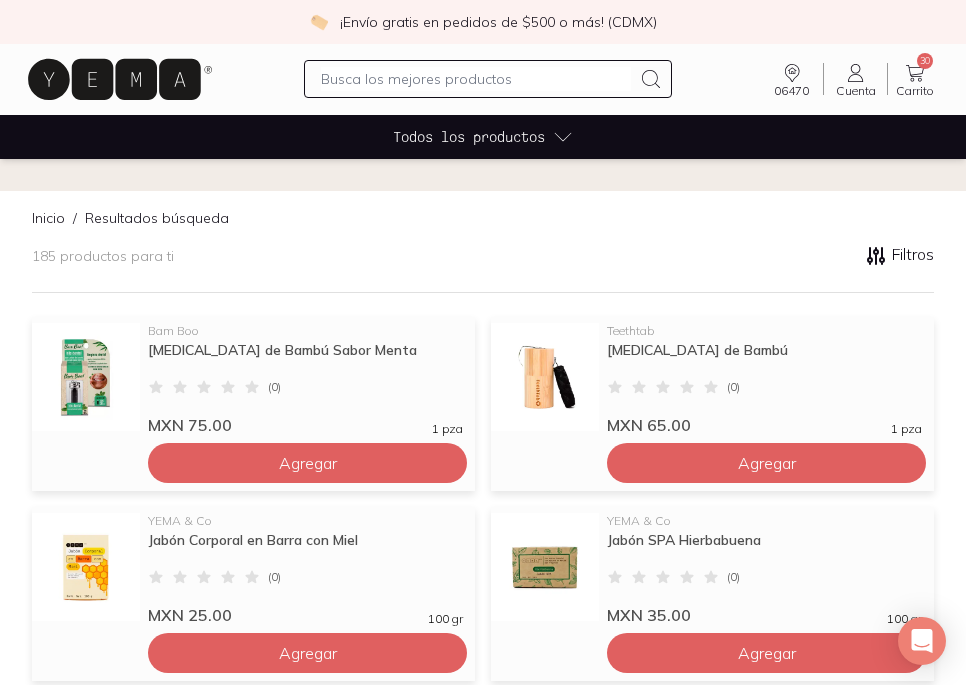 scroll, scrollTop: 18, scrollLeft: 0, axis: vertical 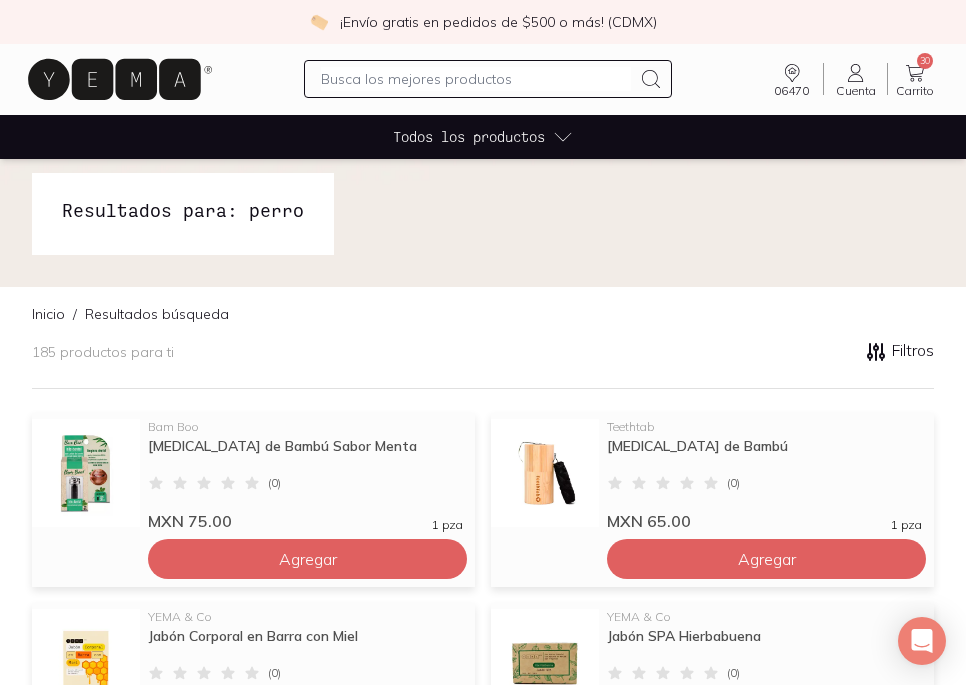 click on "30" at bounding box center [925, 61] 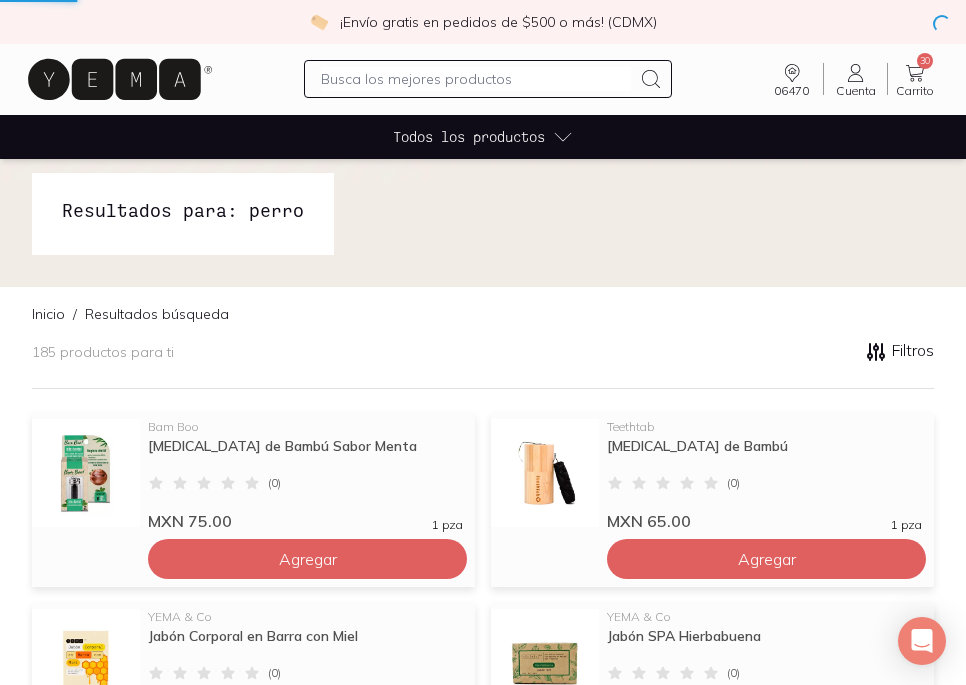 click on "30" at bounding box center (925, 61) 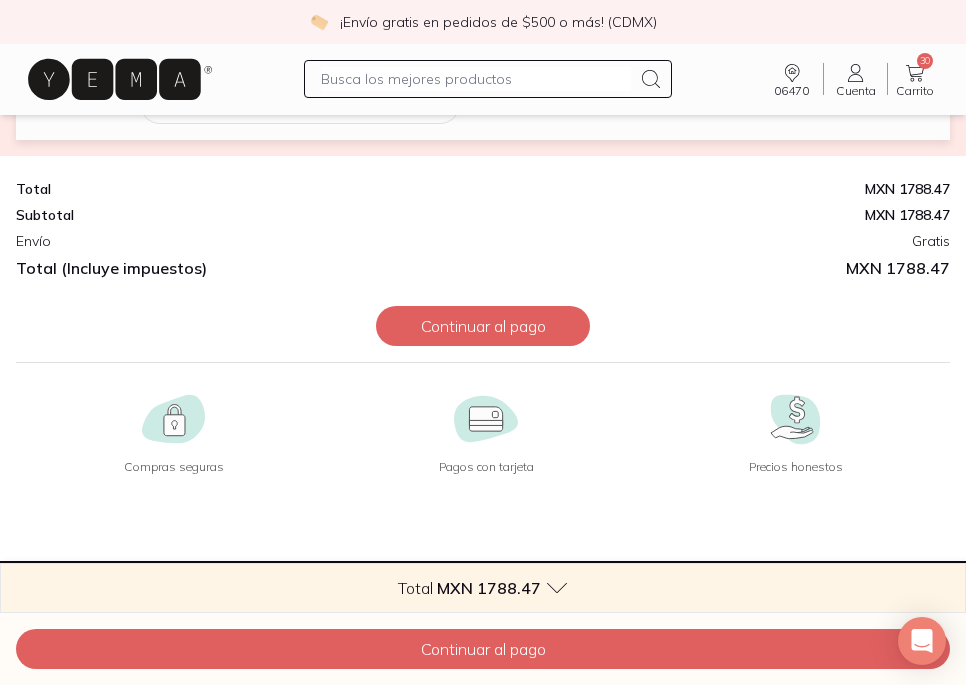 scroll, scrollTop: 5218, scrollLeft: 0, axis: vertical 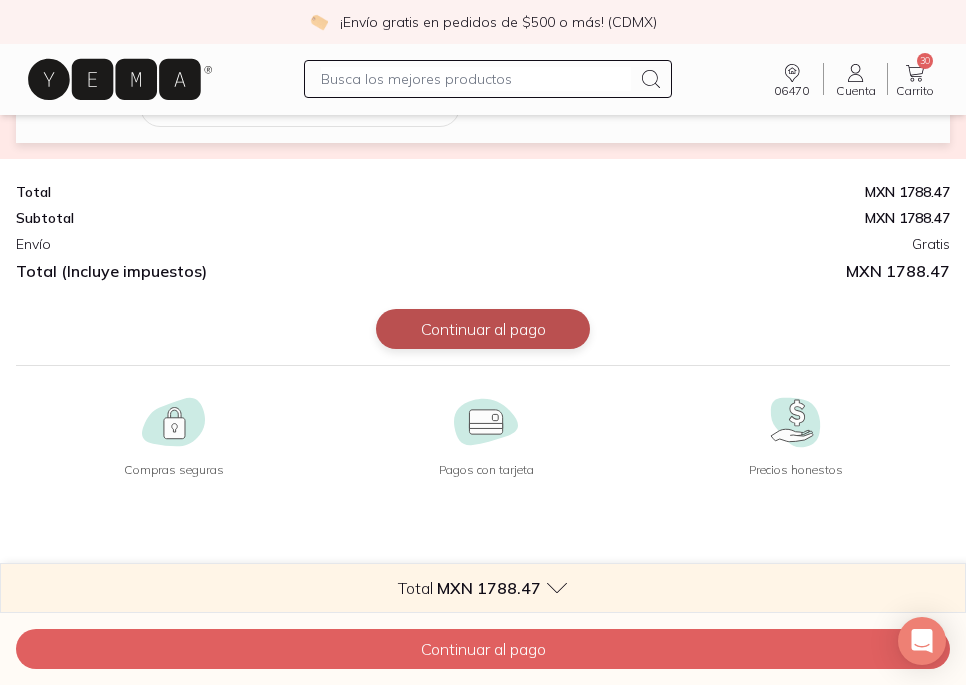 click on "Continuar al pago" at bounding box center (483, 329) 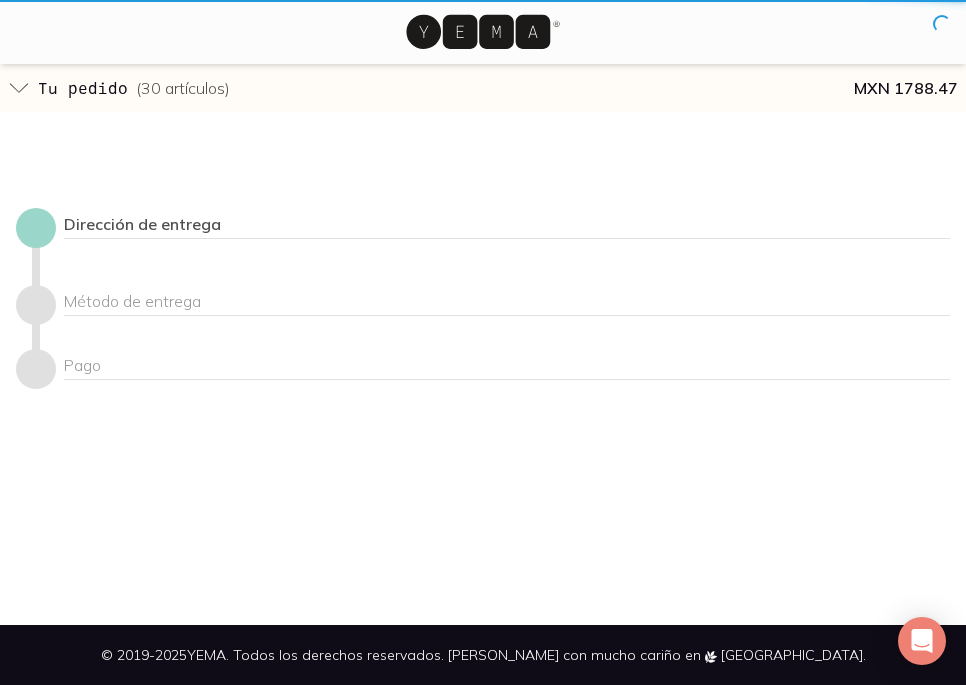 scroll, scrollTop: 0, scrollLeft: 0, axis: both 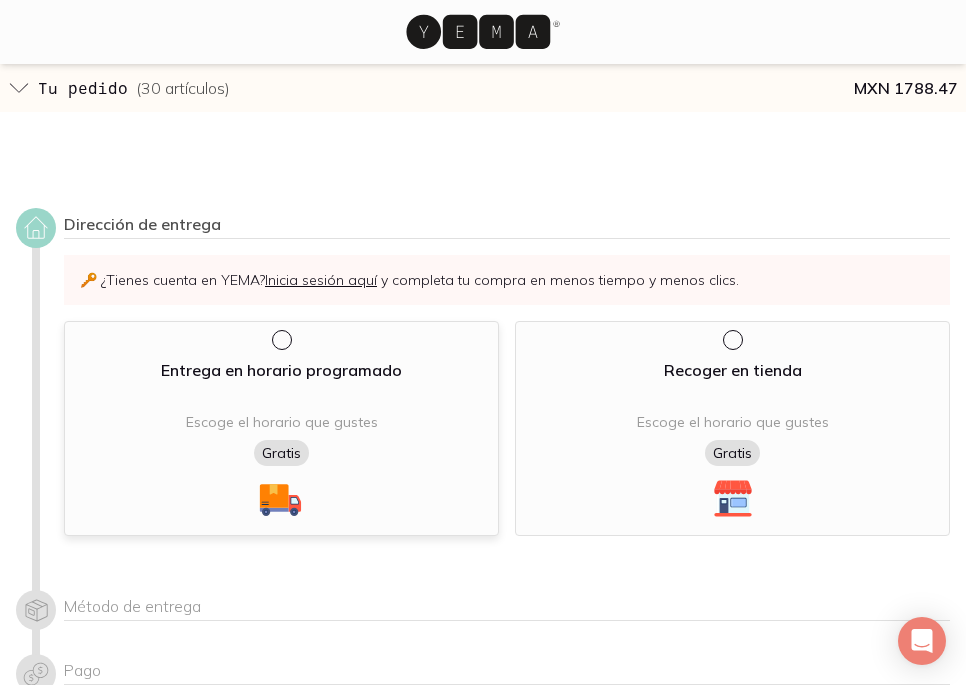 click at bounding box center [280, 338] 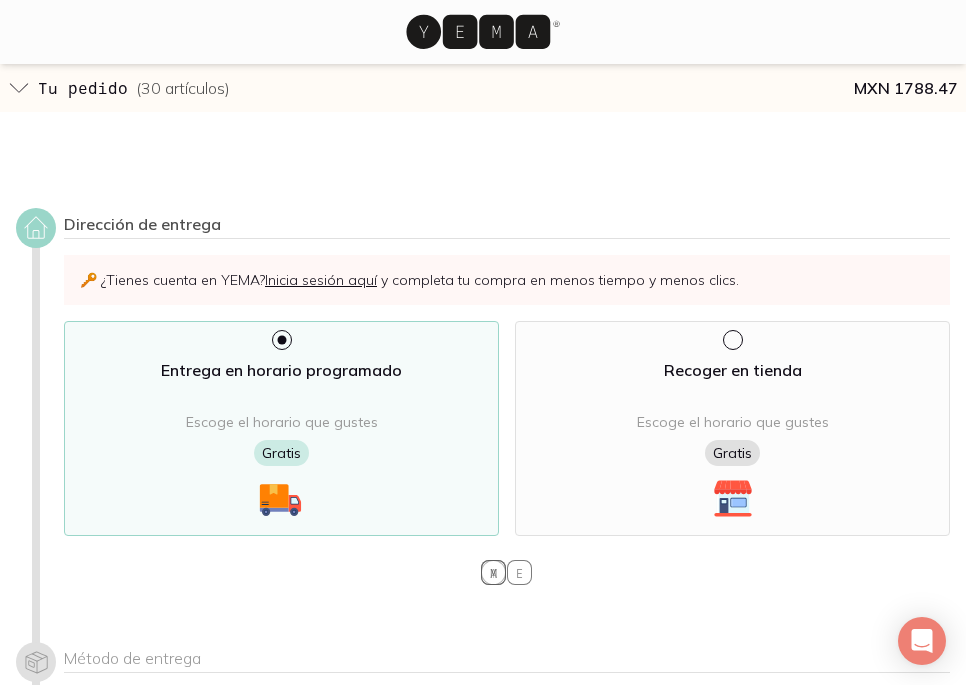 select on "204" 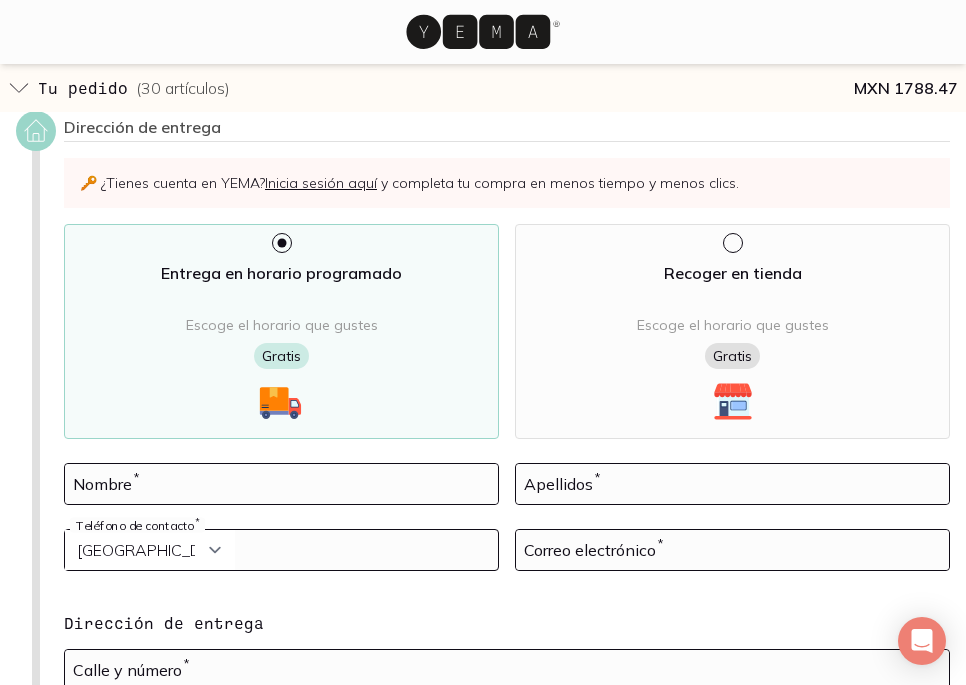 scroll, scrollTop: 0, scrollLeft: 0, axis: both 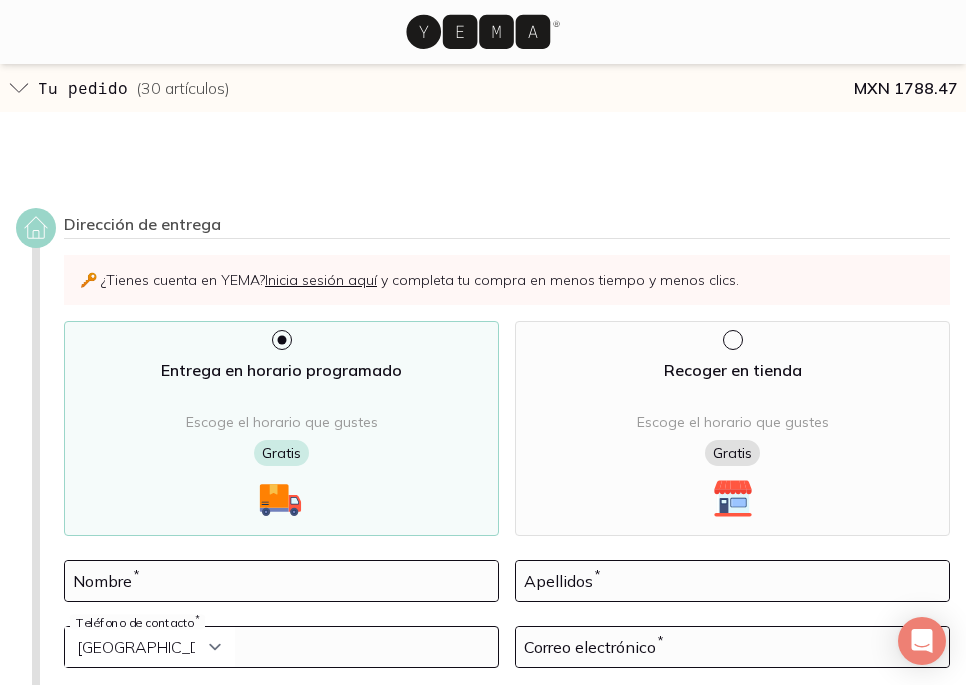 click 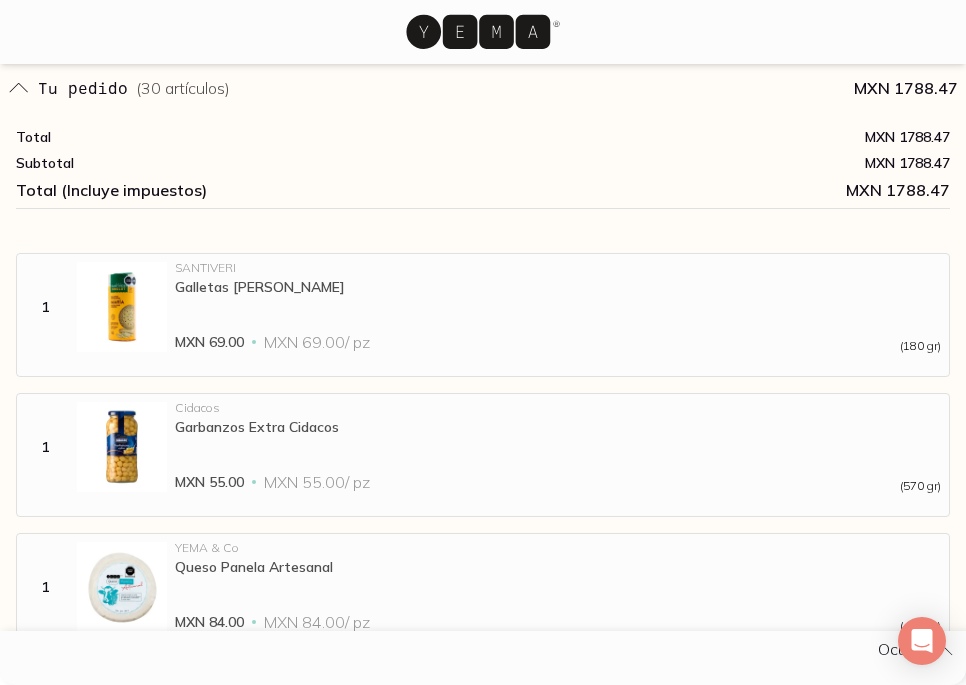click 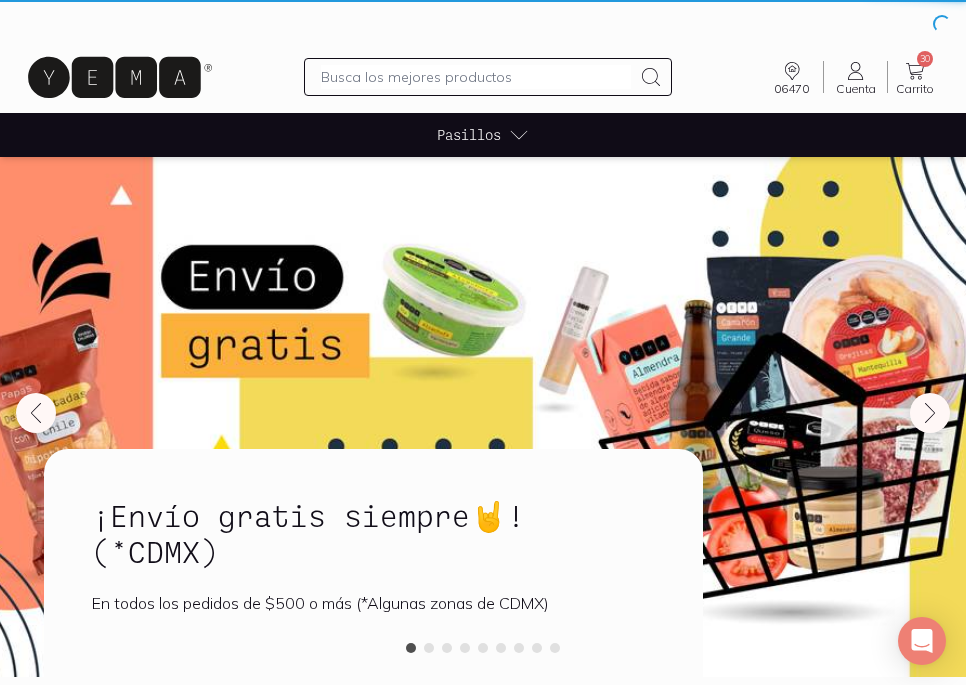 click at bounding box center [483, 21] 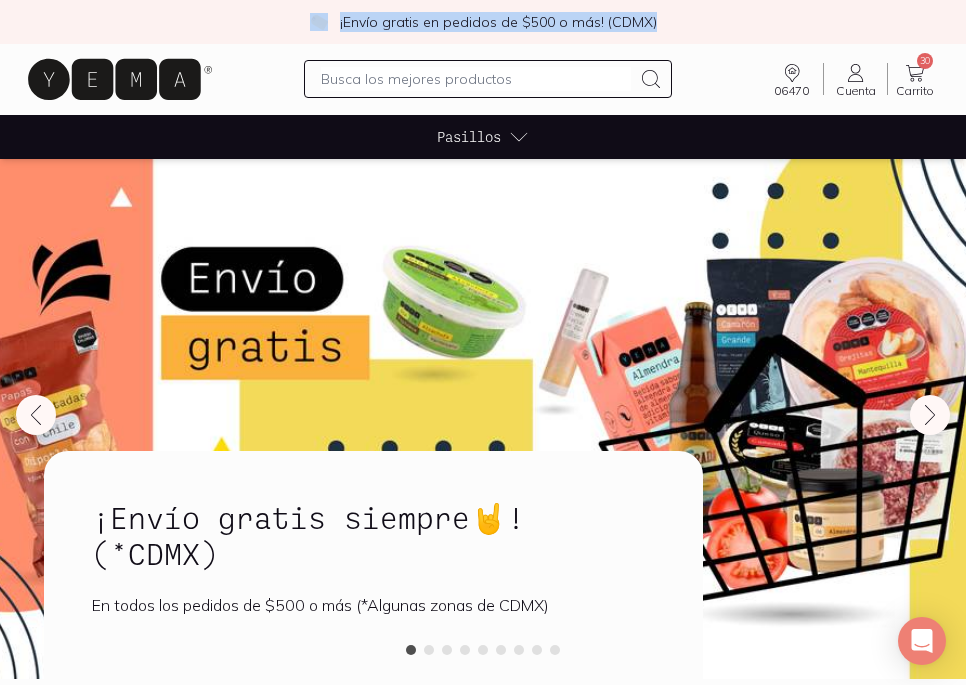 click 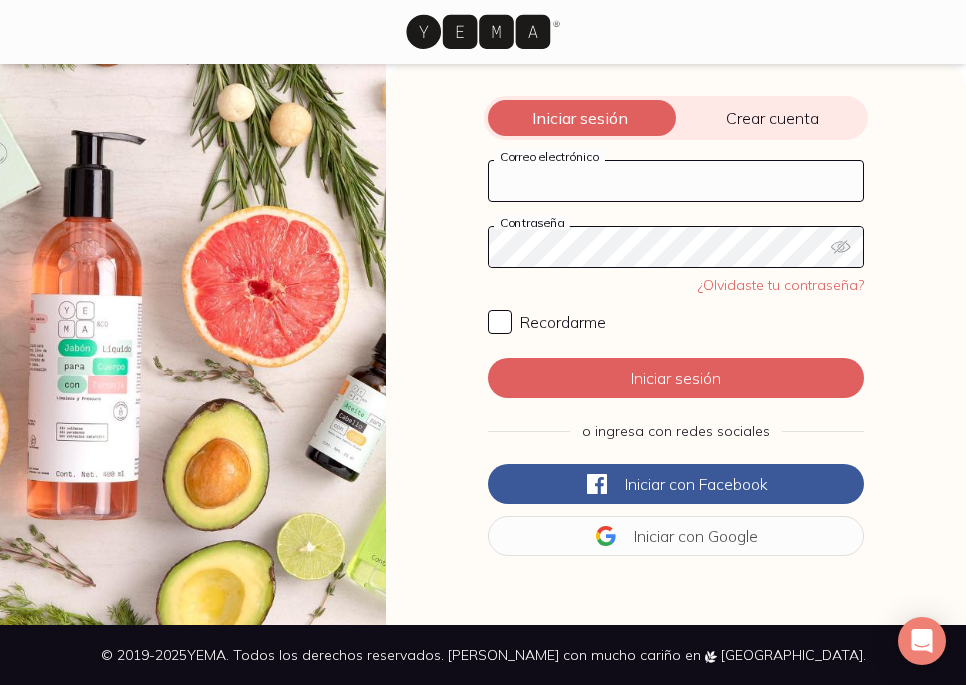 type on "[EMAIL_ADDRESS][DOMAIN_NAME]" 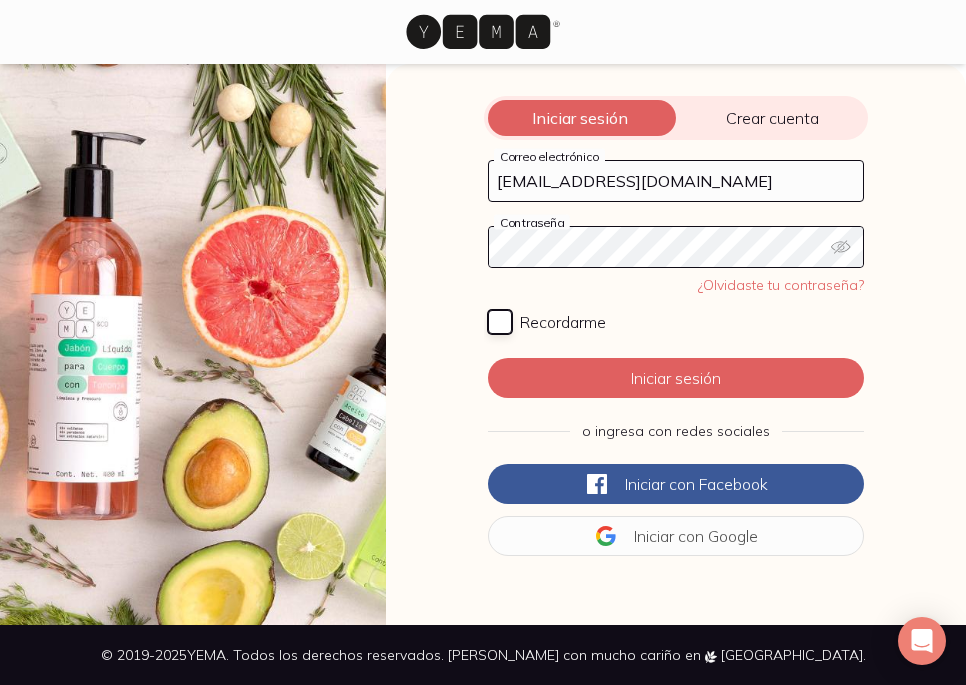 click on "Recordarme" at bounding box center [500, 322] 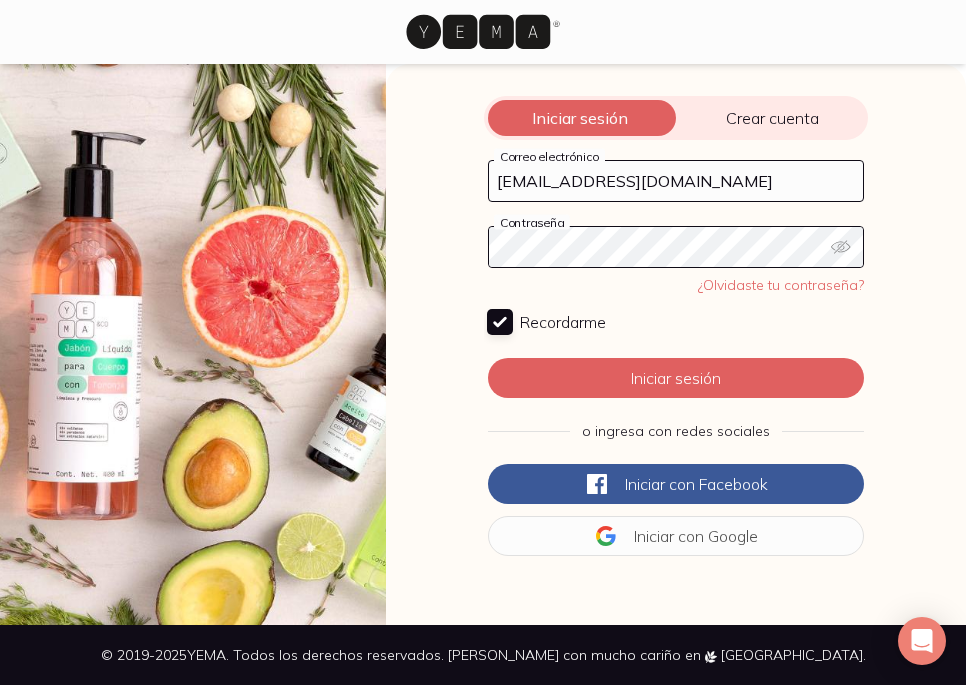 checkbox on "true" 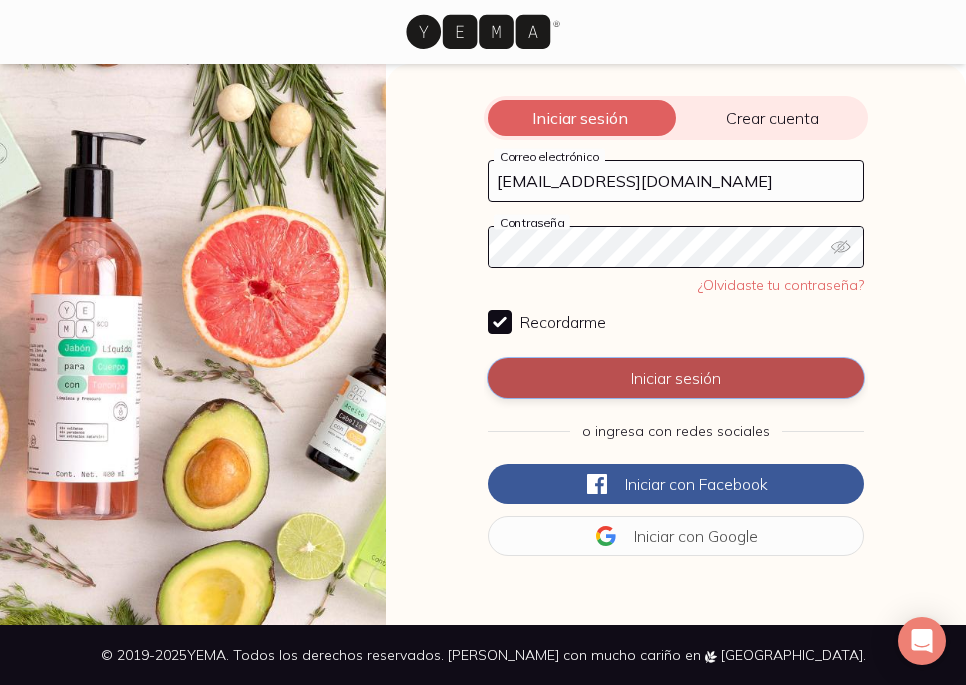 click on "Iniciar sesión" at bounding box center (676, 378) 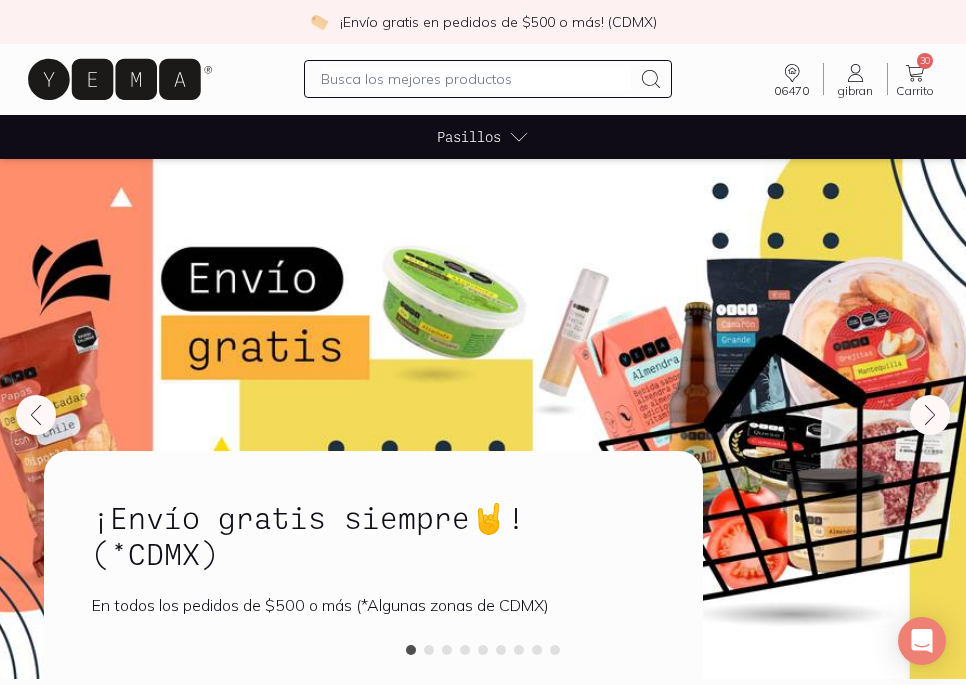 click 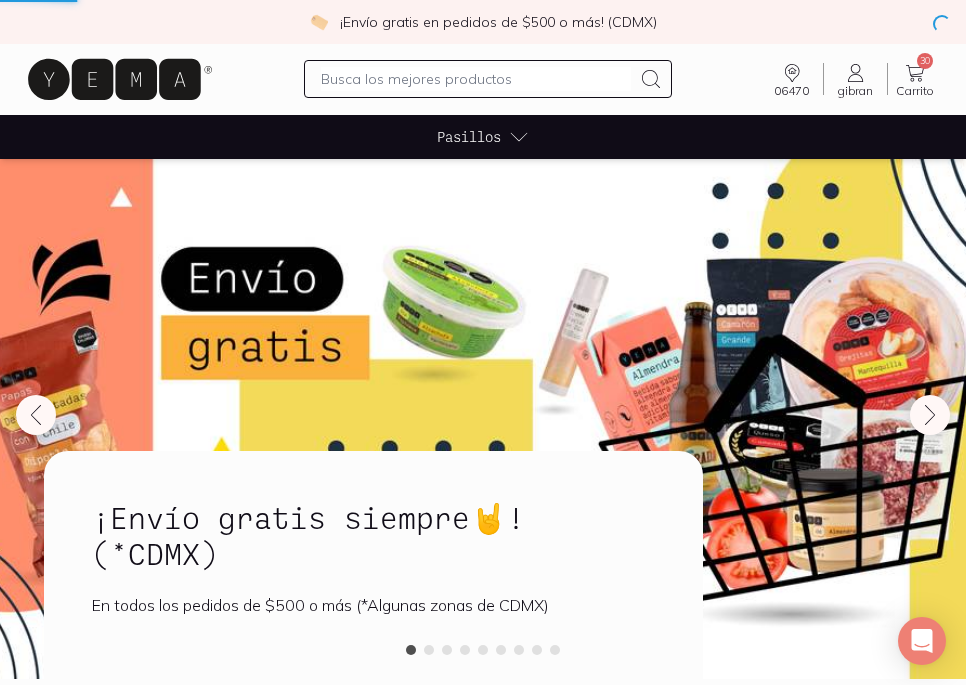 click 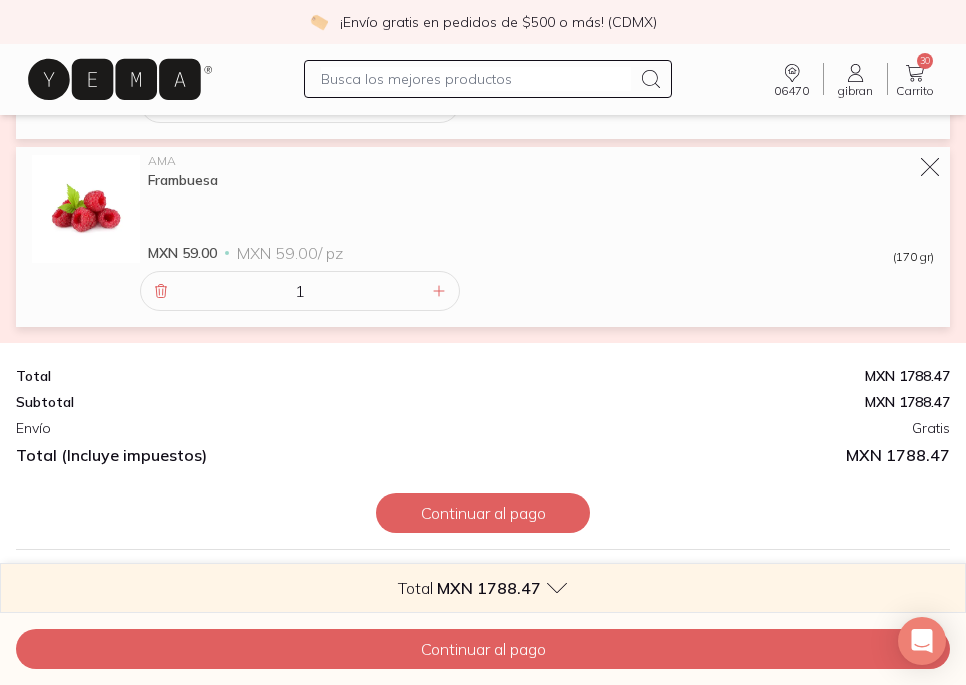 scroll, scrollTop: 5221, scrollLeft: 0, axis: vertical 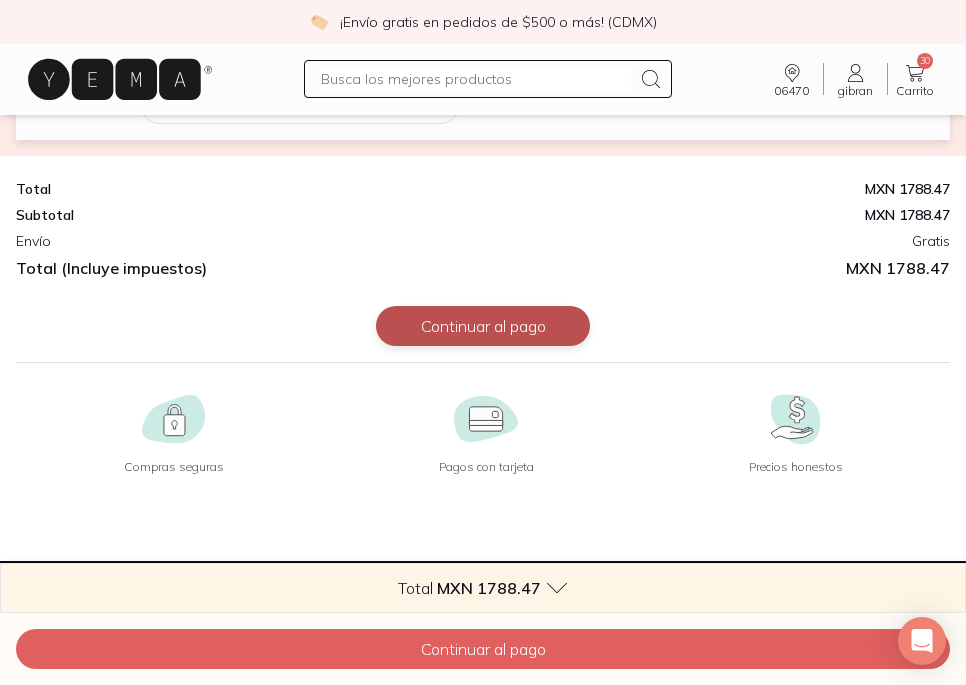 click on "Continuar al pago" at bounding box center (483, 326) 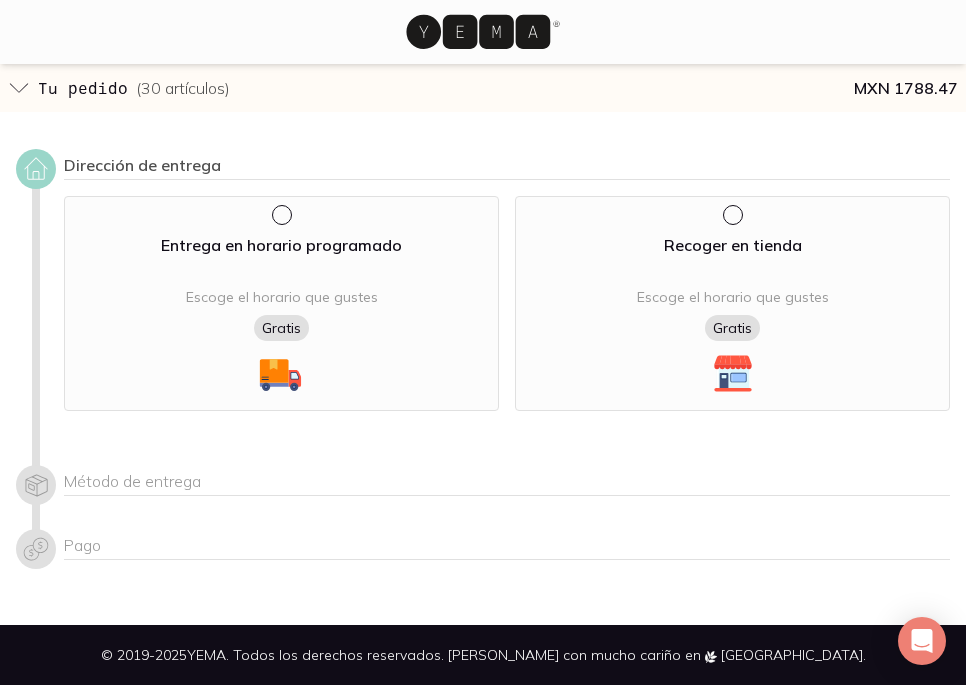 scroll, scrollTop: 0, scrollLeft: 0, axis: both 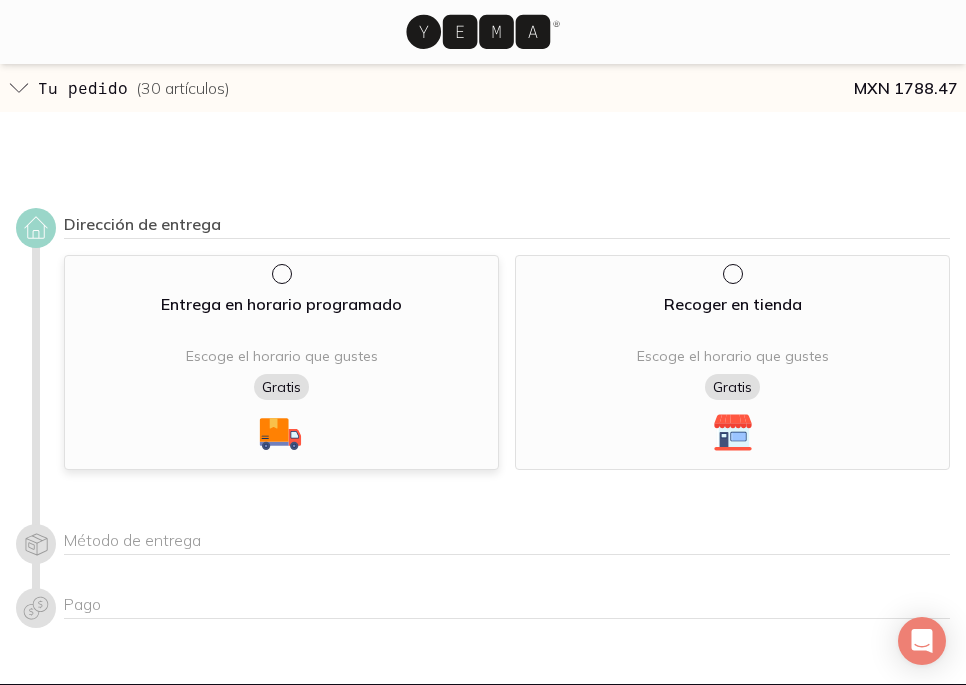 click at bounding box center (280, 272) 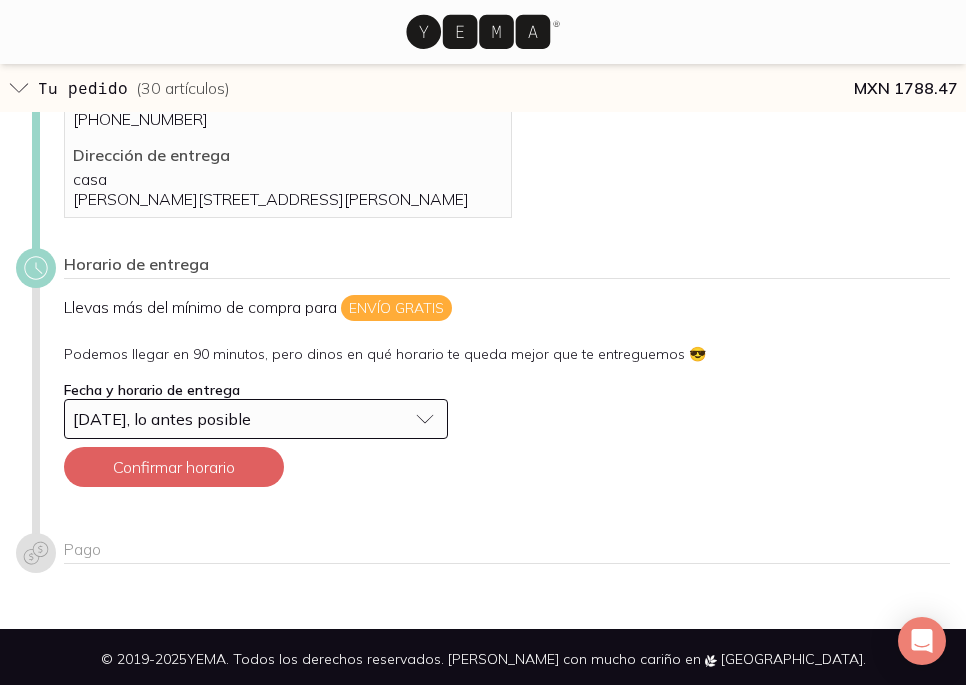 scroll, scrollTop: 223, scrollLeft: 0, axis: vertical 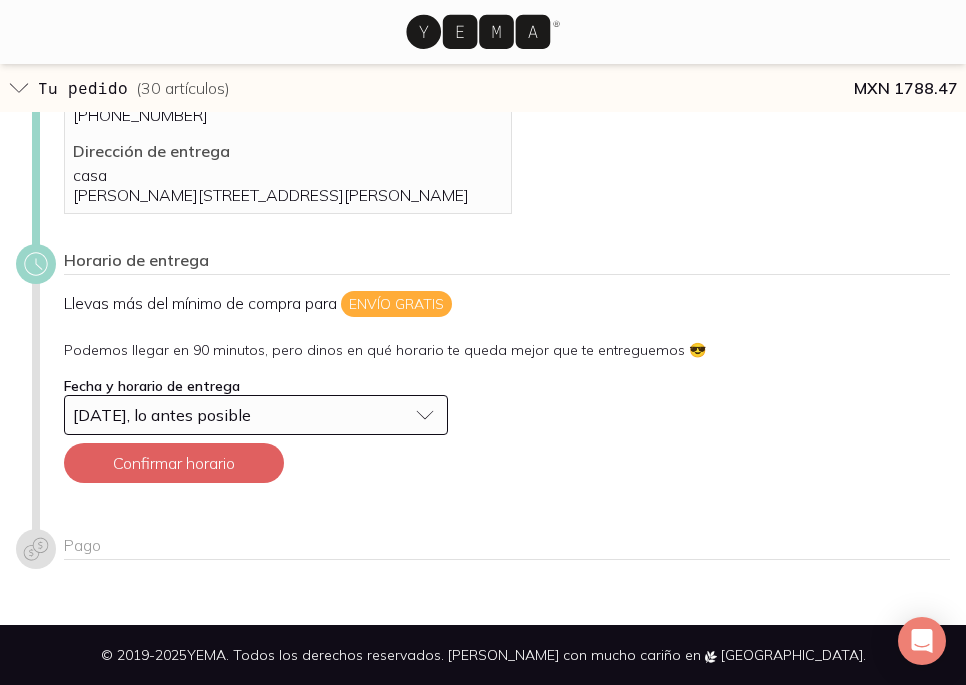 click on "[DATE], lo antes posible" at bounding box center [240, 415] 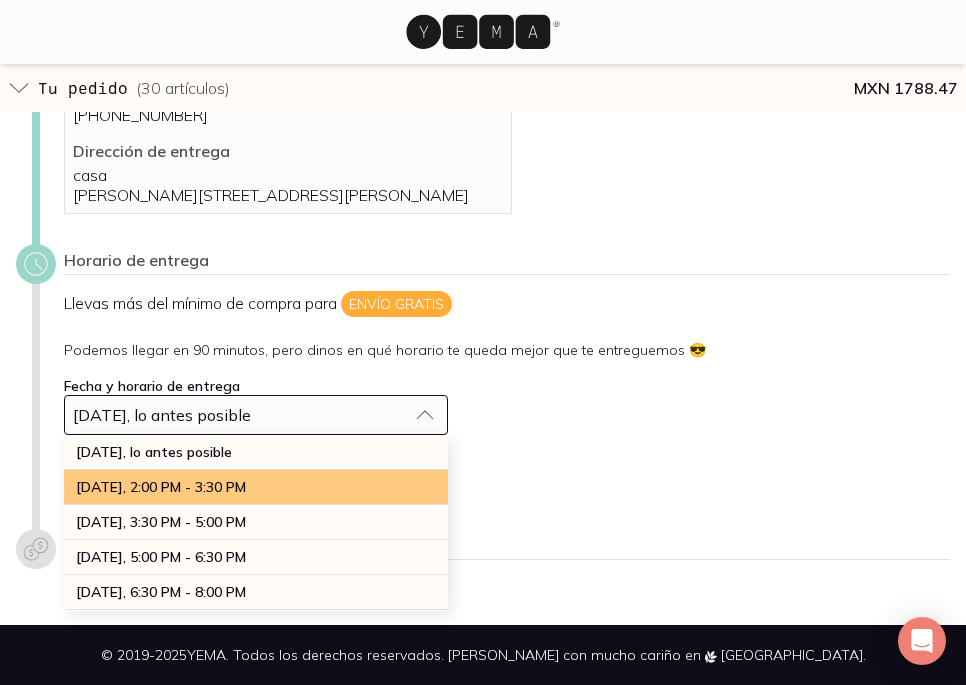 click on "[DATE], 2:00 PM - 3:30 PM" at bounding box center [161, 487] 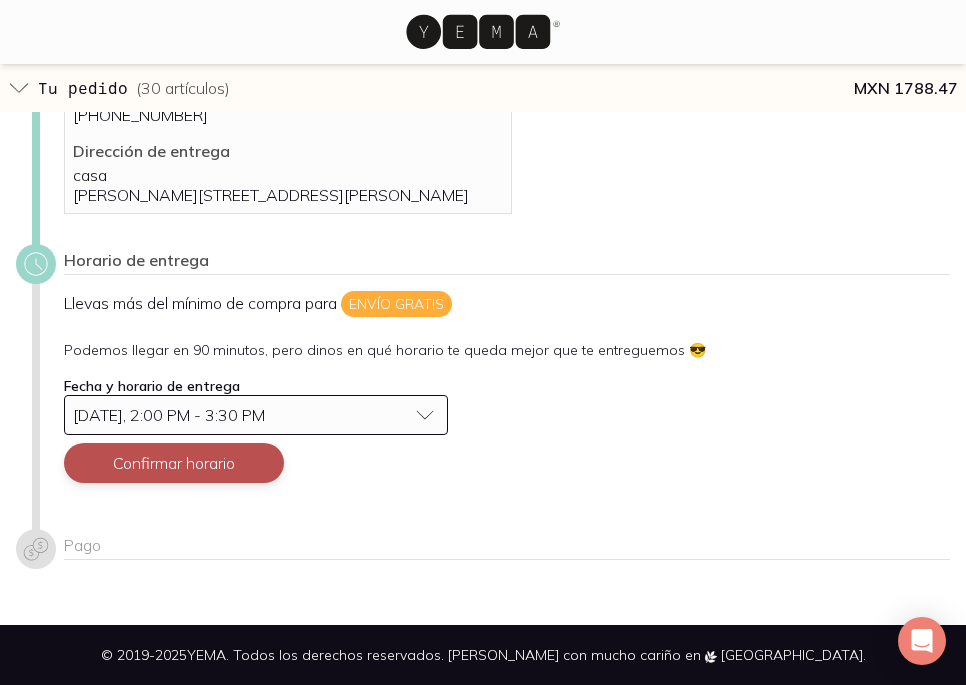 click on "Confirmar horario" at bounding box center (174, 463) 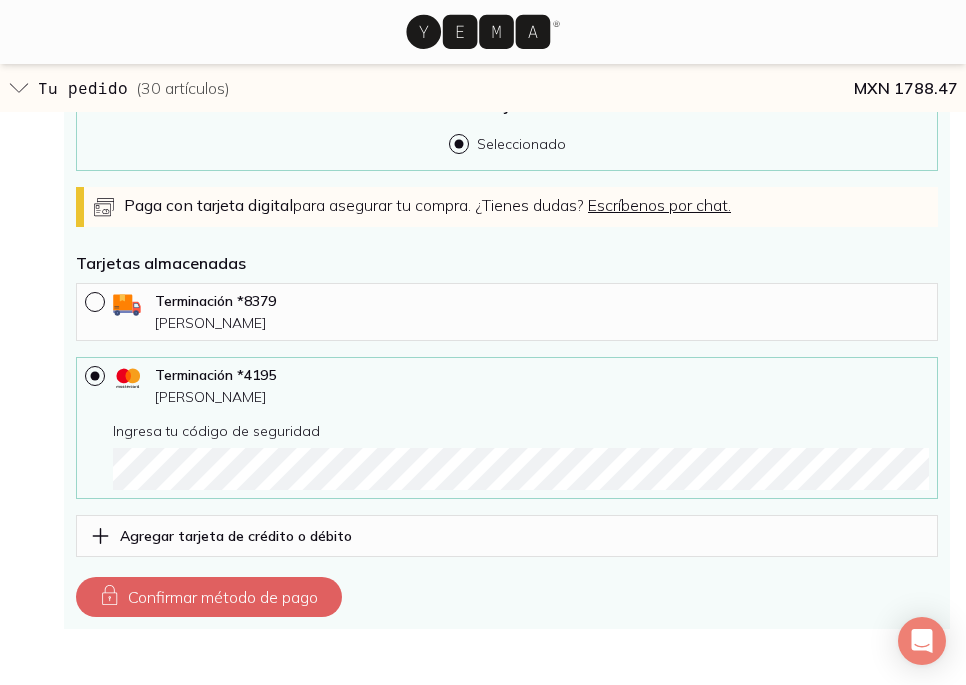 scroll, scrollTop: 888, scrollLeft: 0, axis: vertical 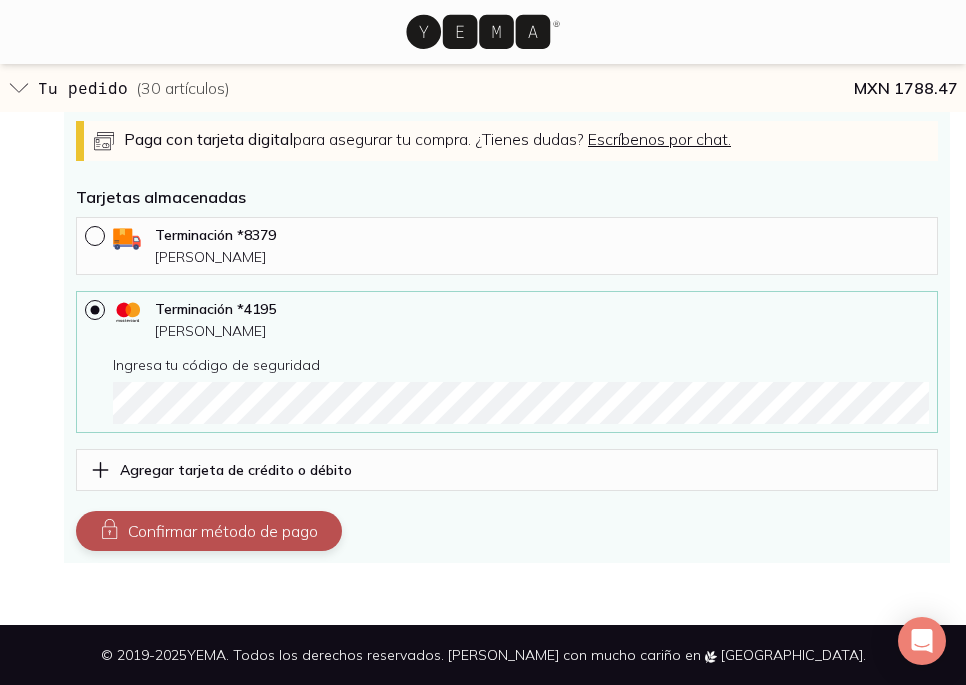 click on "Confirmar método de pago" at bounding box center (209, 531) 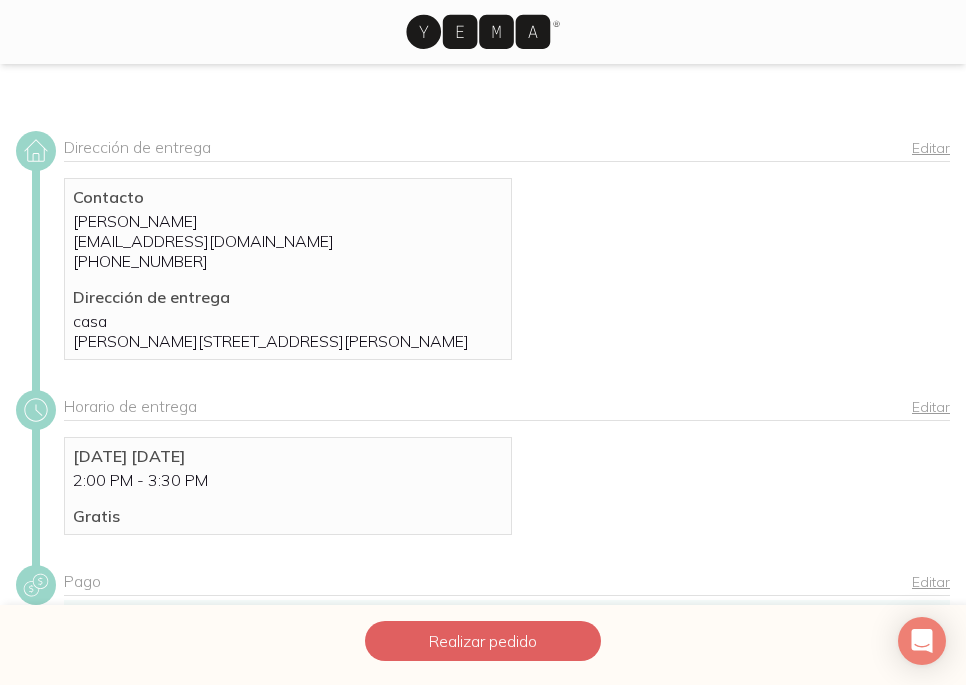scroll, scrollTop: 0, scrollLeft: 0, axis: both 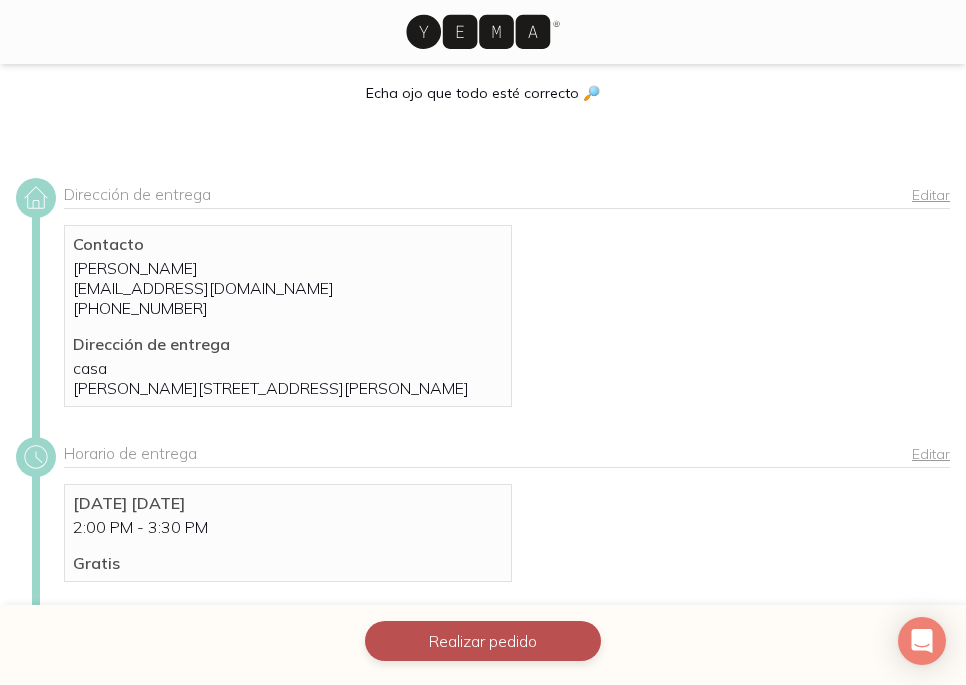 click on "Realizar pedido" at bounding box center (483, 641) 